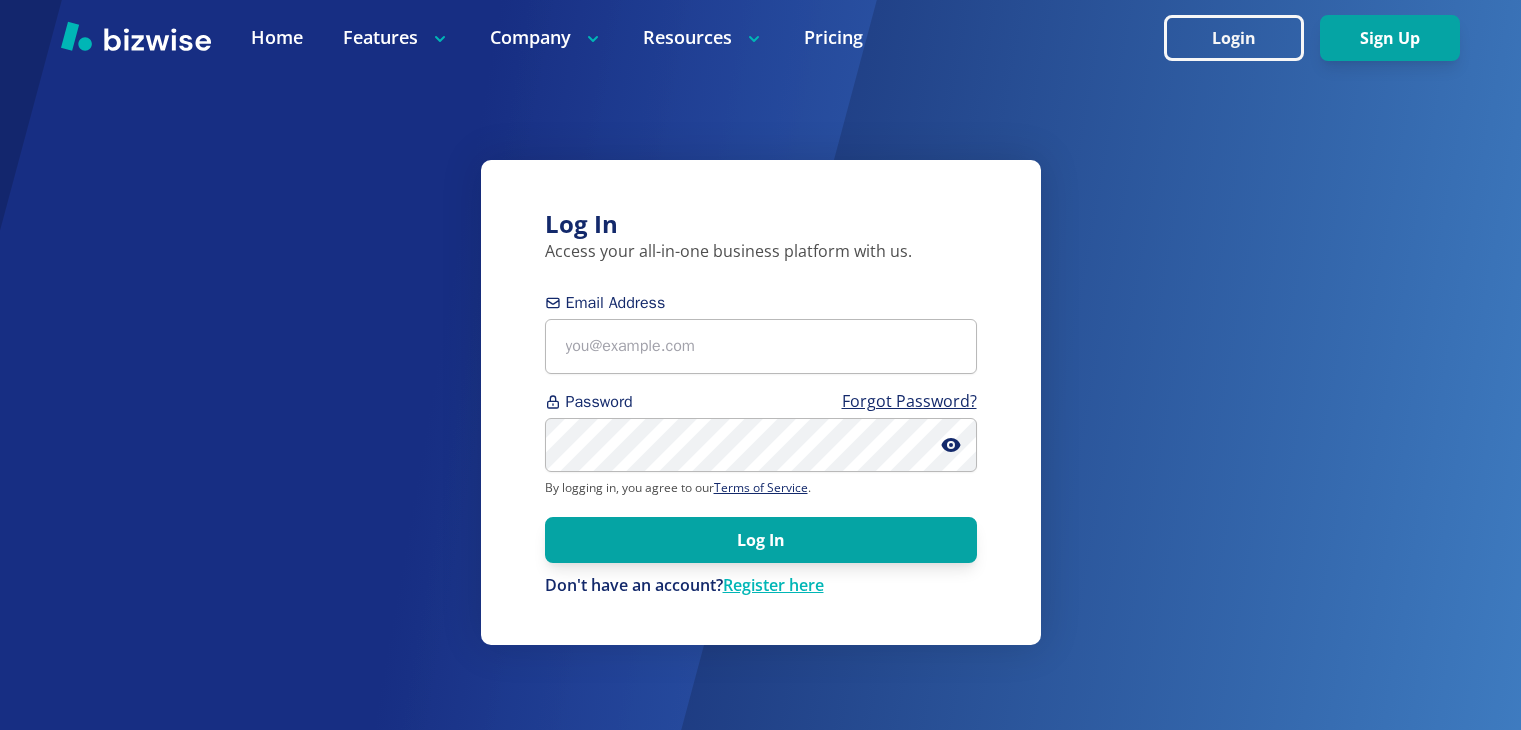 scroll, scrollTop: 0, scrollLeft: 0, axis: both 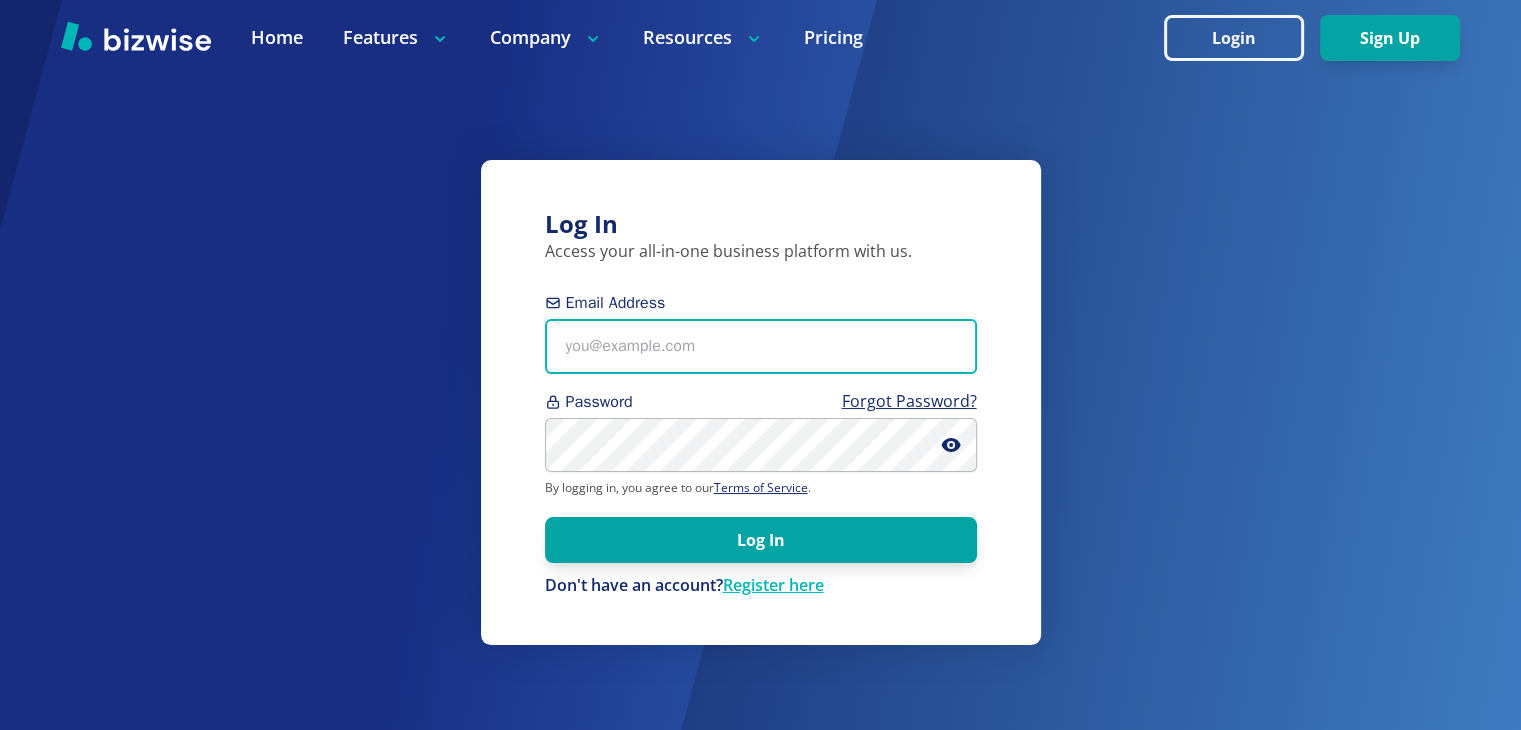click on "Email Address" at bounding box center [761, 346] 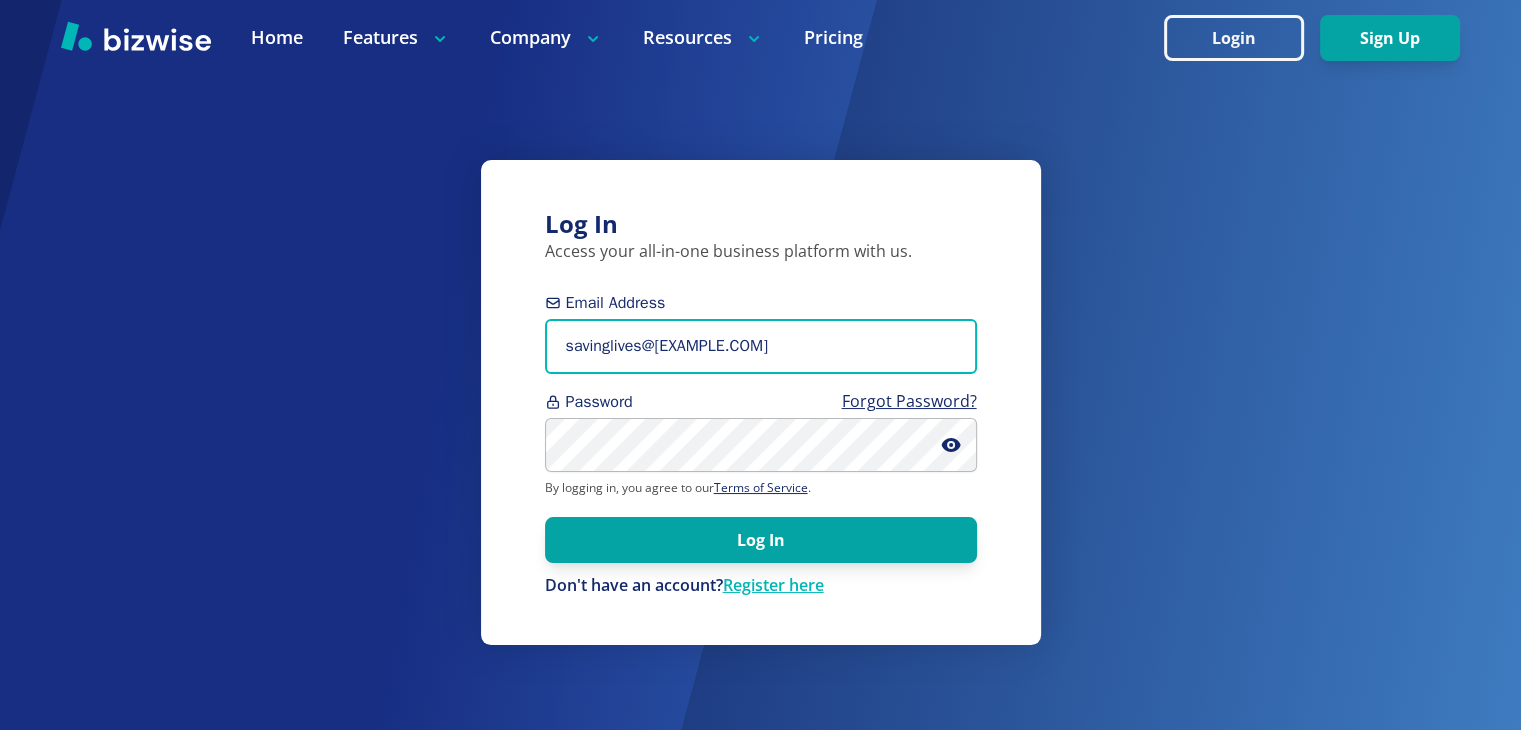 type on "savinglives@[EXAMPLE.COM]" 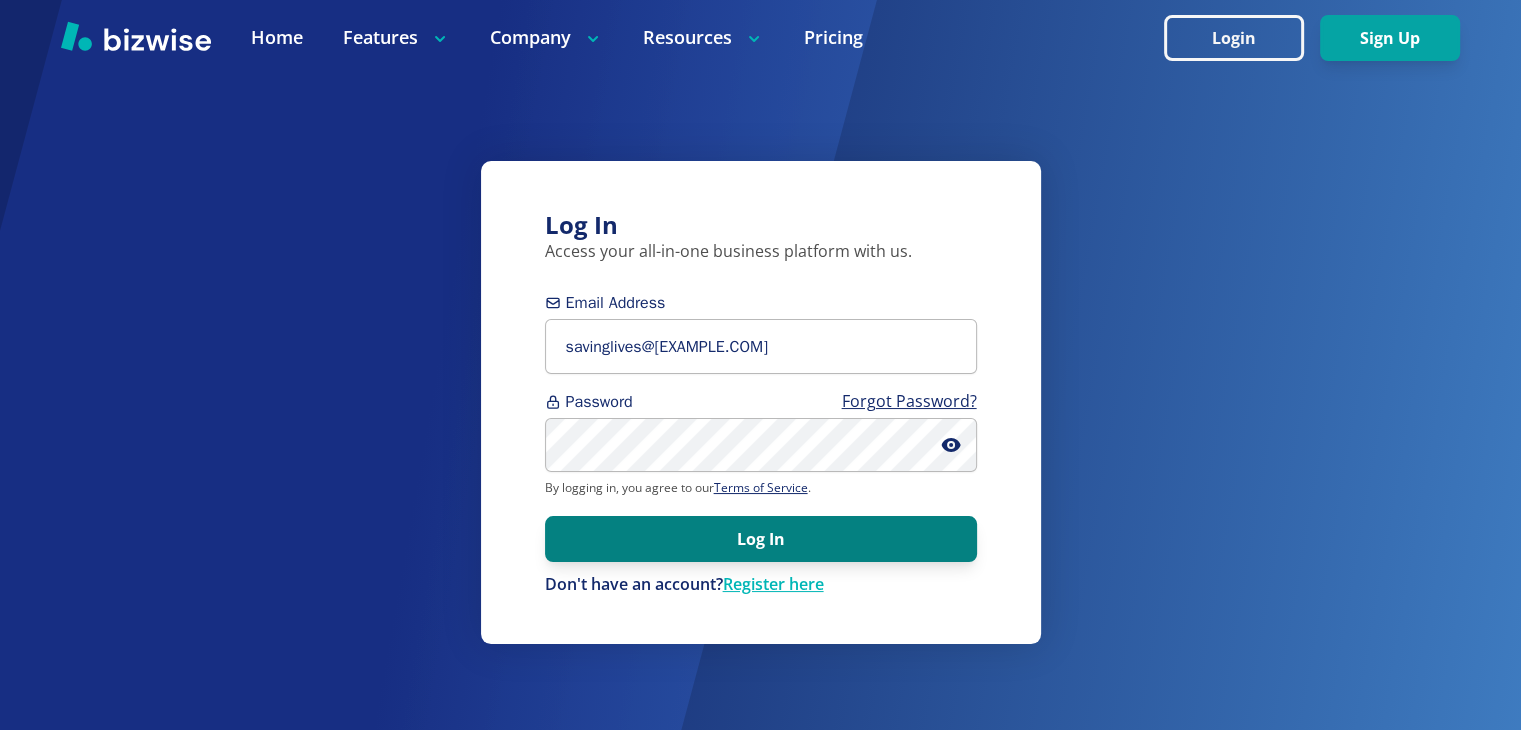 click on "Log In" at bounding box center (761, 539) 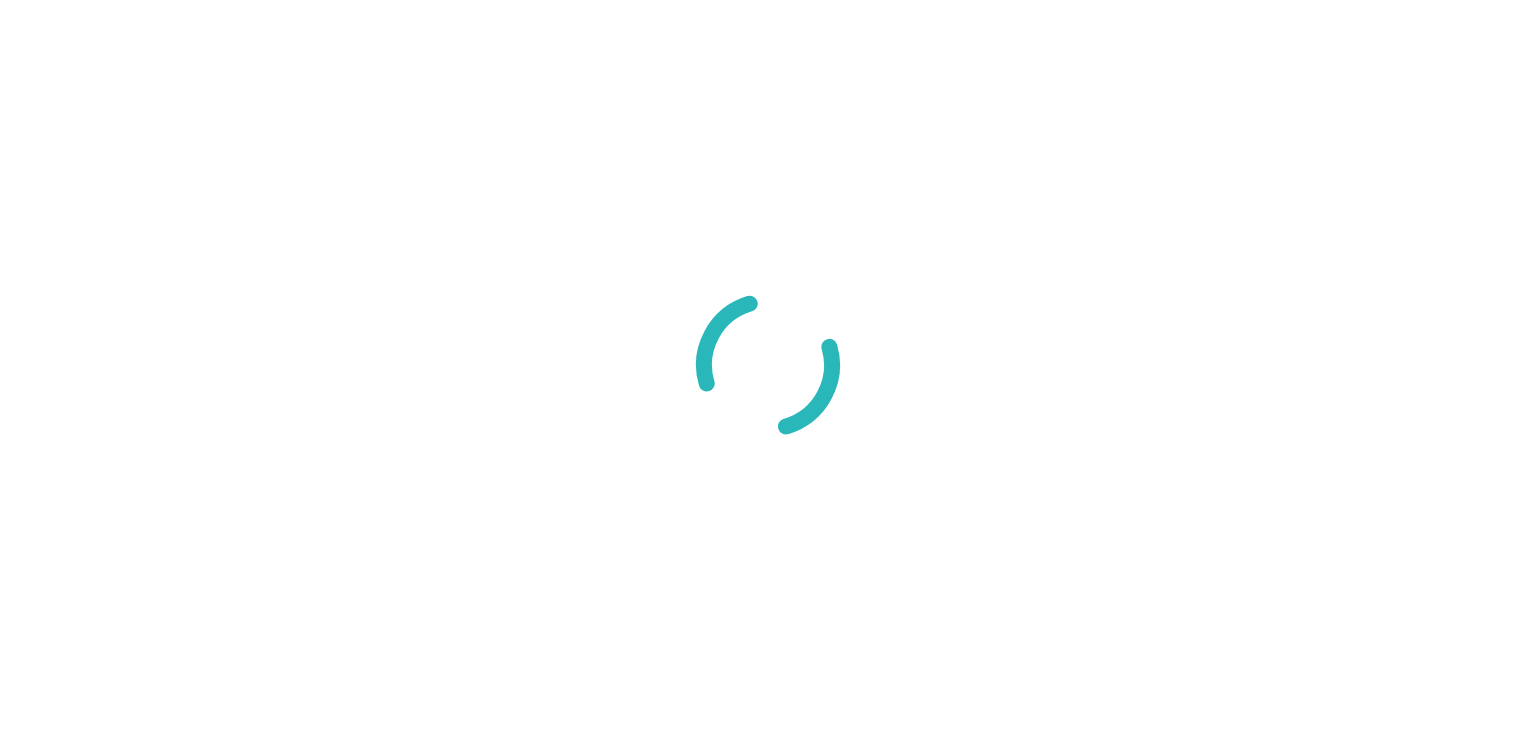 scroll, scrollTop: 0, scrollLeft: 0, axis: both 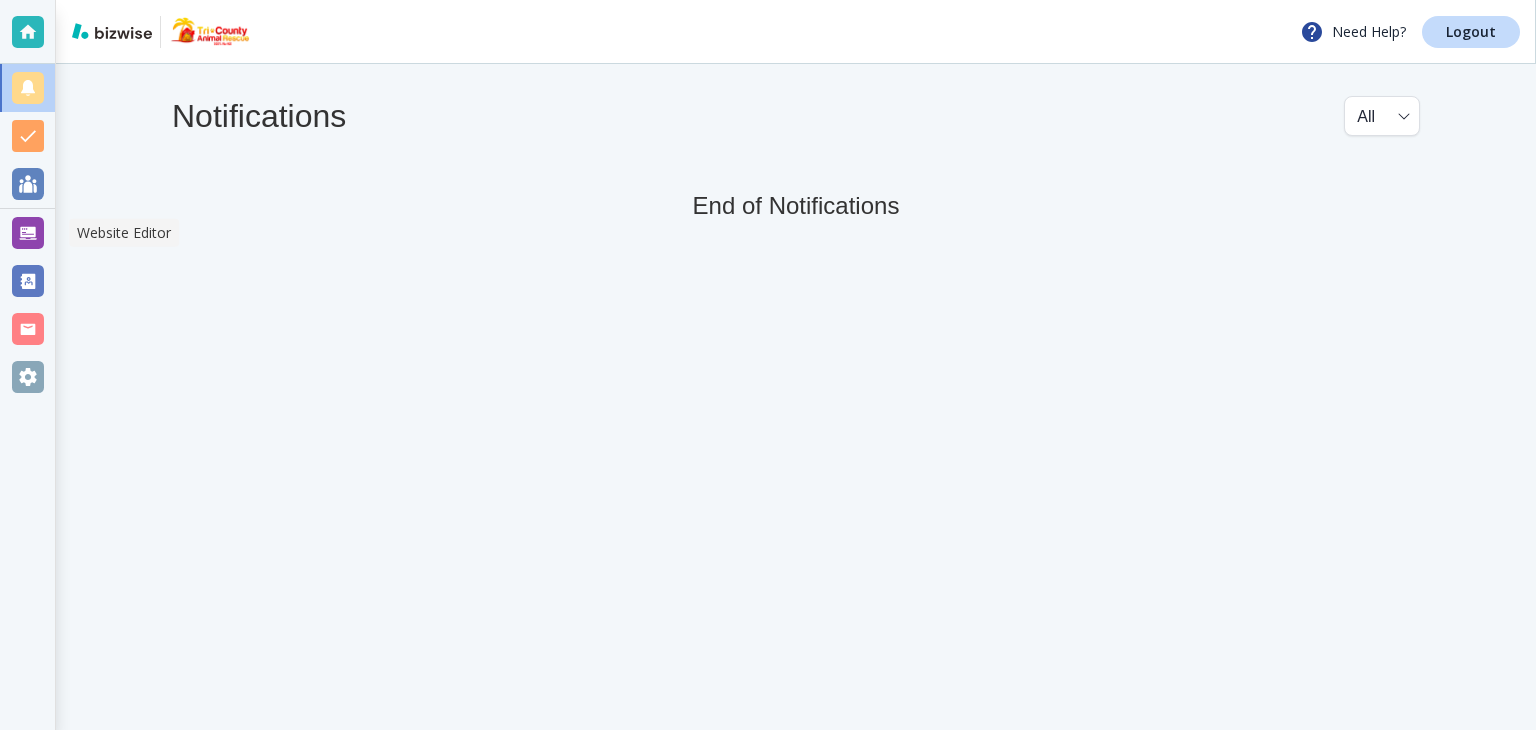 click at bounding box center (28, 233) 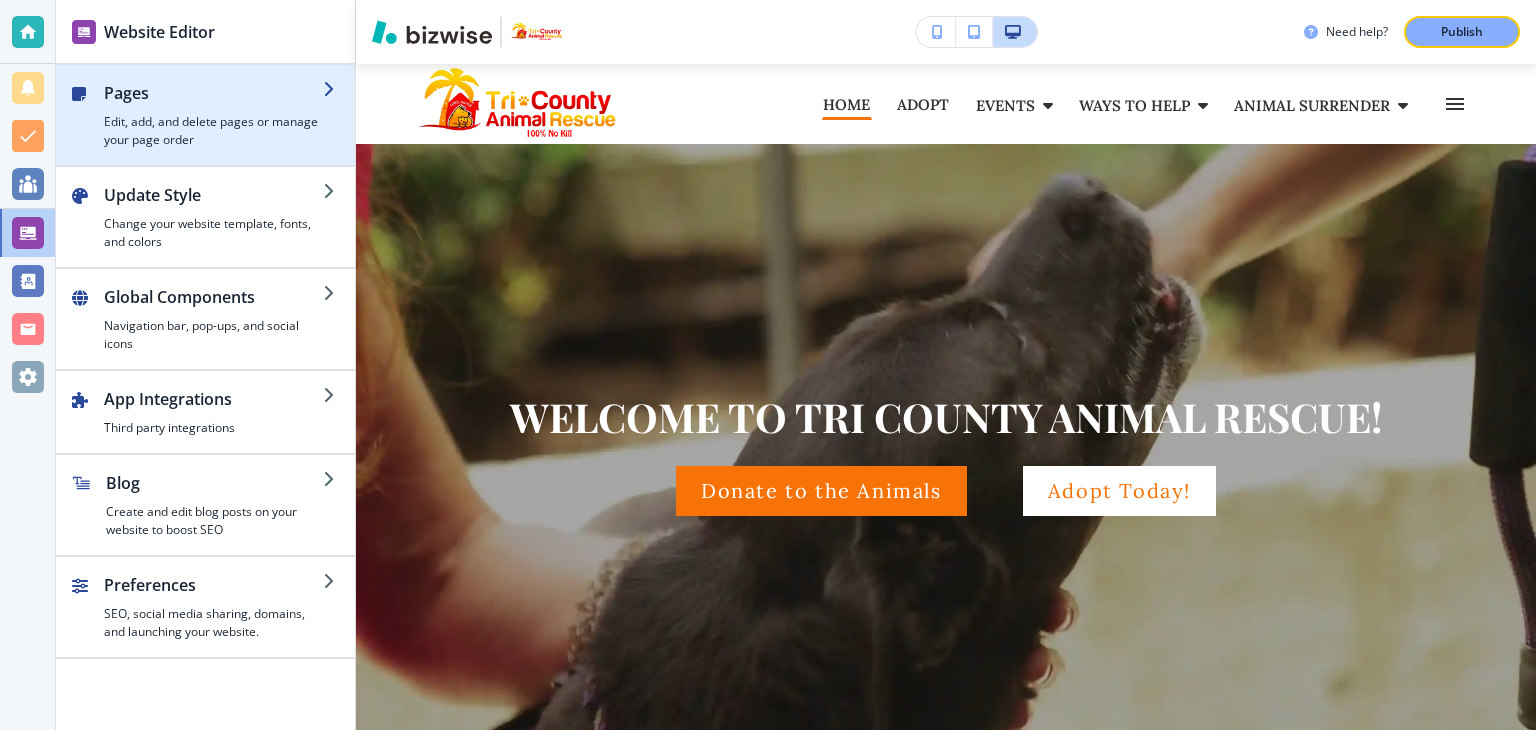 click on "Edit, add, and delete pages or manage your page order" at bounding box center (213, 131) 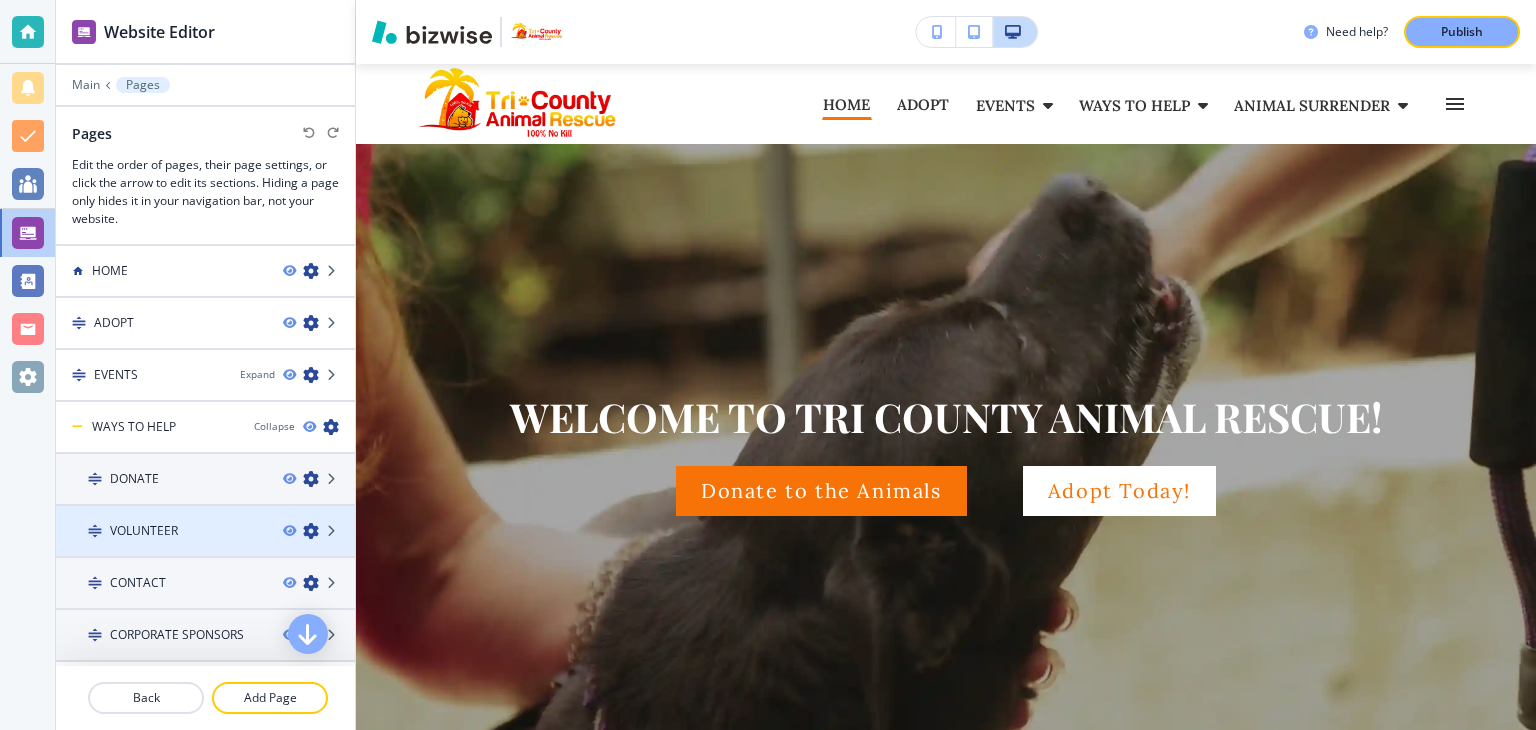 click on "VOLUNTEER" at bounding box center [144, 531] 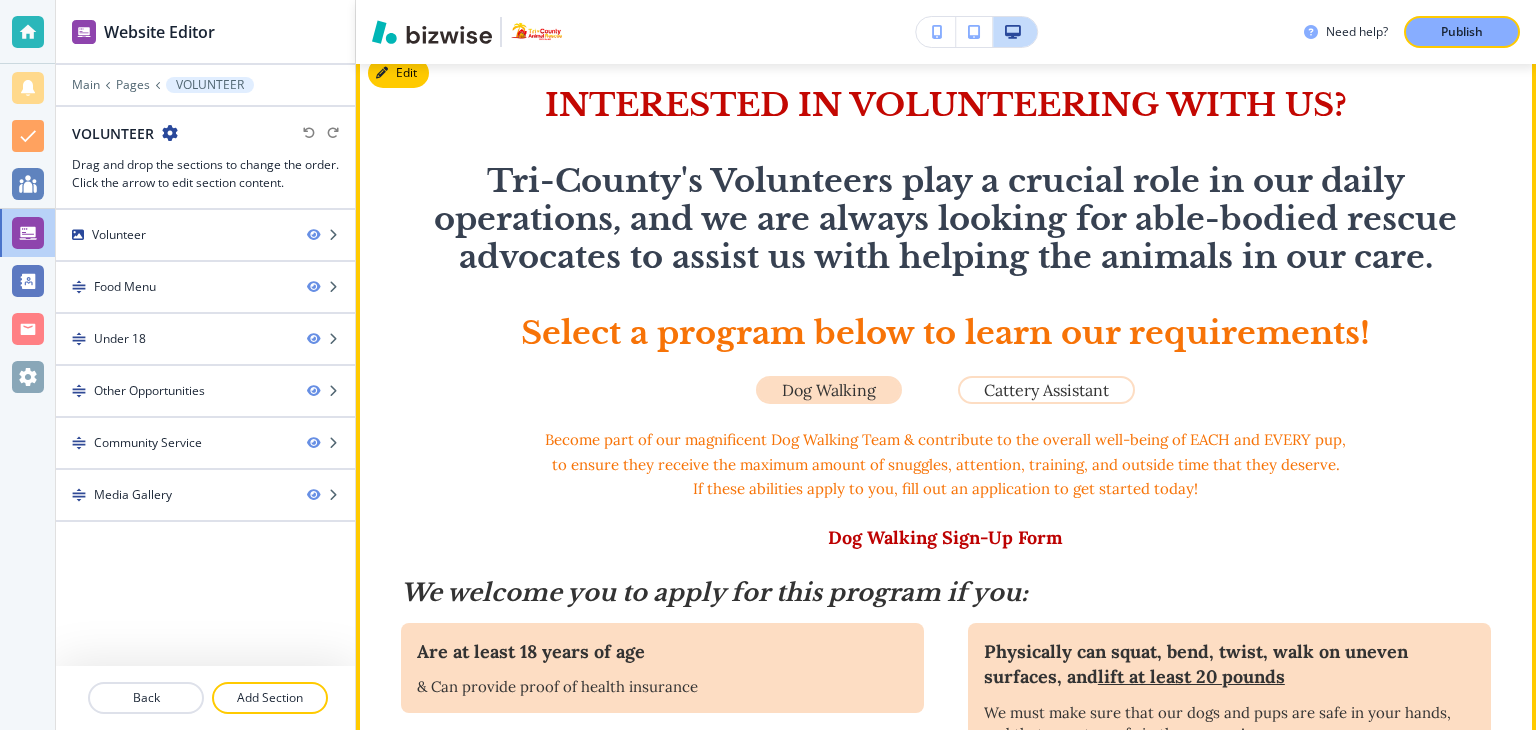 scroll, scrollTop: 700, scrollLeft: 0, axis: vertical 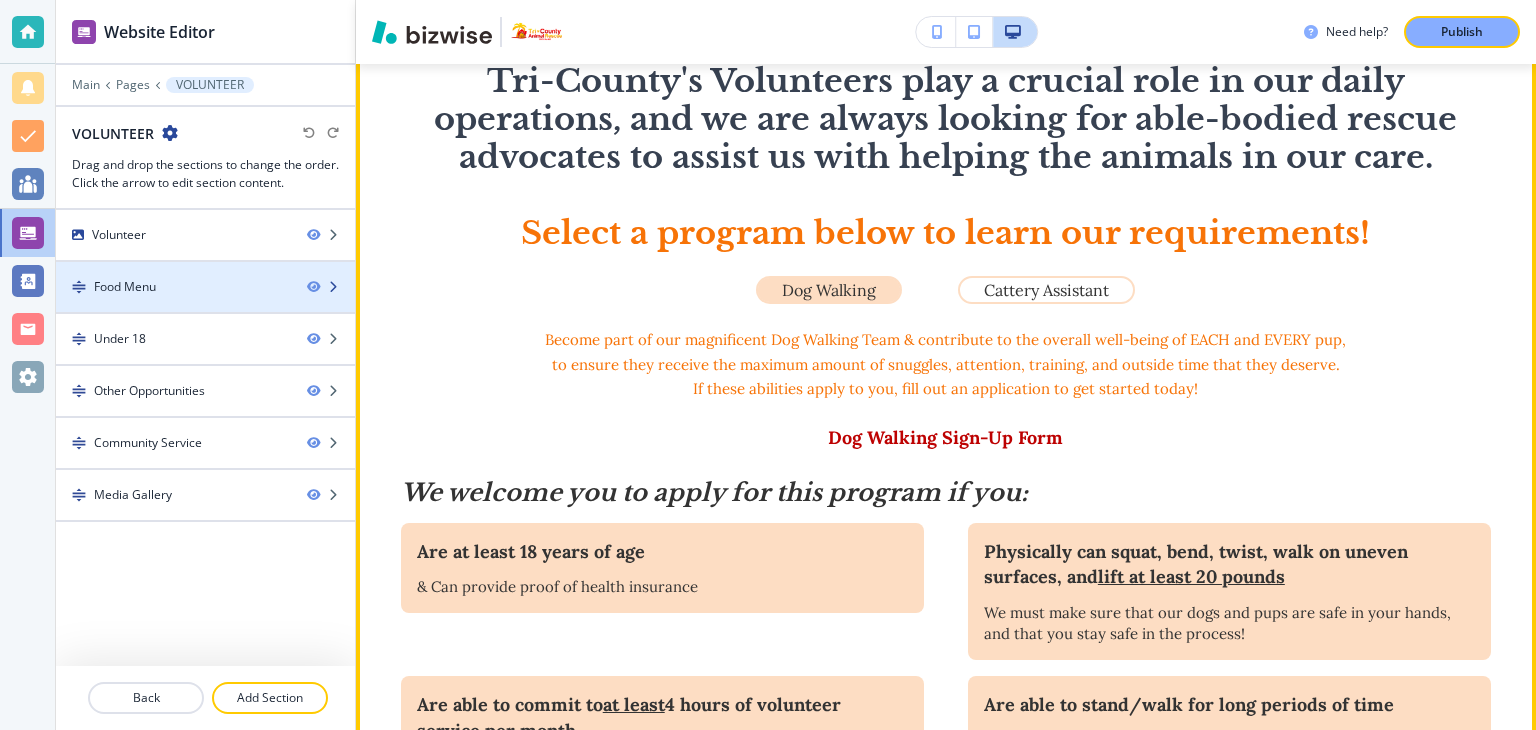 click at bounding box center [333, 287] 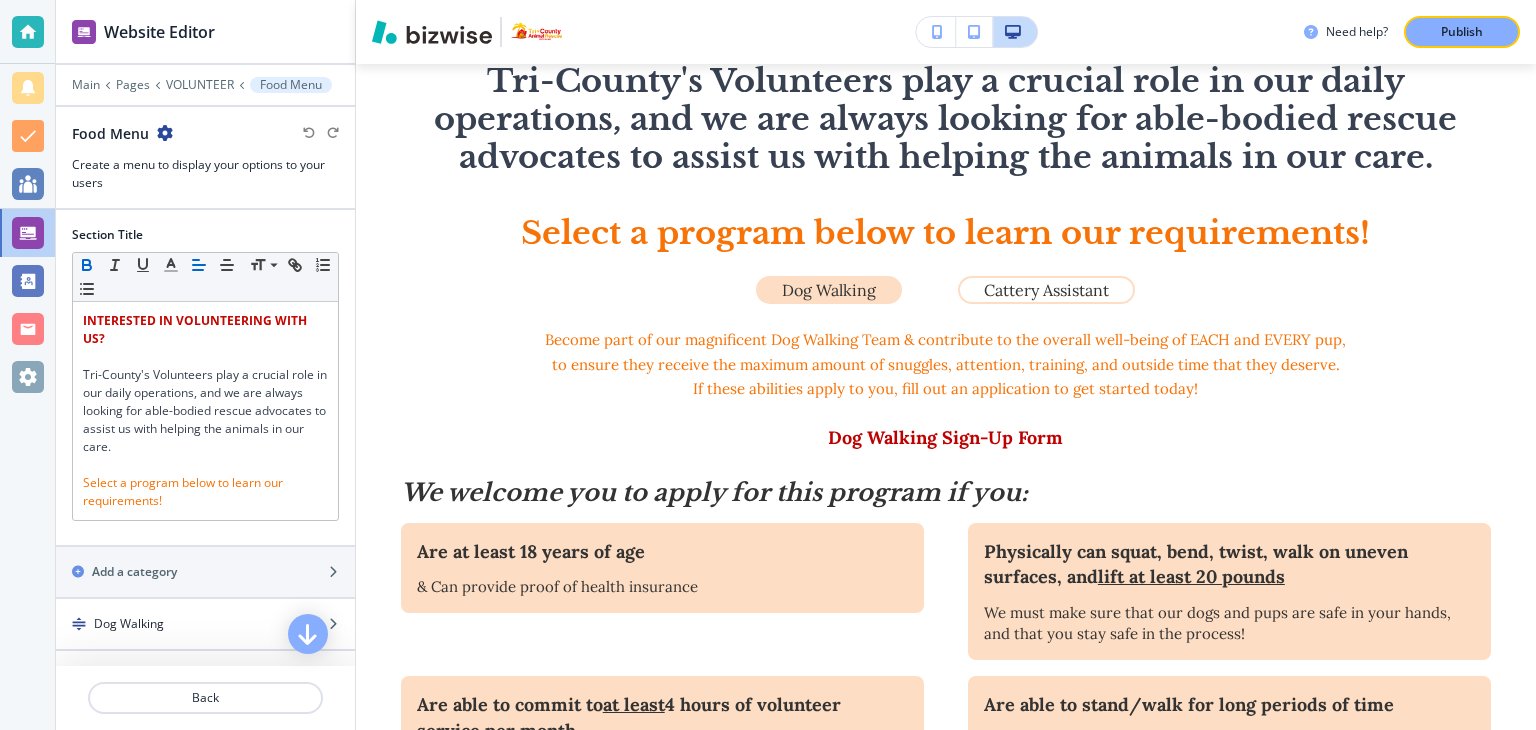 scroll, scrollTop: 581, scrollLeft: 0, axis: vertical 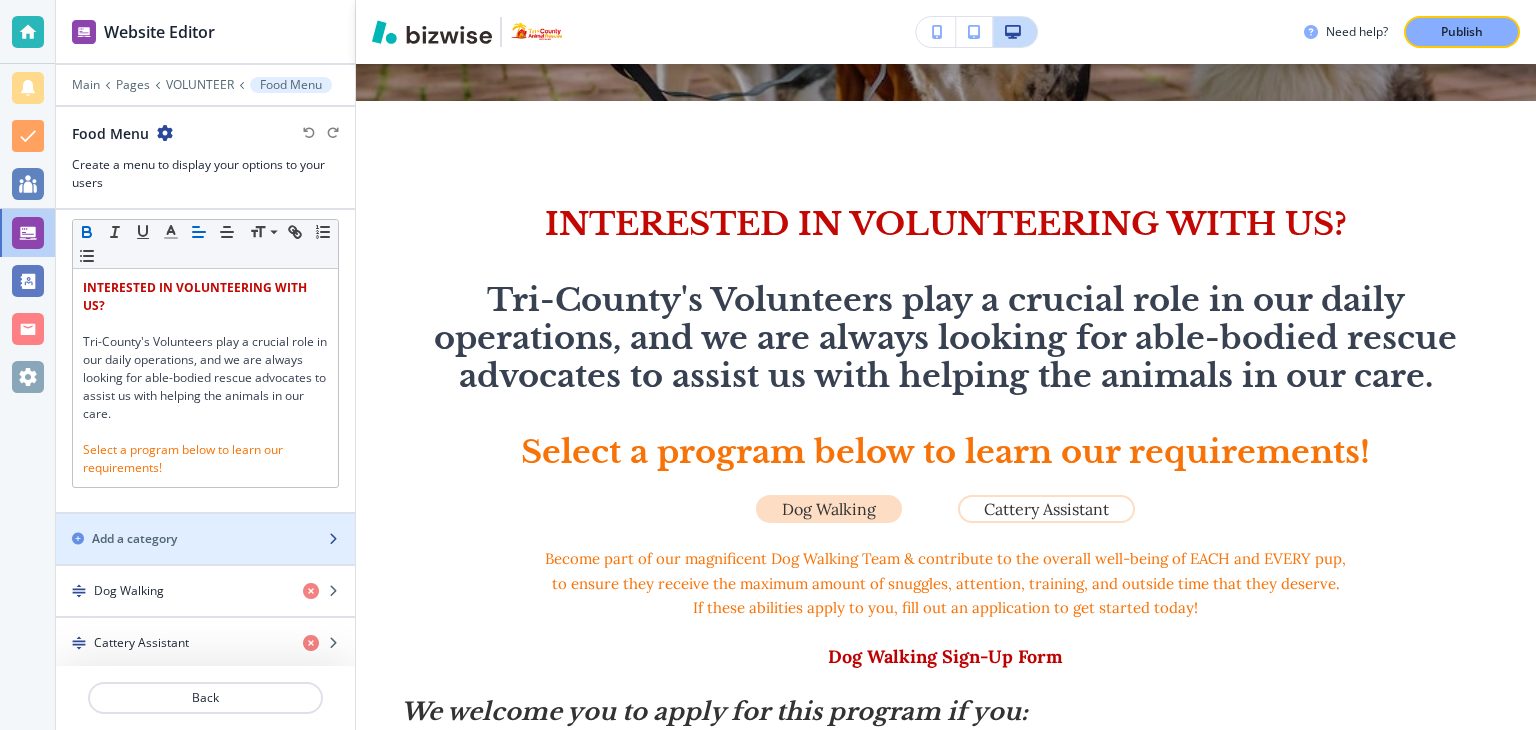 click on "Add a category" at bounding box center (183, 539) 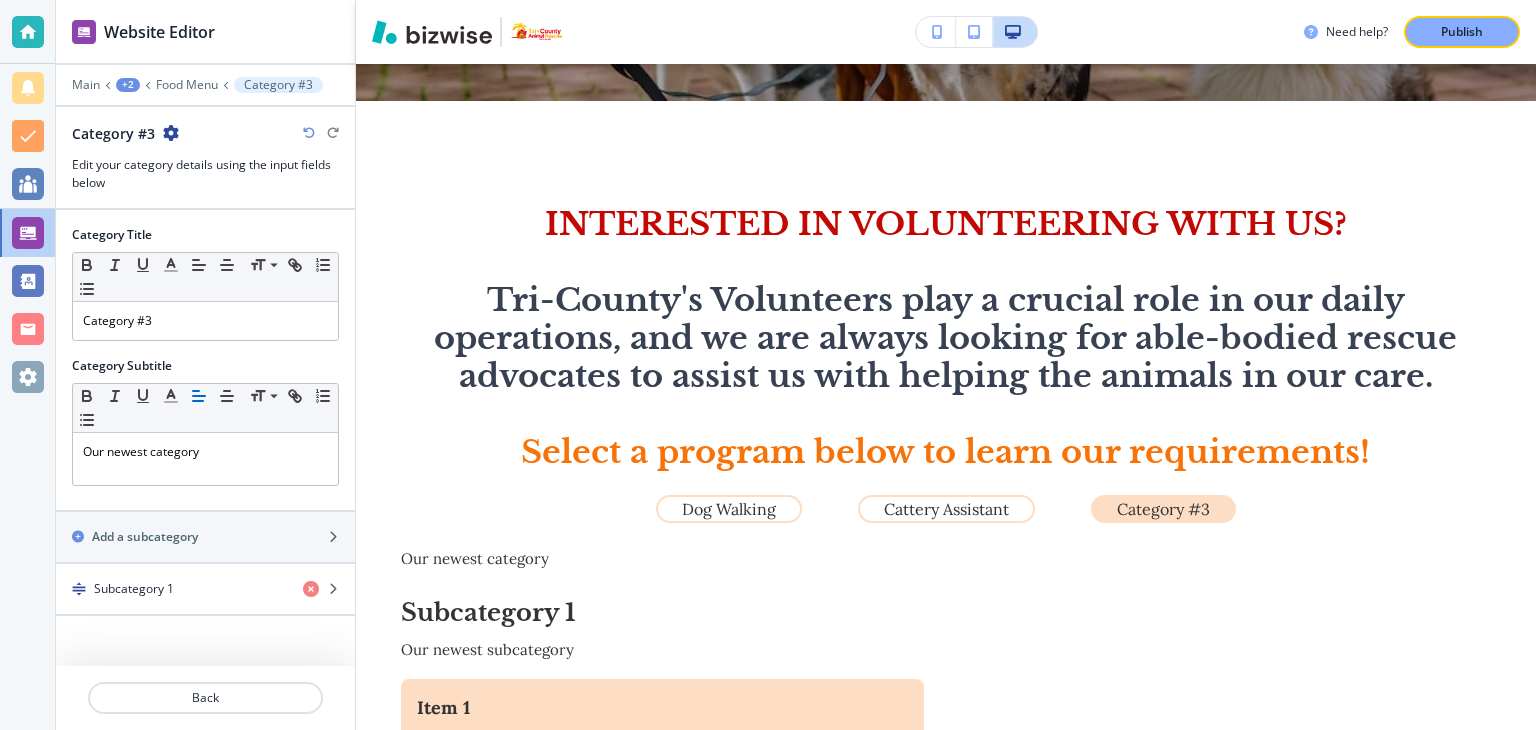 click at bounding box center [309, 133] 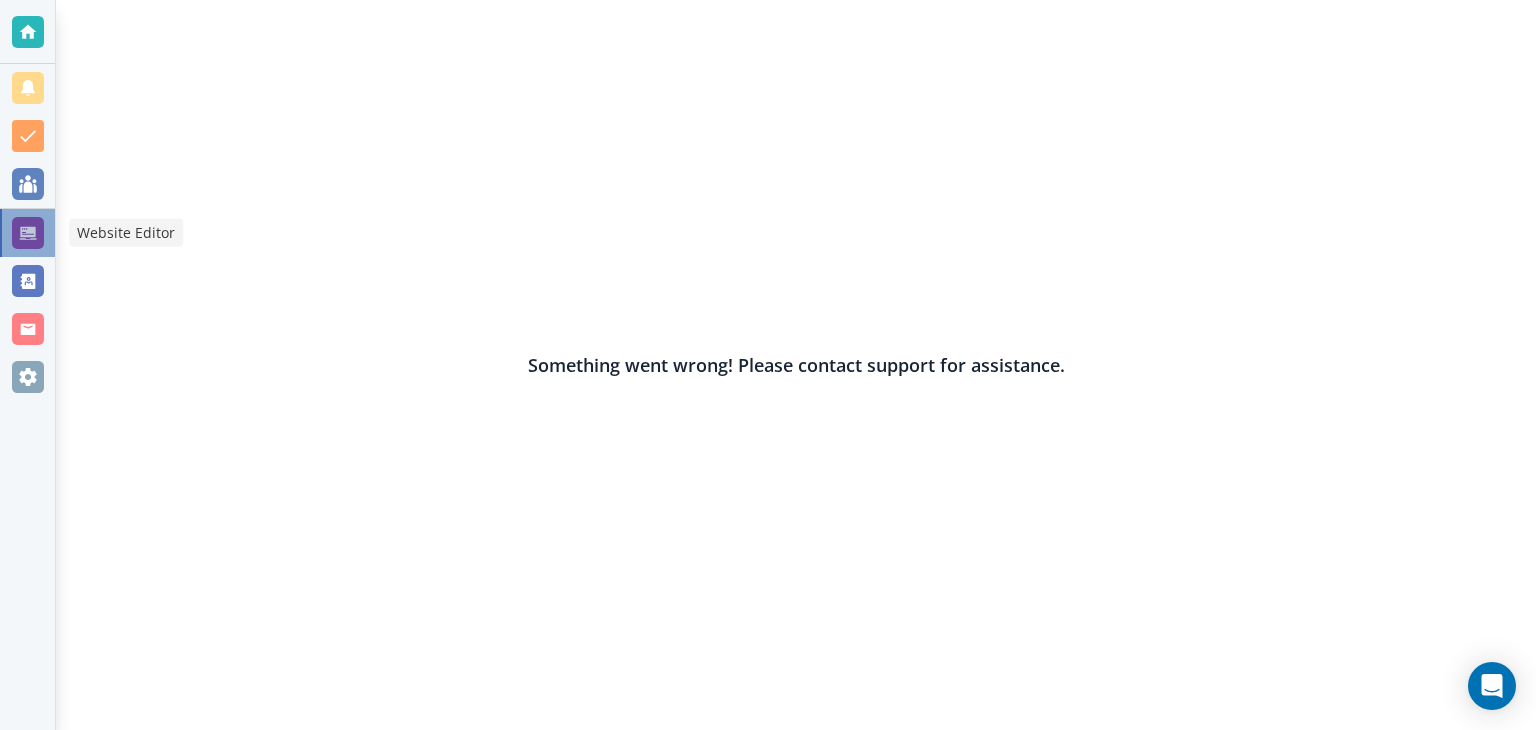 click at bounding box center [28, 233] 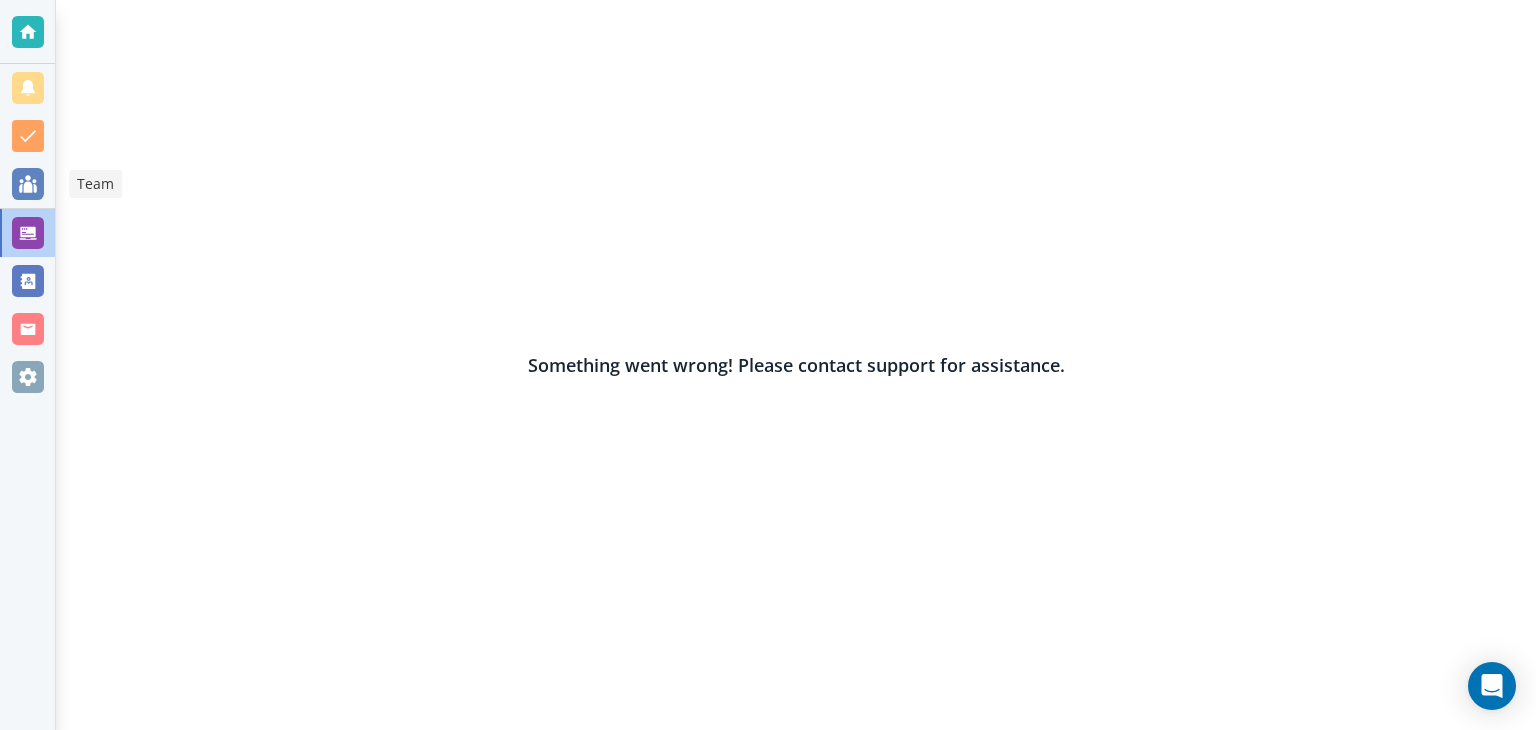 click at bounding box center (28, 184) 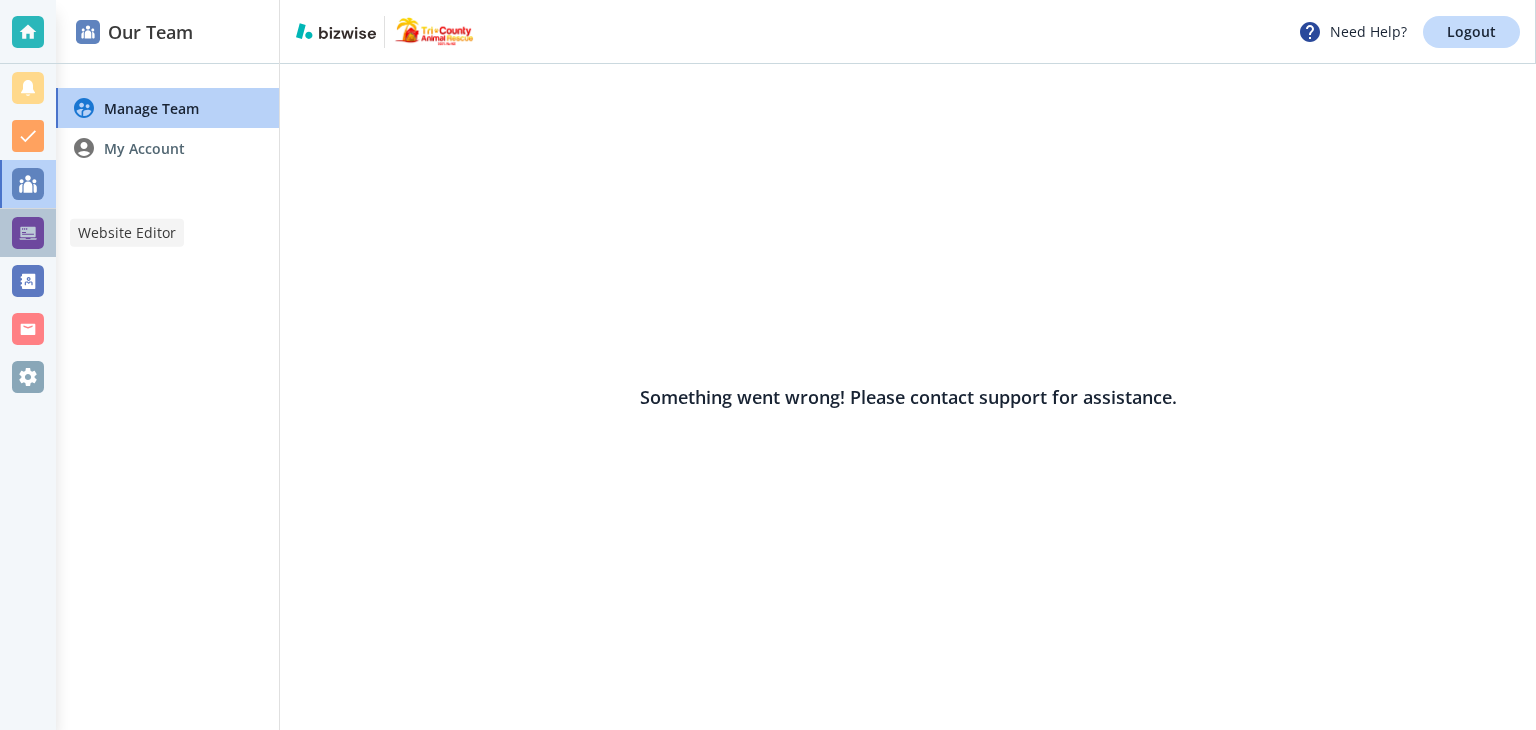 click at bounding box center [28, 233] 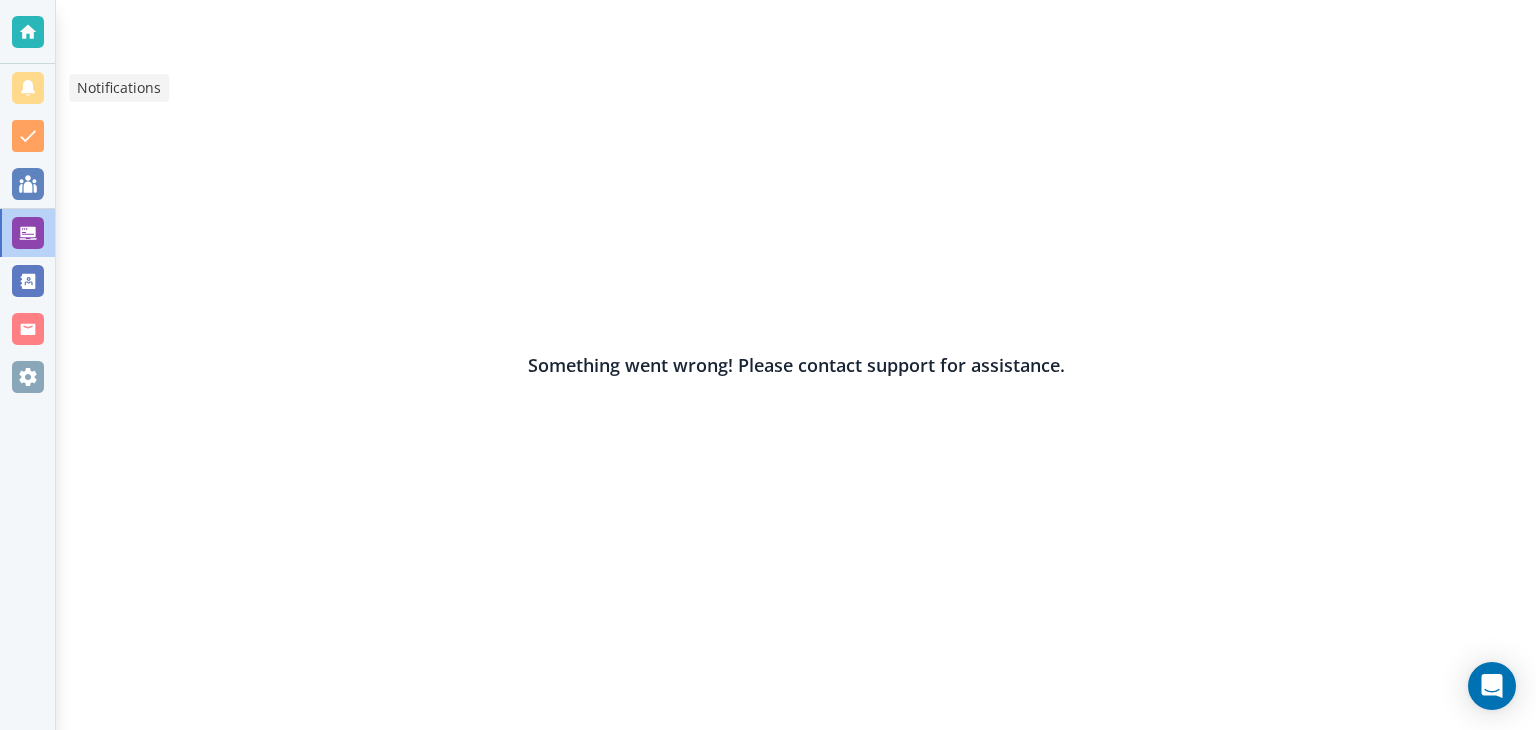 click at bounding box center [28, 88] 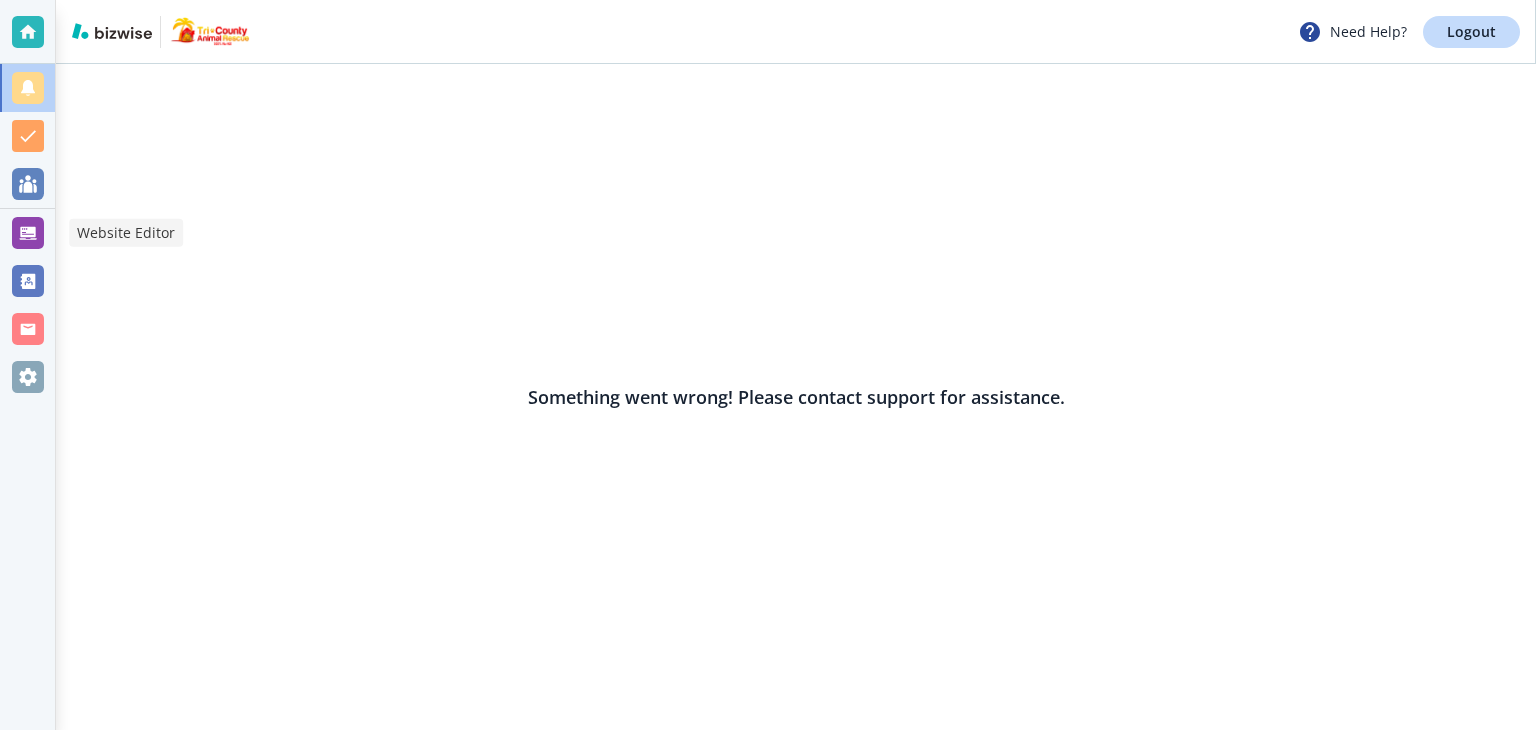 click at bounding box center [28, 233] 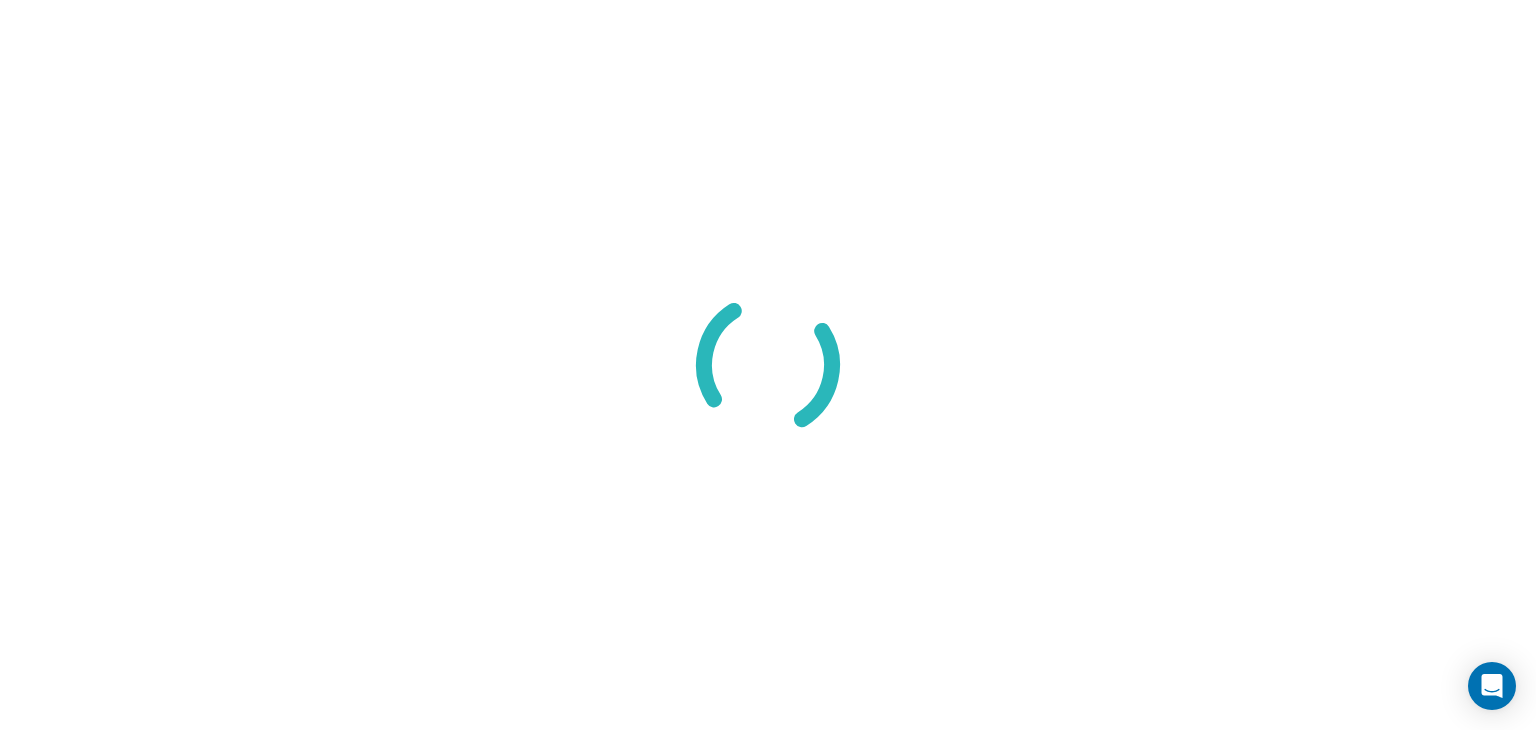 scroll, scrollTop: 0, scrollLeft: 0, axis: both 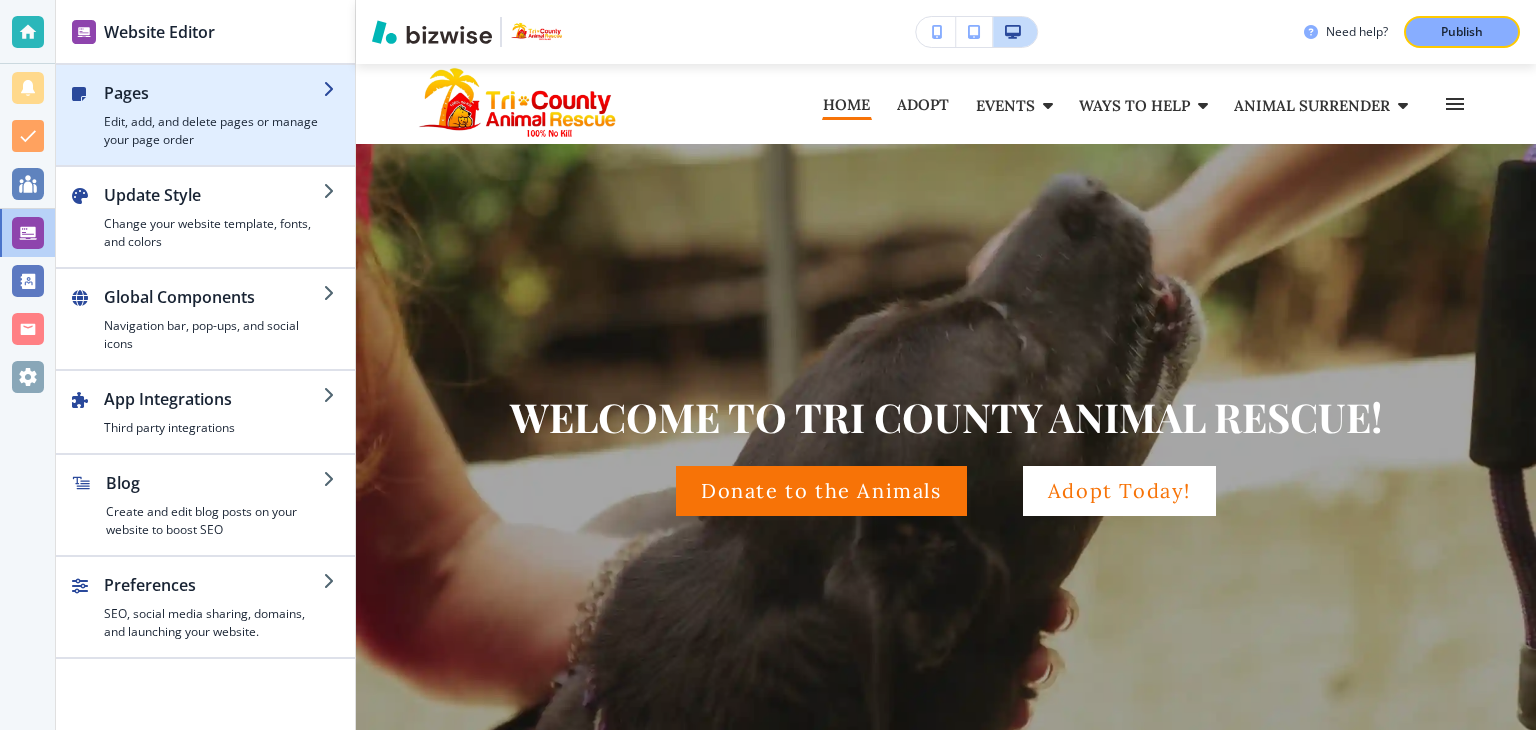 click on "Edit, add, and delete pages or manage your page order" at bounding box center [213, 131] 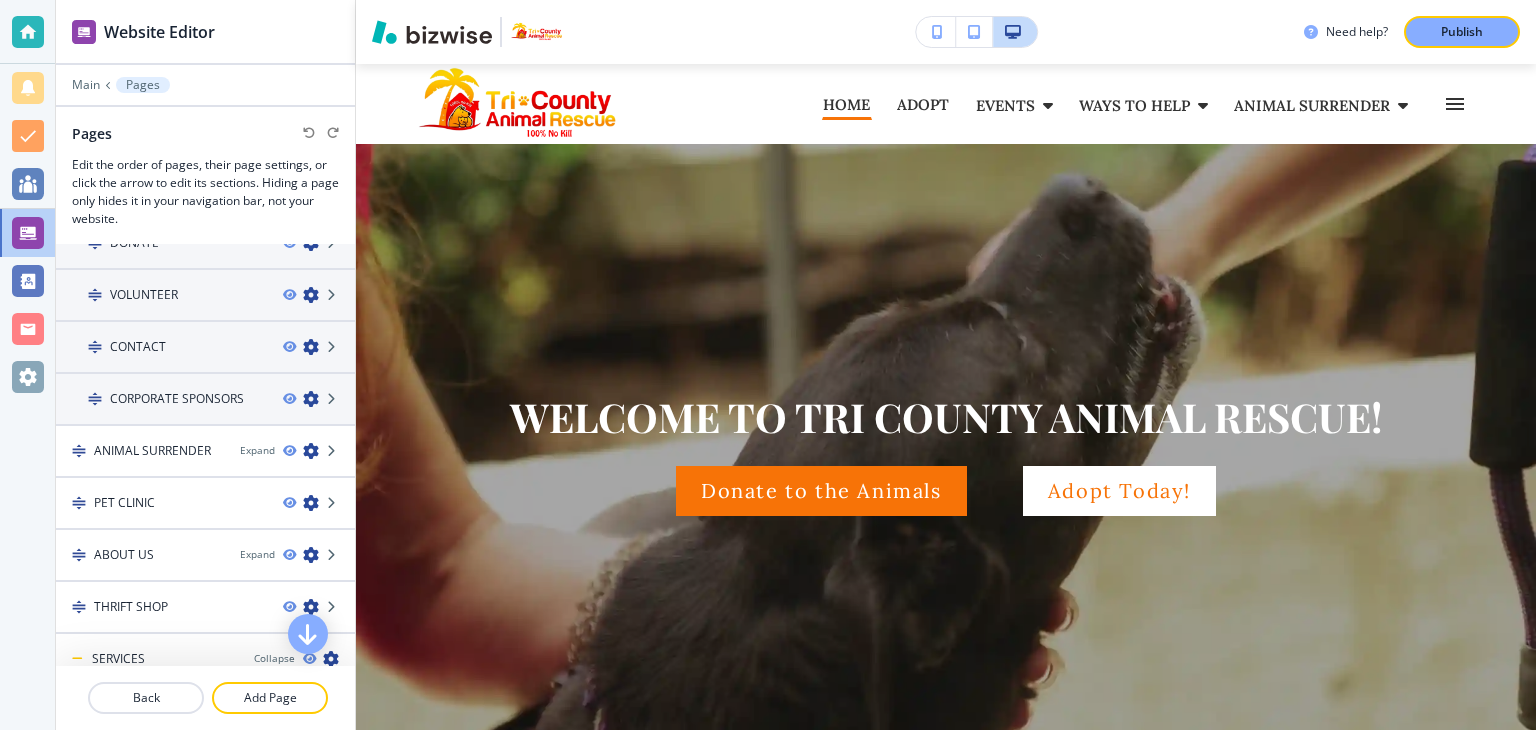 scroll, scrollTop: 201, scrollLeft: 0, axis: vertical 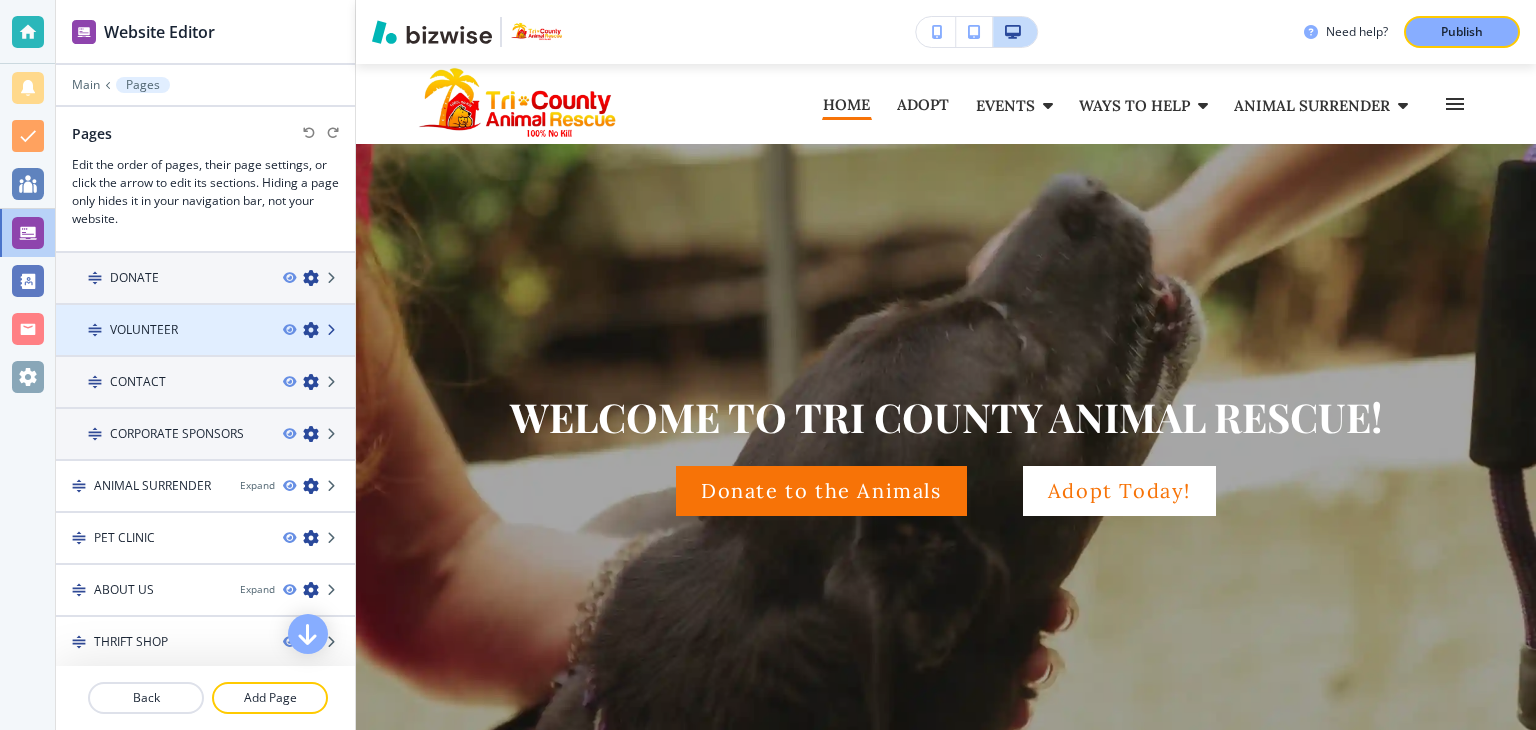 click at bounding box center (333, 330) 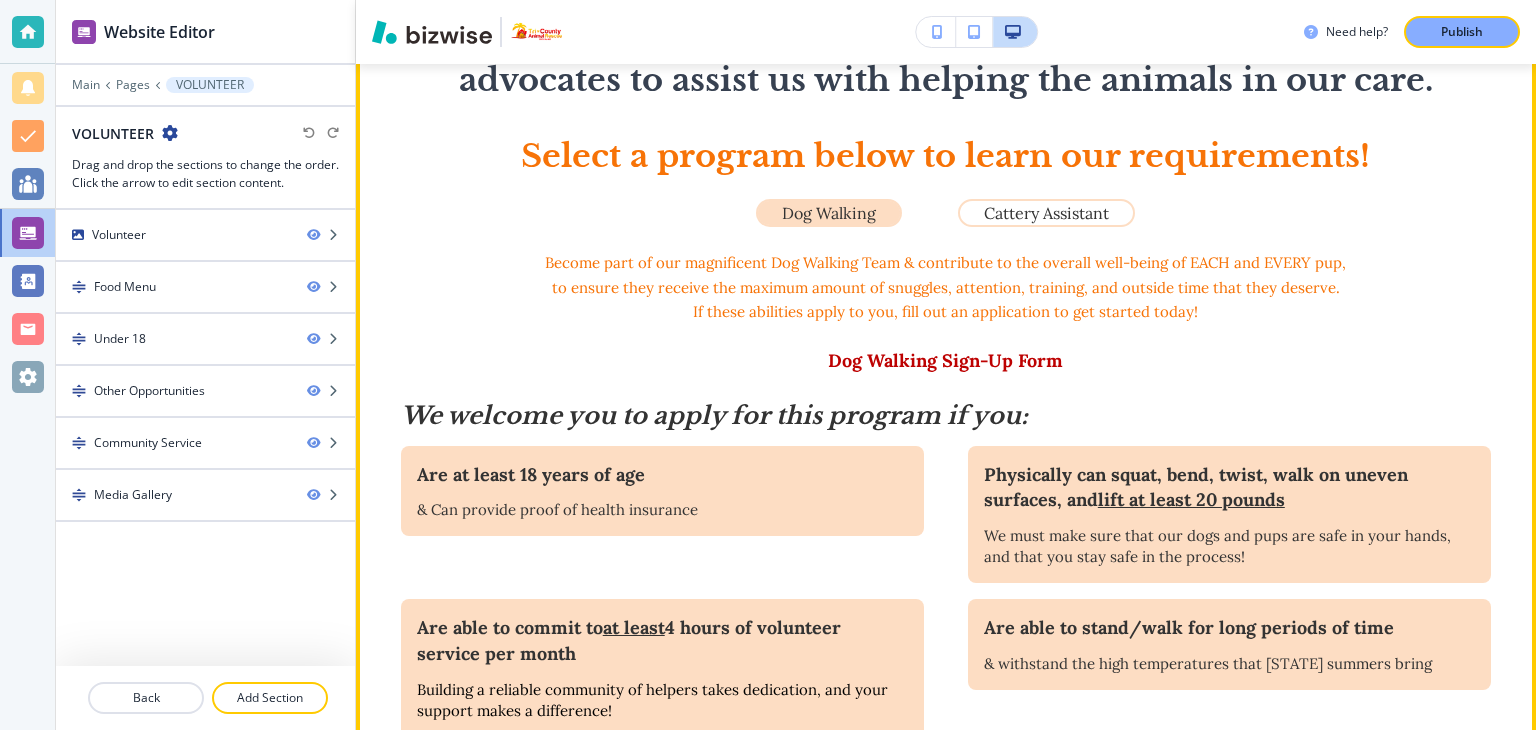 scroll, scrollTop: 800, scrollLeft: 0, axis: vertical 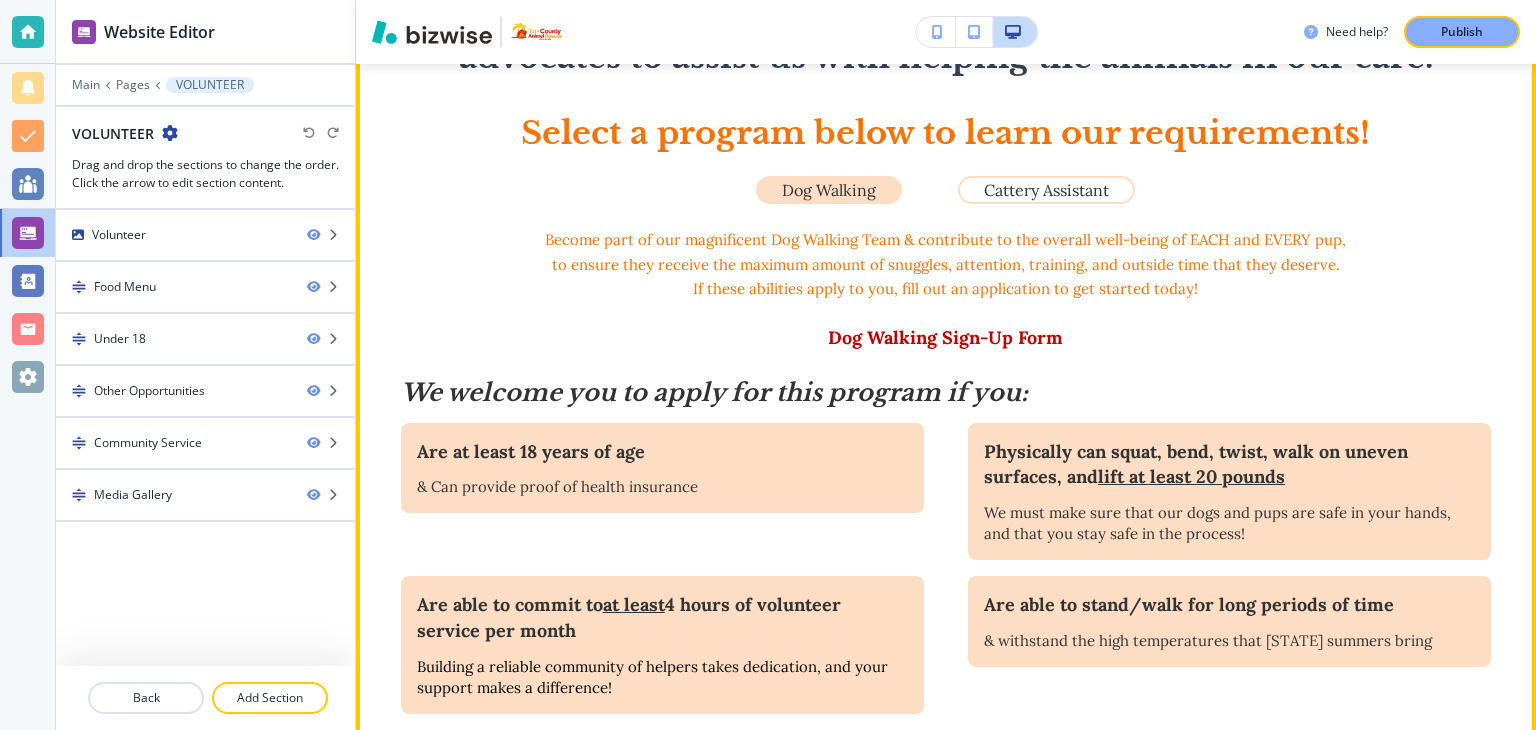 click on "﻿Dog Walking Sign-Up Form" at bounding box center [945, 337] 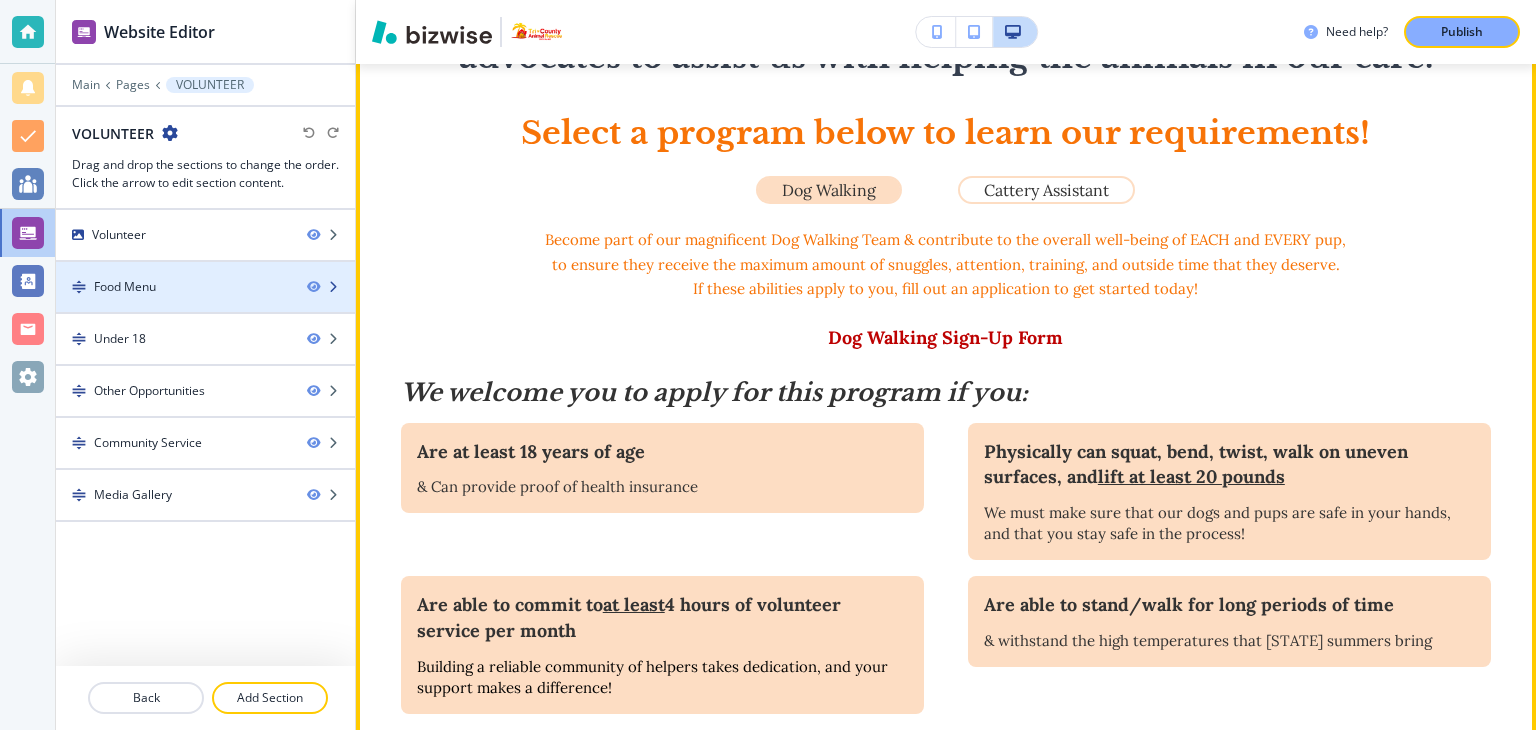 click on "Food Menu" at bounding box center [125, 287] 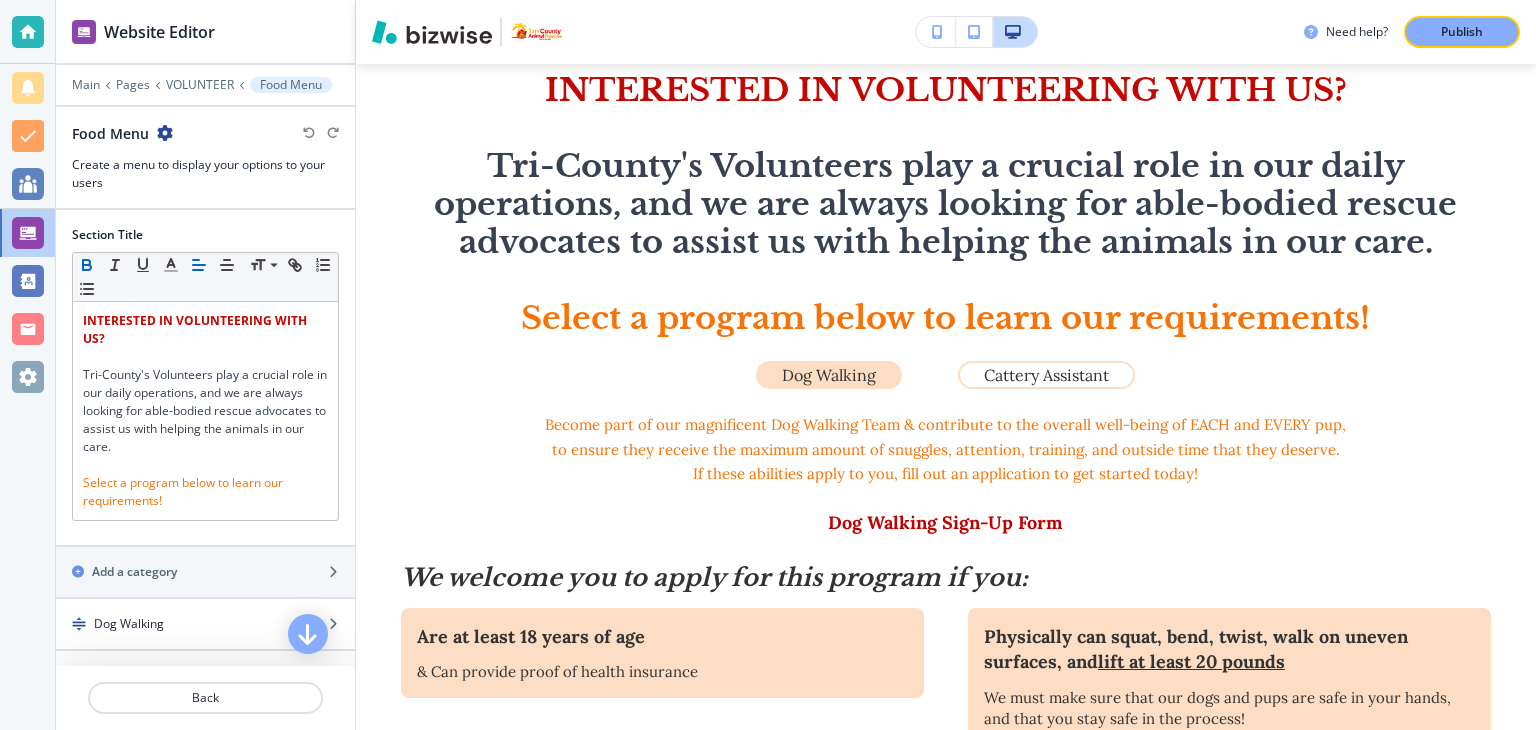 scroll, scrollTop: 581, scrollLeft: 0, axis: vertical 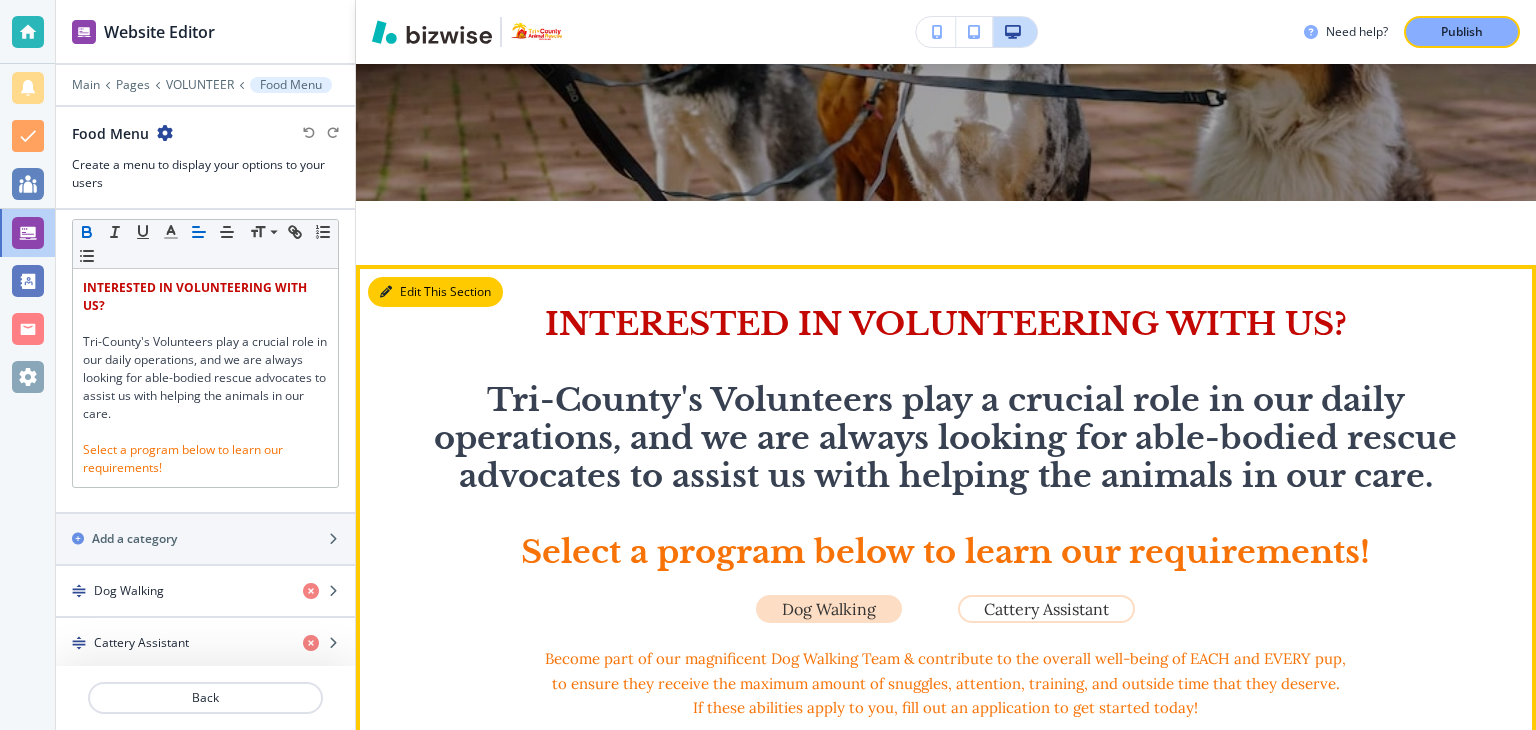 click on "Edit This Section" at bounding box center [435, 292] 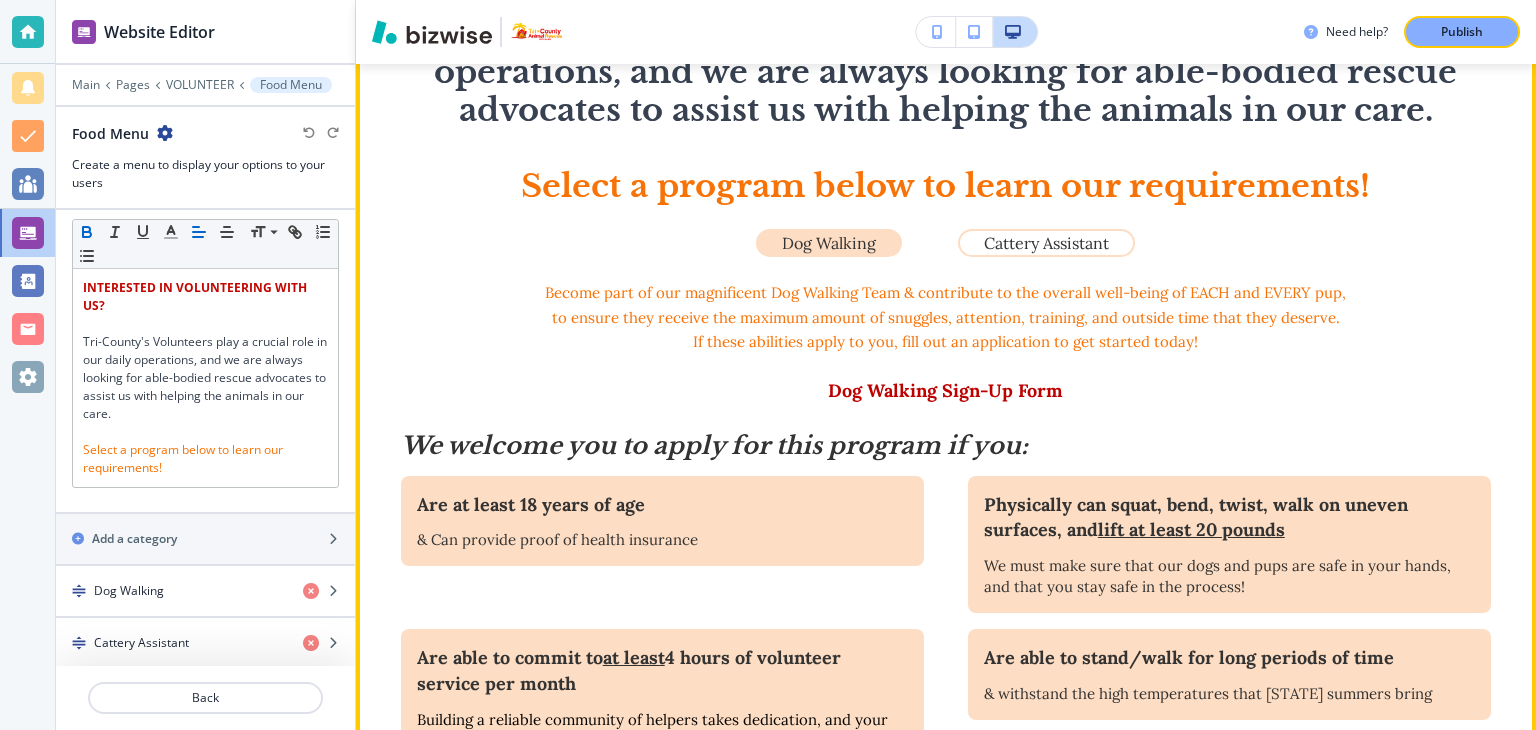 scroll, scrollTop: 781, scrollLeft: 0, axis: vertical 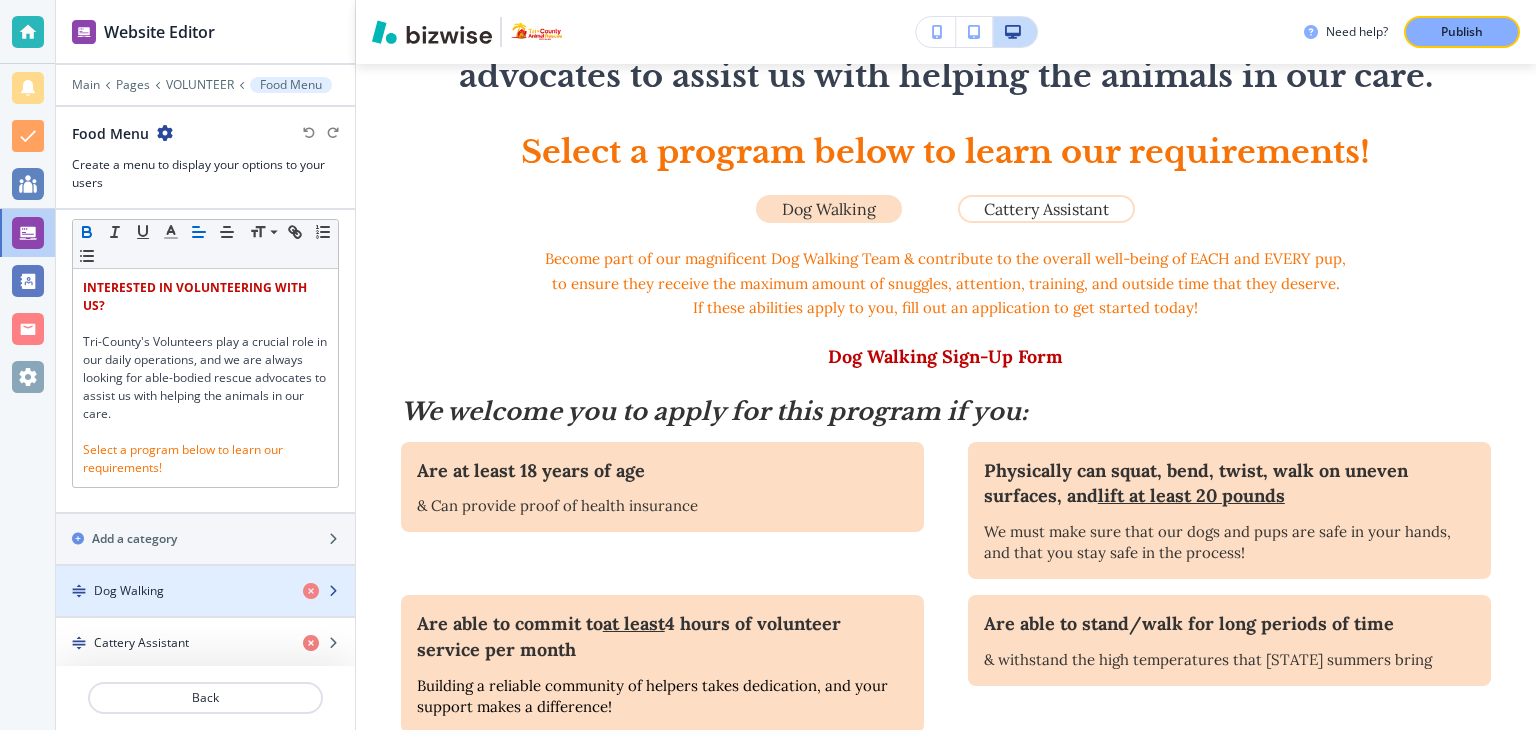 click at bounding box center [333, 591] 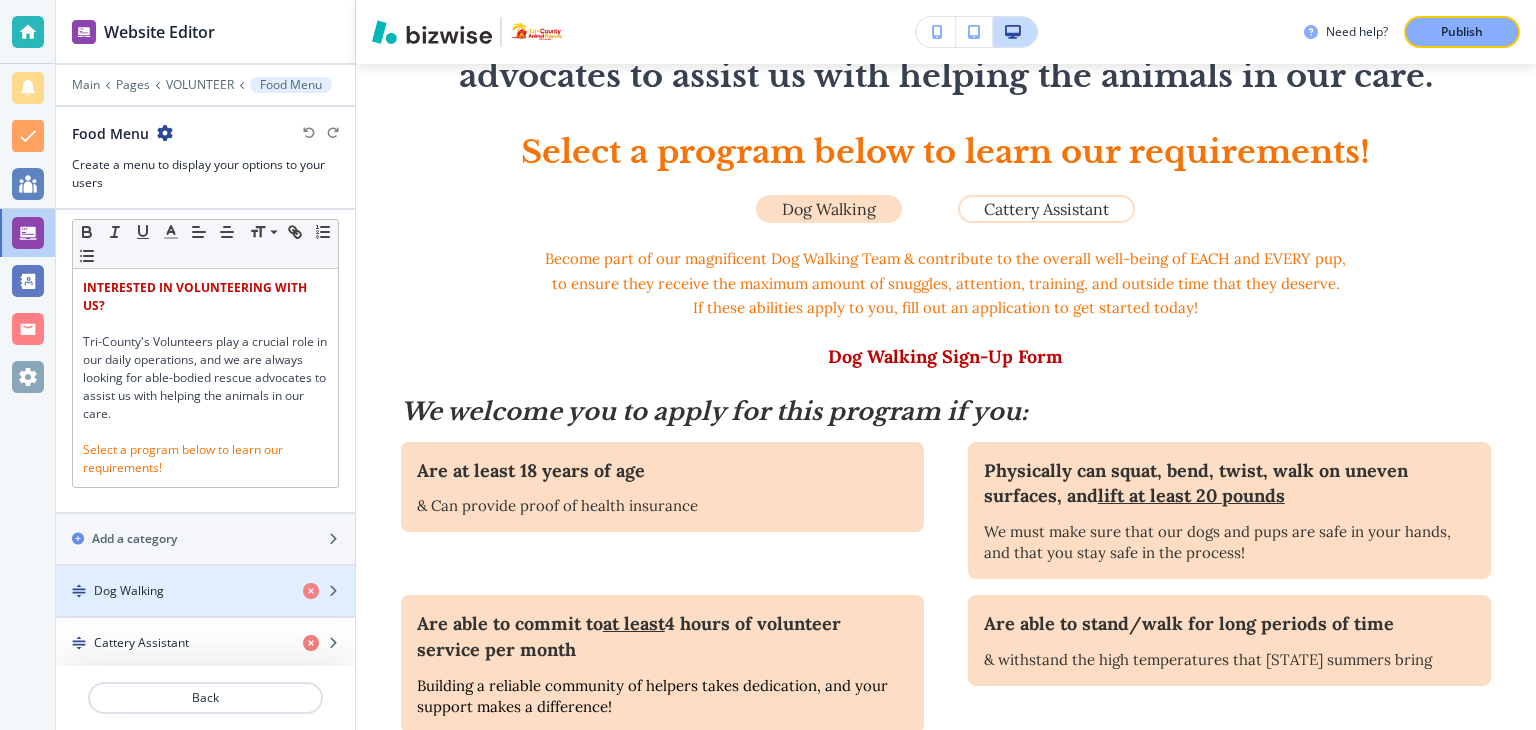 click on "Dog Walking" at bounding box center (129, 591) 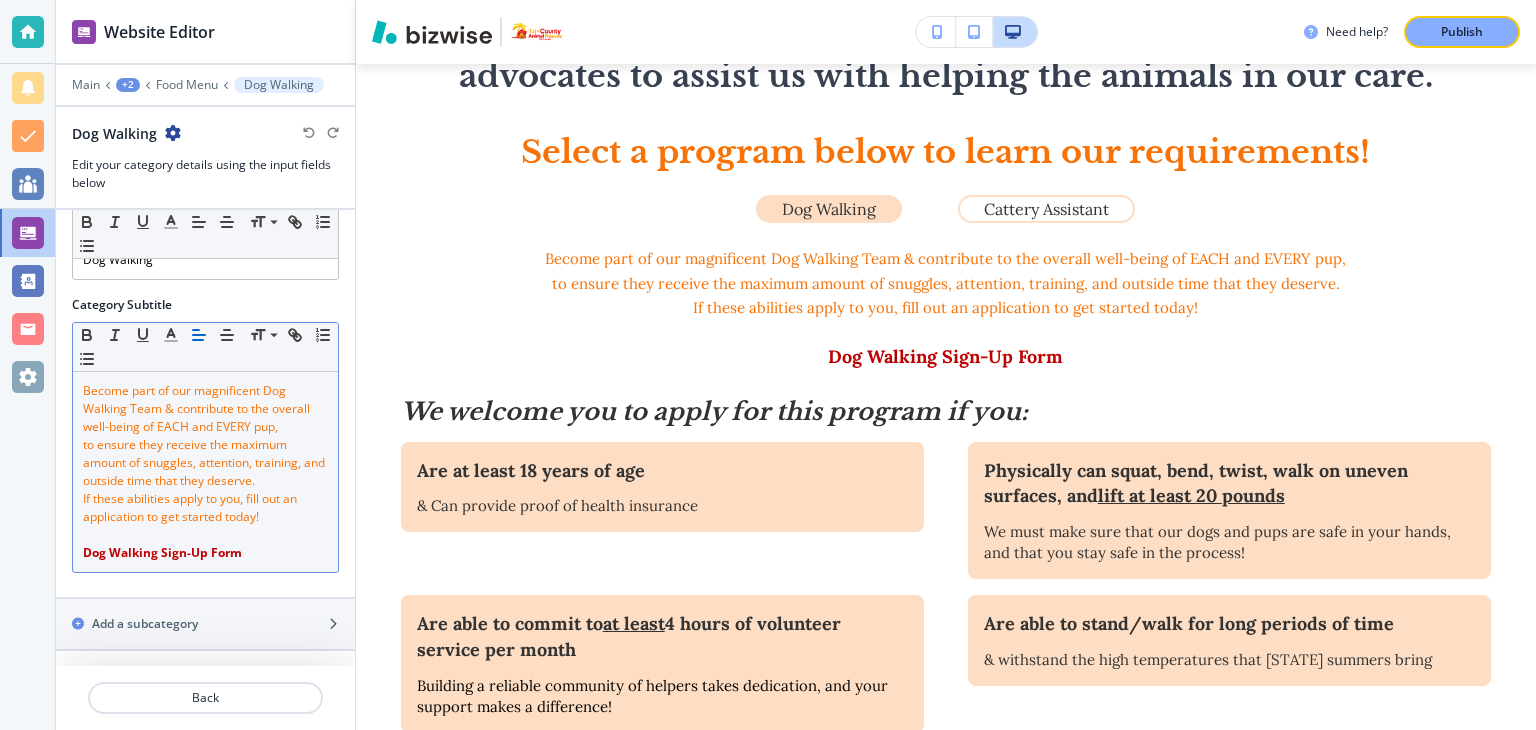 scroll, scrollTop: 94, scrollLeft: 0, axis: vertical 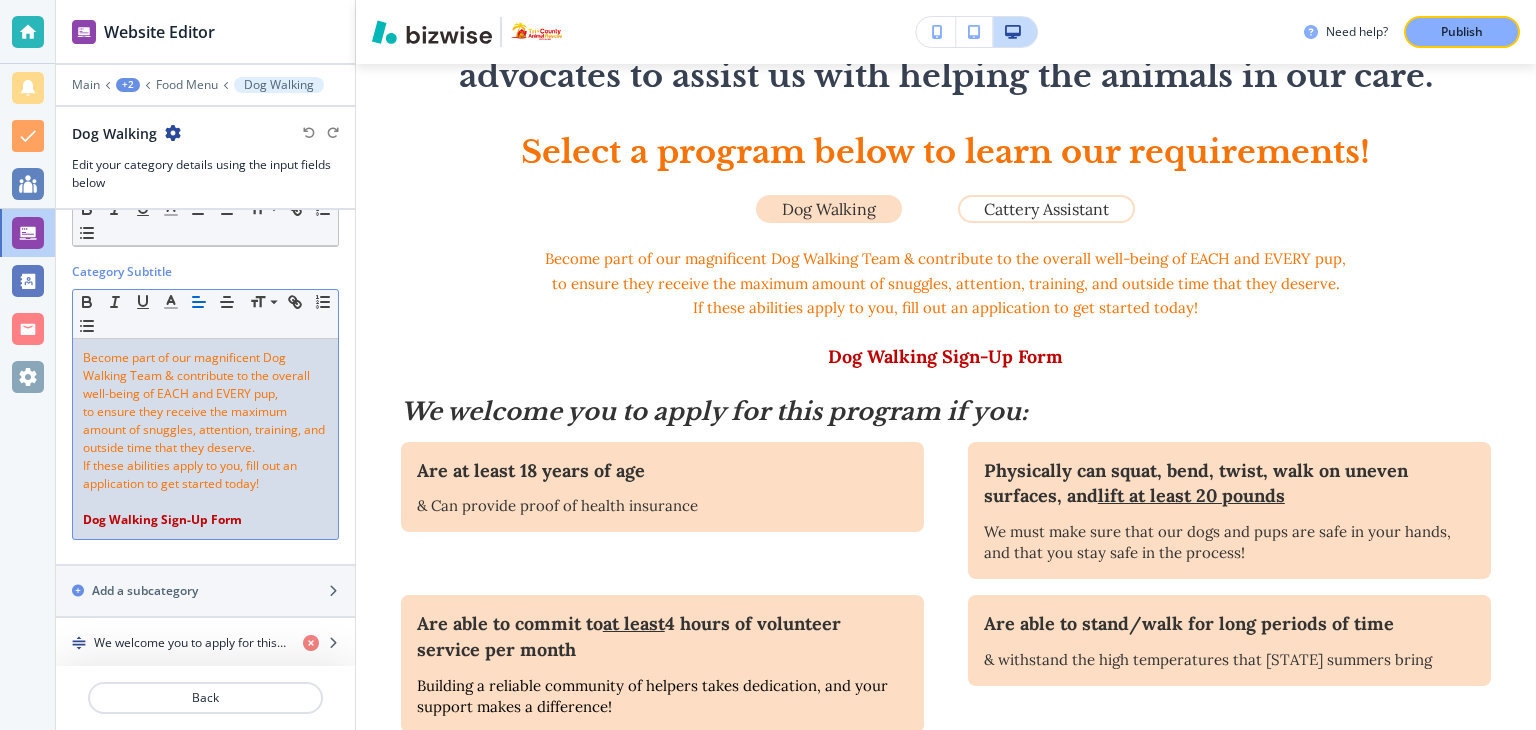 click on "﻿Dog Walking Sign-Up Form" at bounding box center [162, 519] 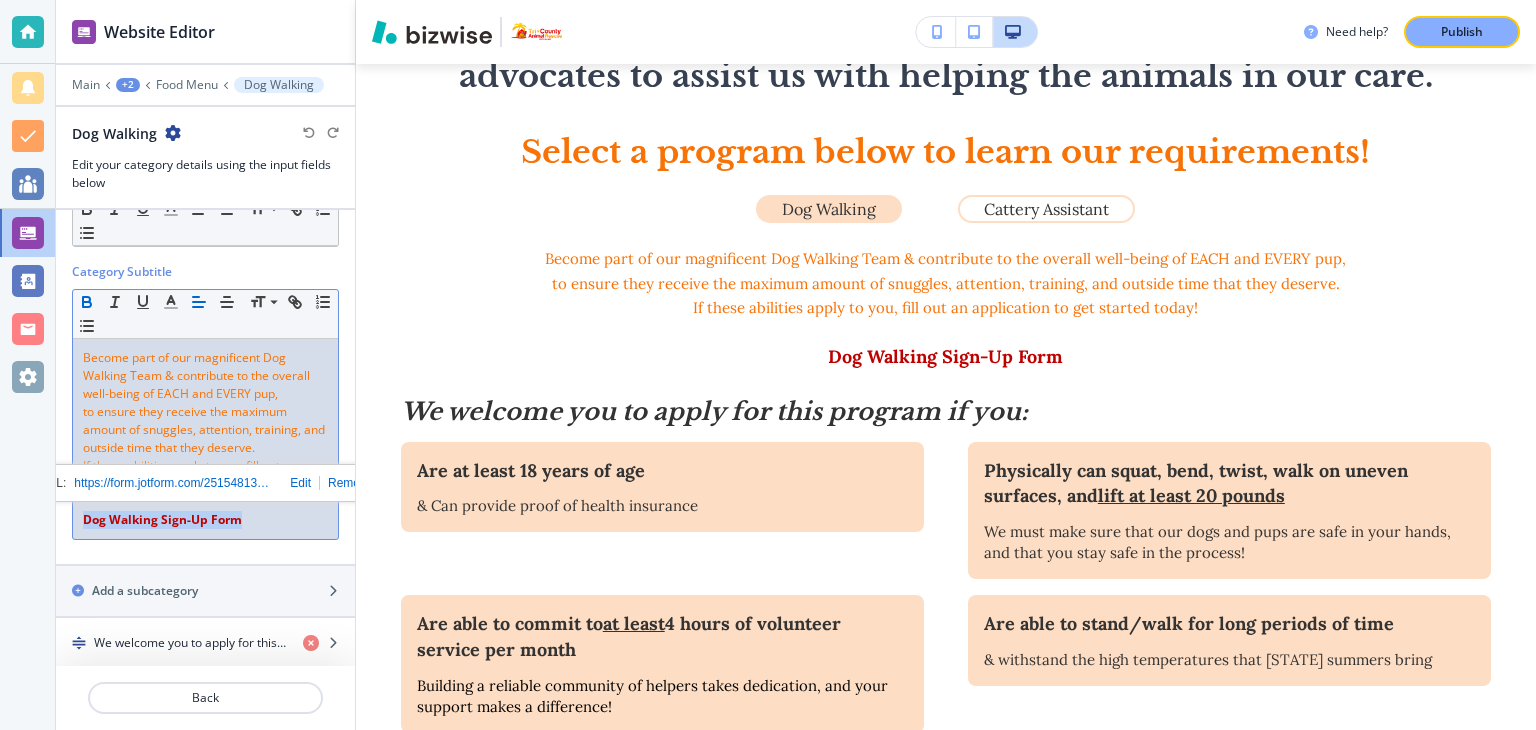 drag, startPoint x: 252, startPoint y: 514, endPoint x: 77, endPoint y: 521, distance: 175.13994 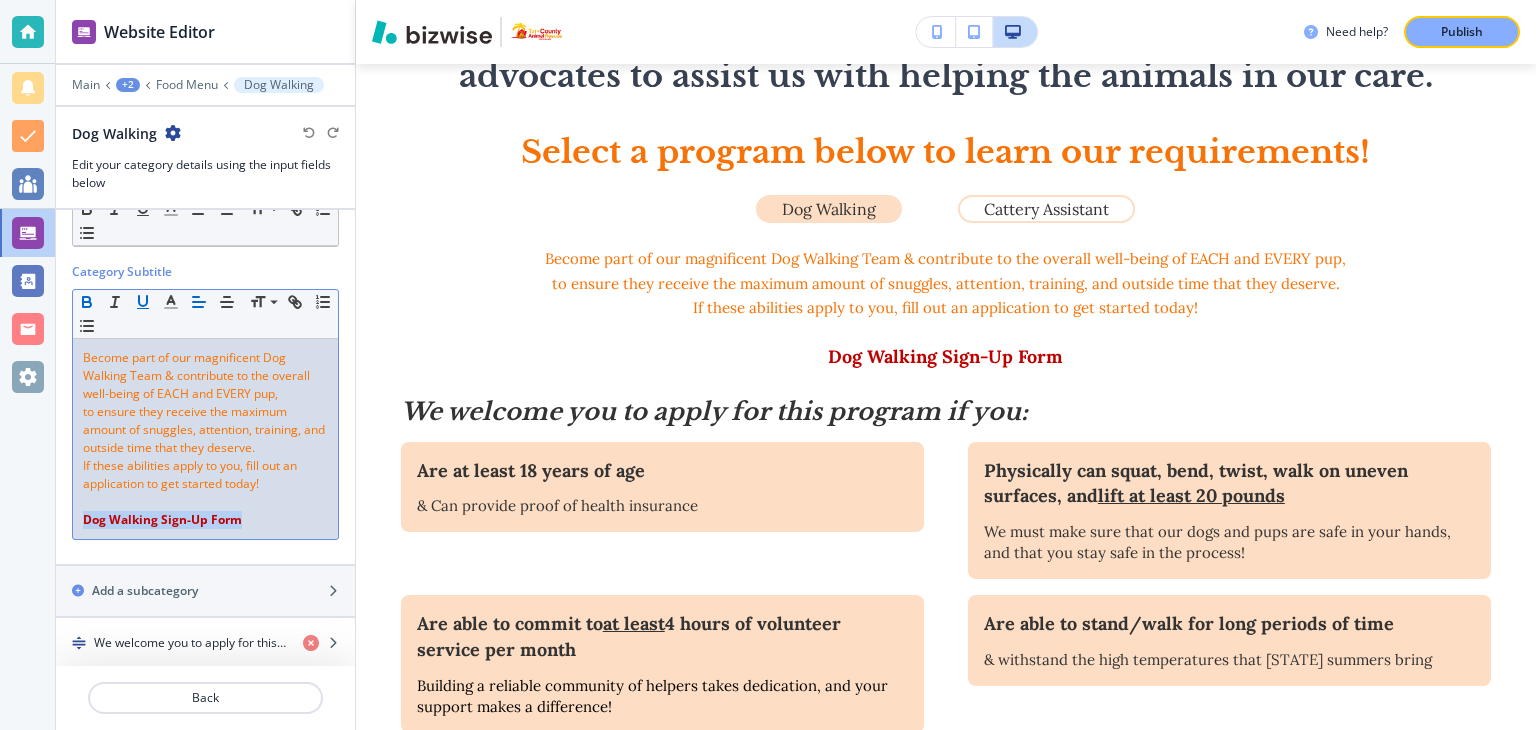 click at bounding box center [143, 302] 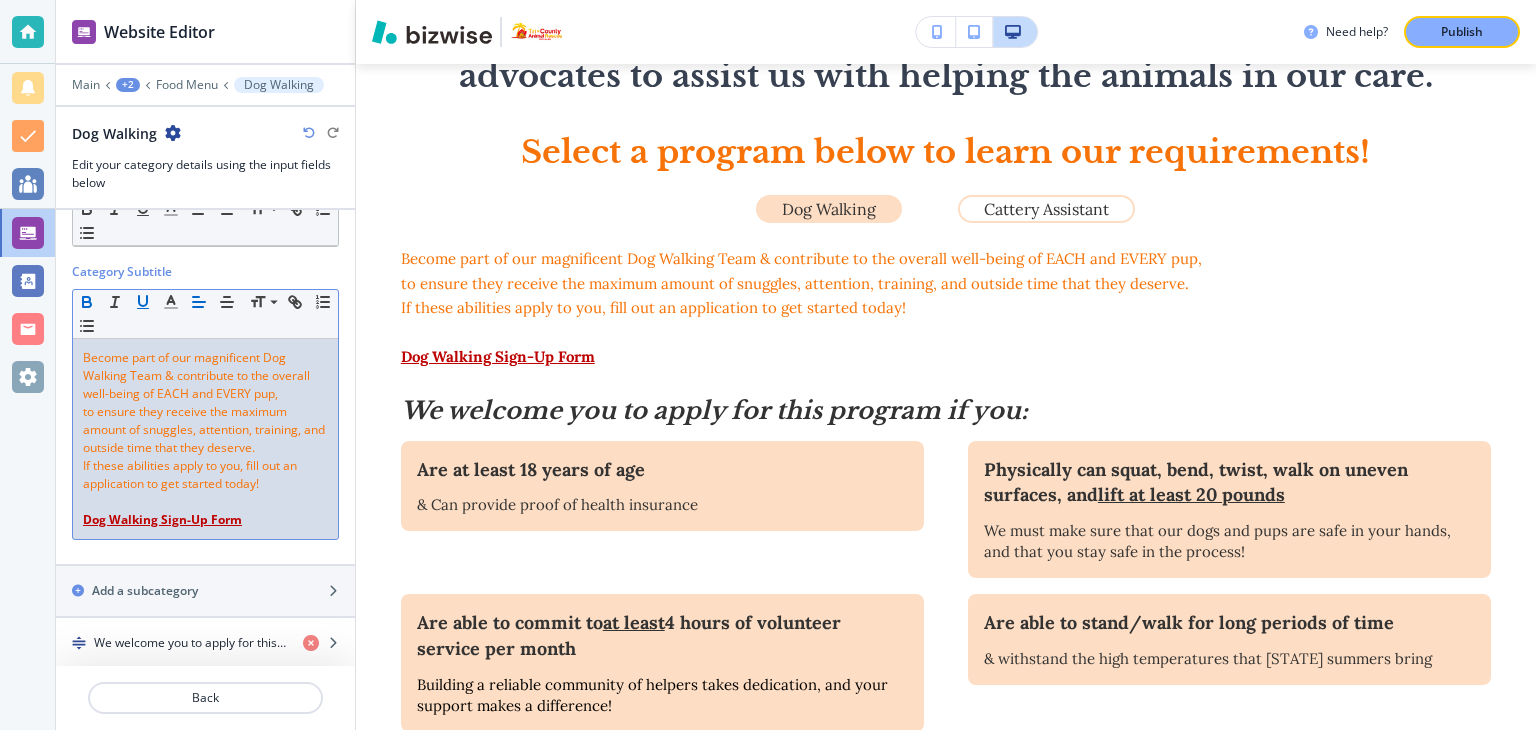 click on "to ensure they receive the maximum amount of snuggles, attention, training, and outside time that they deserve." at bounding box center [198, 375] 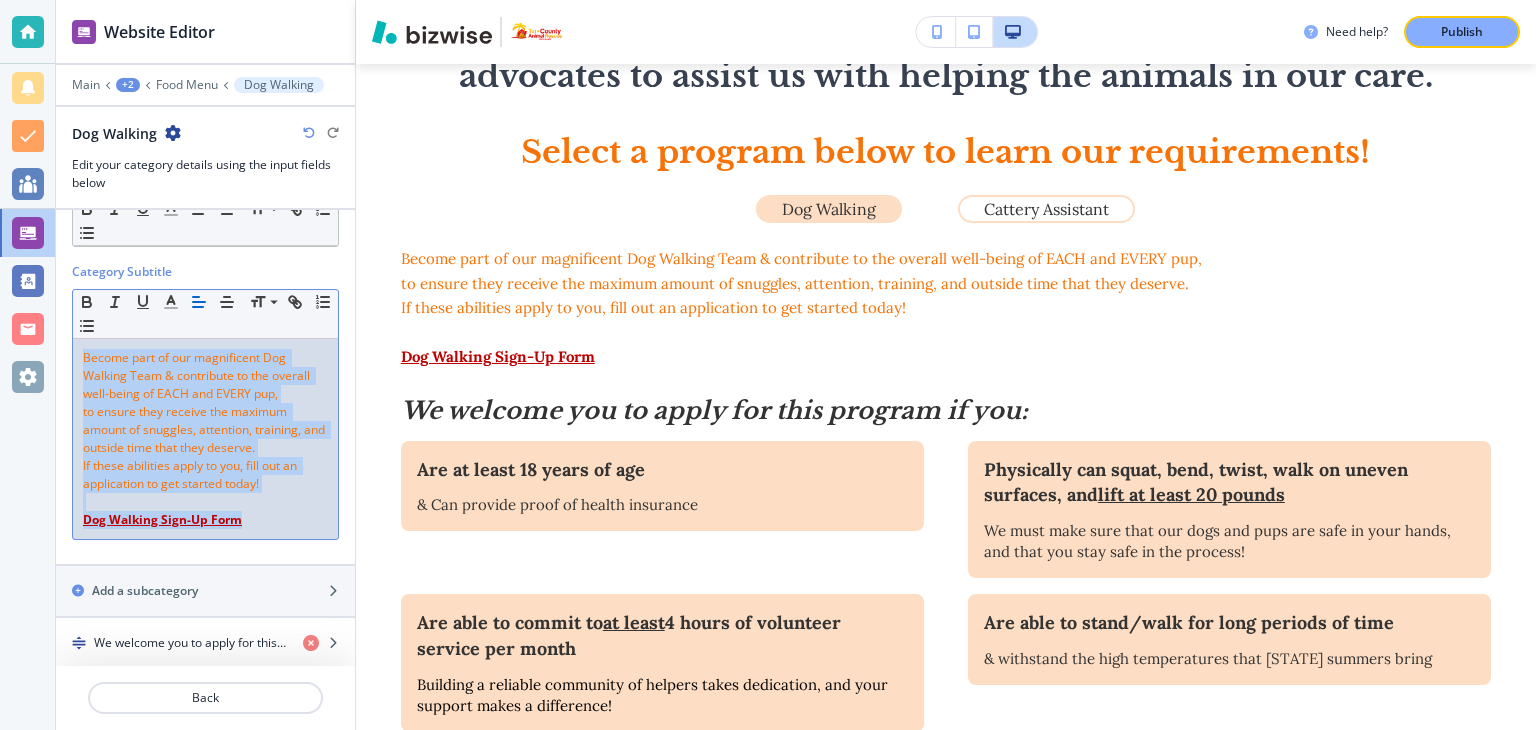 drag, startPoint x: 235, startPoint y: 516, endPoint x: 112, endPoint y: 348, distance: 208.21384 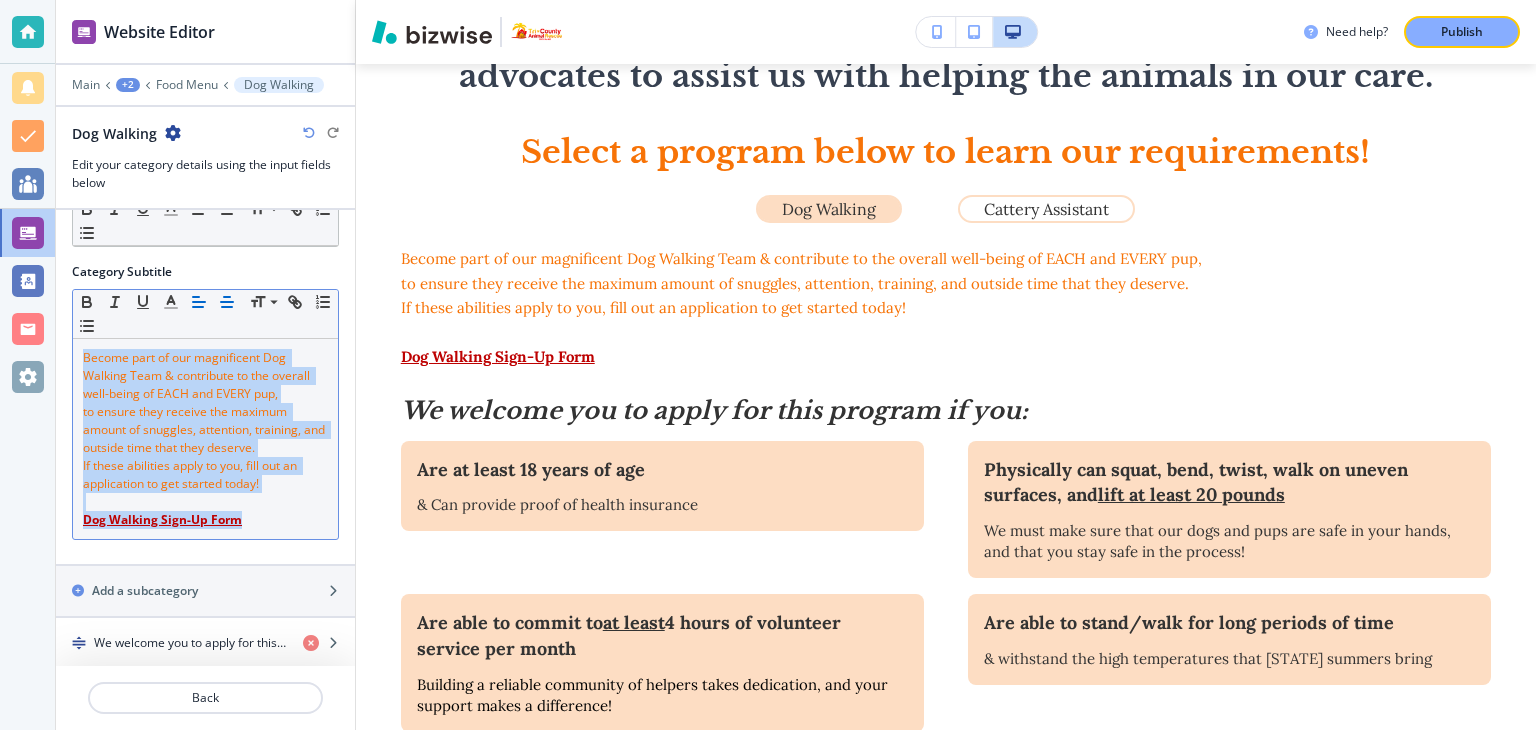 click at bounding box center (199, 302) 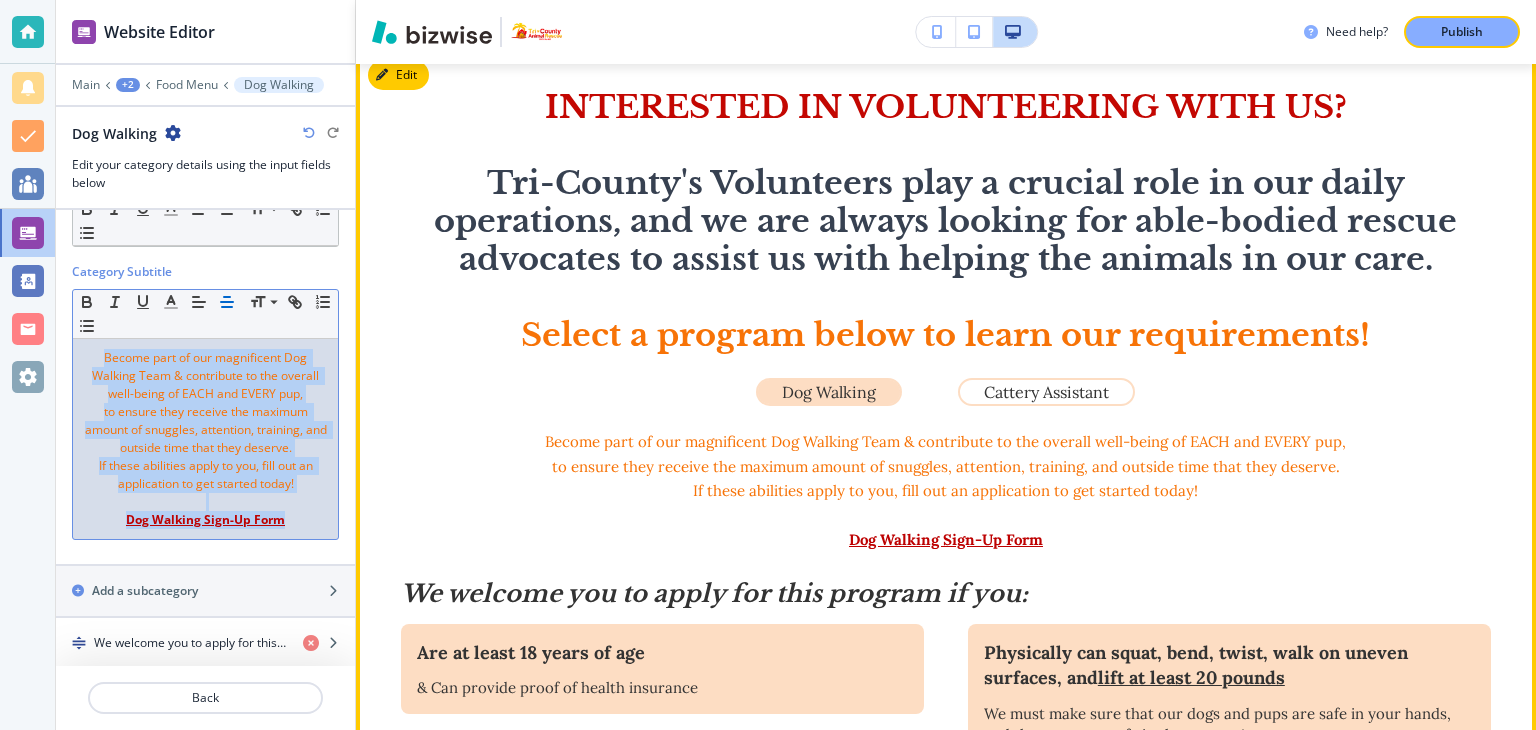 scroll, scrollTop: 481, scrollLeft: 0, axis: vertical 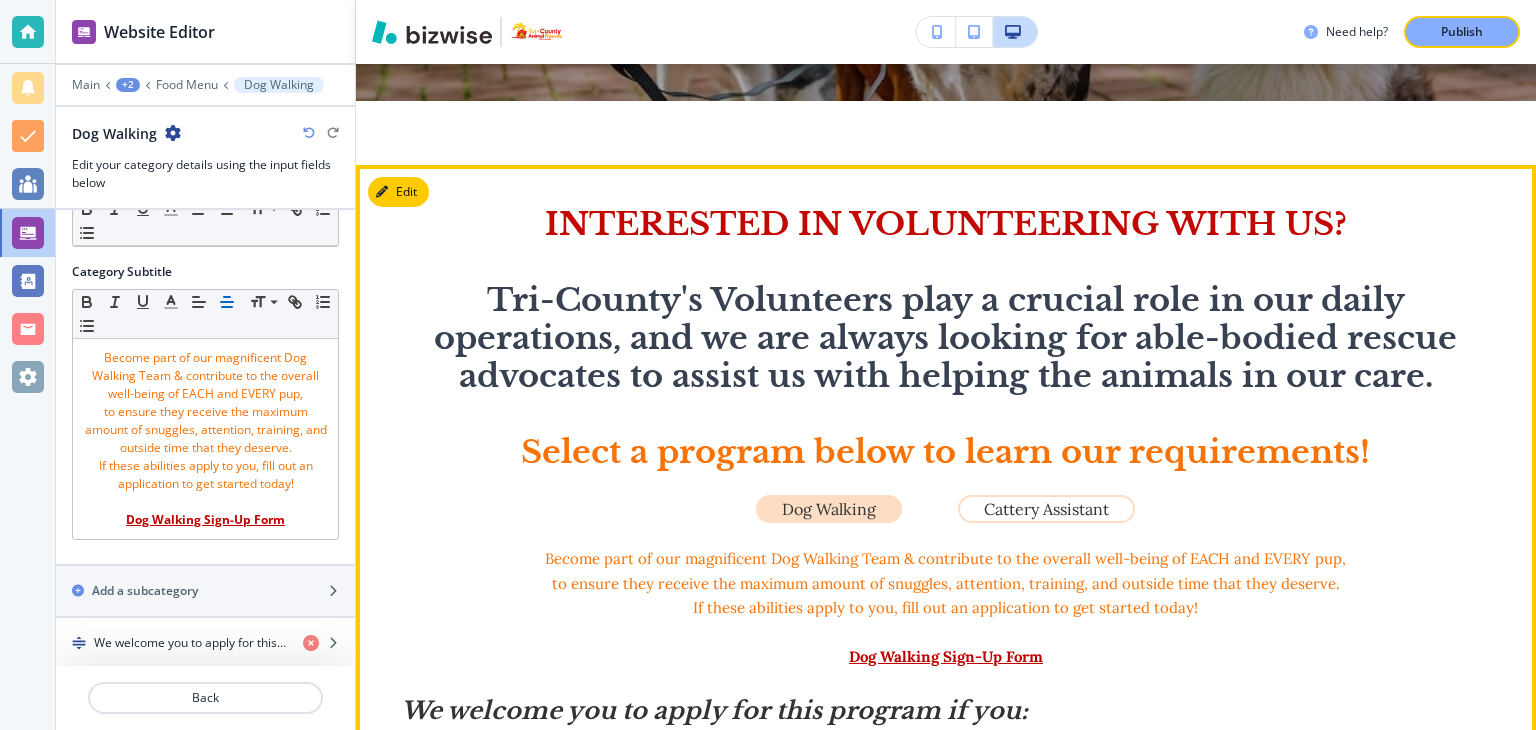 click on "﻿Tri-County's Volunteers play a crucial role in our daily operations, and we are always looking for able-bodied rescue advocates to assist us with helping the animals in our care." at bounding box center [950, 338] 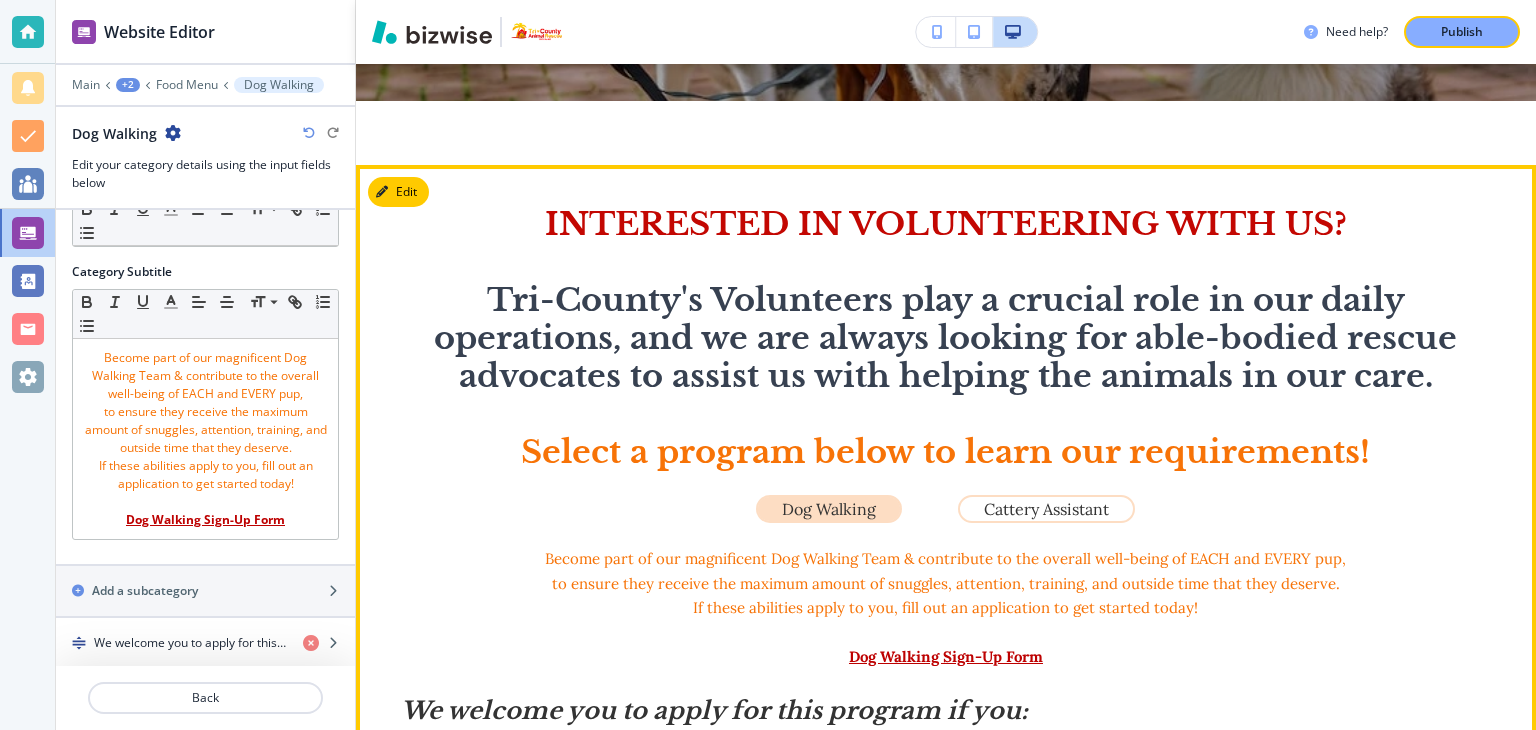 drag, startPoint x: 485, startPoint y: 294, endPoint x: 1464, endPoint y: 393, distance: 983.99286 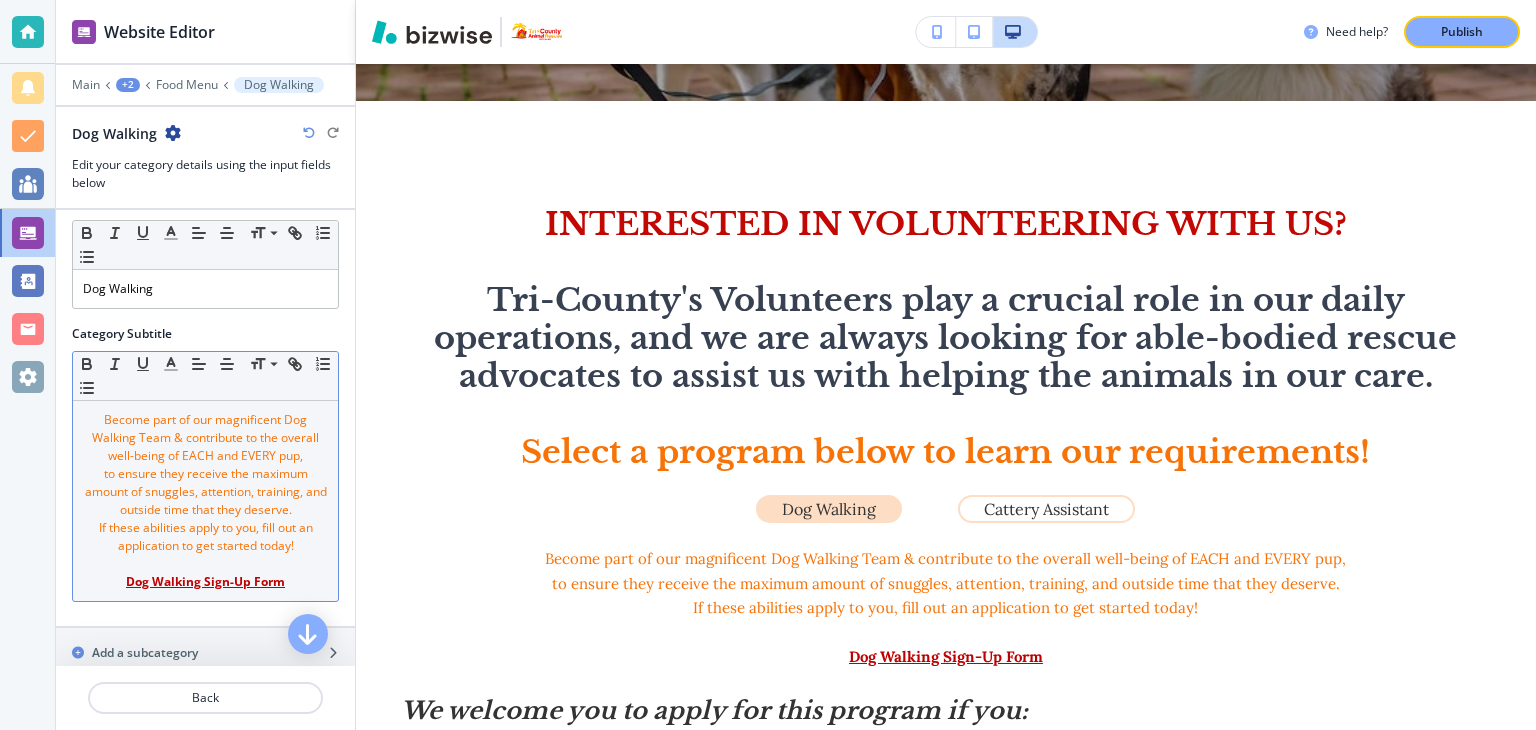 scroll, scrollTop: 0, scrollLeft: 0, axis: both 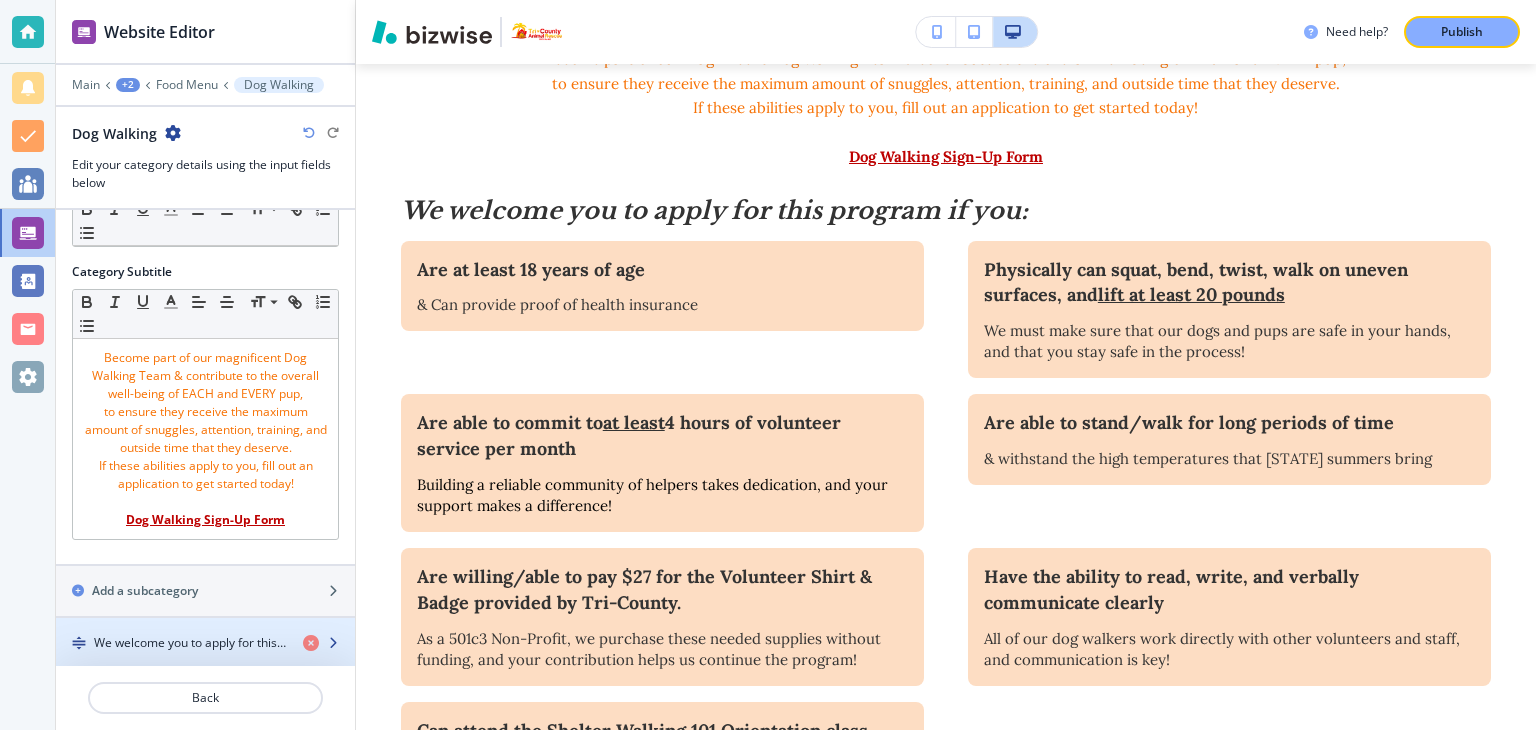 click on "We welcome you to apply for this program if you:" at bounding box center (190, 643) 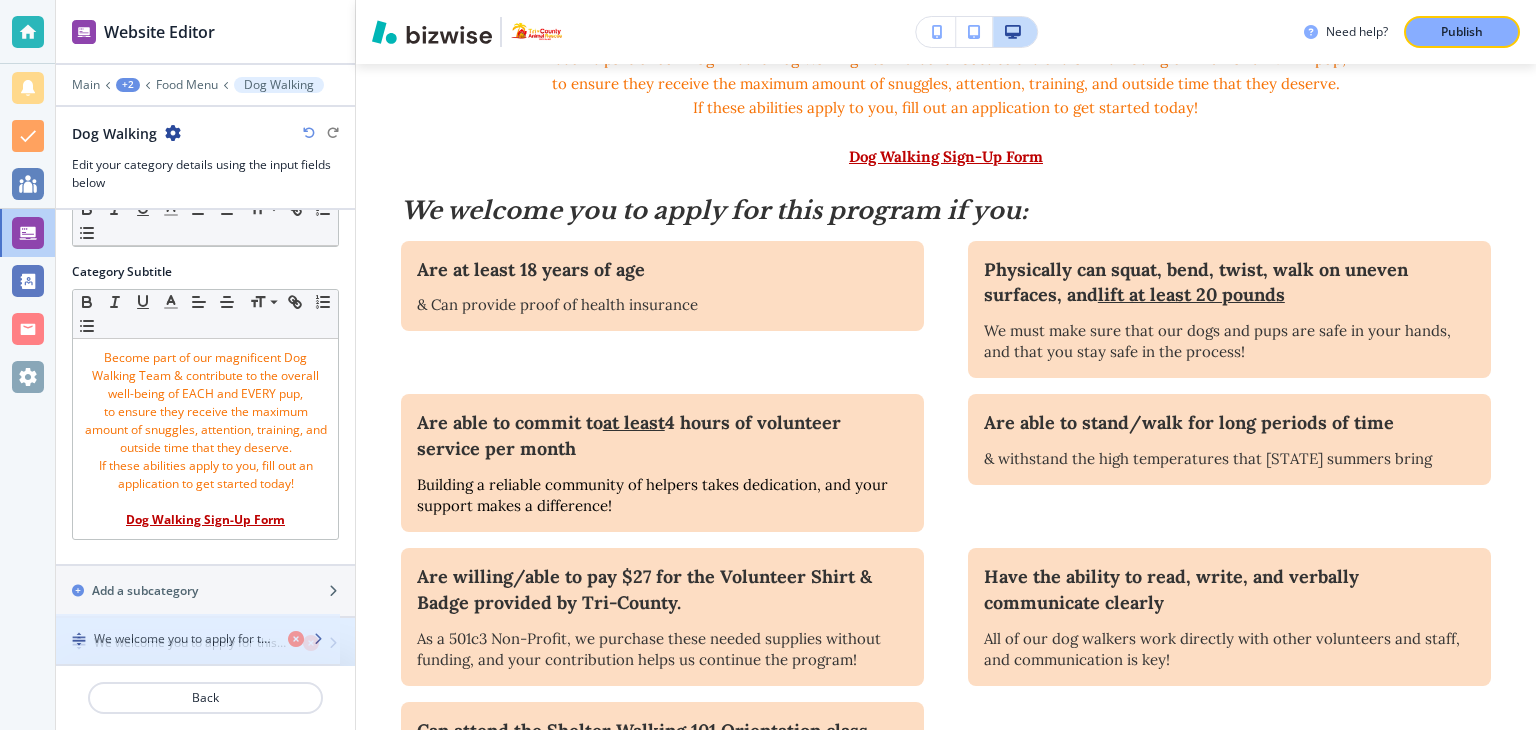 click at bounding box center (333, 643) 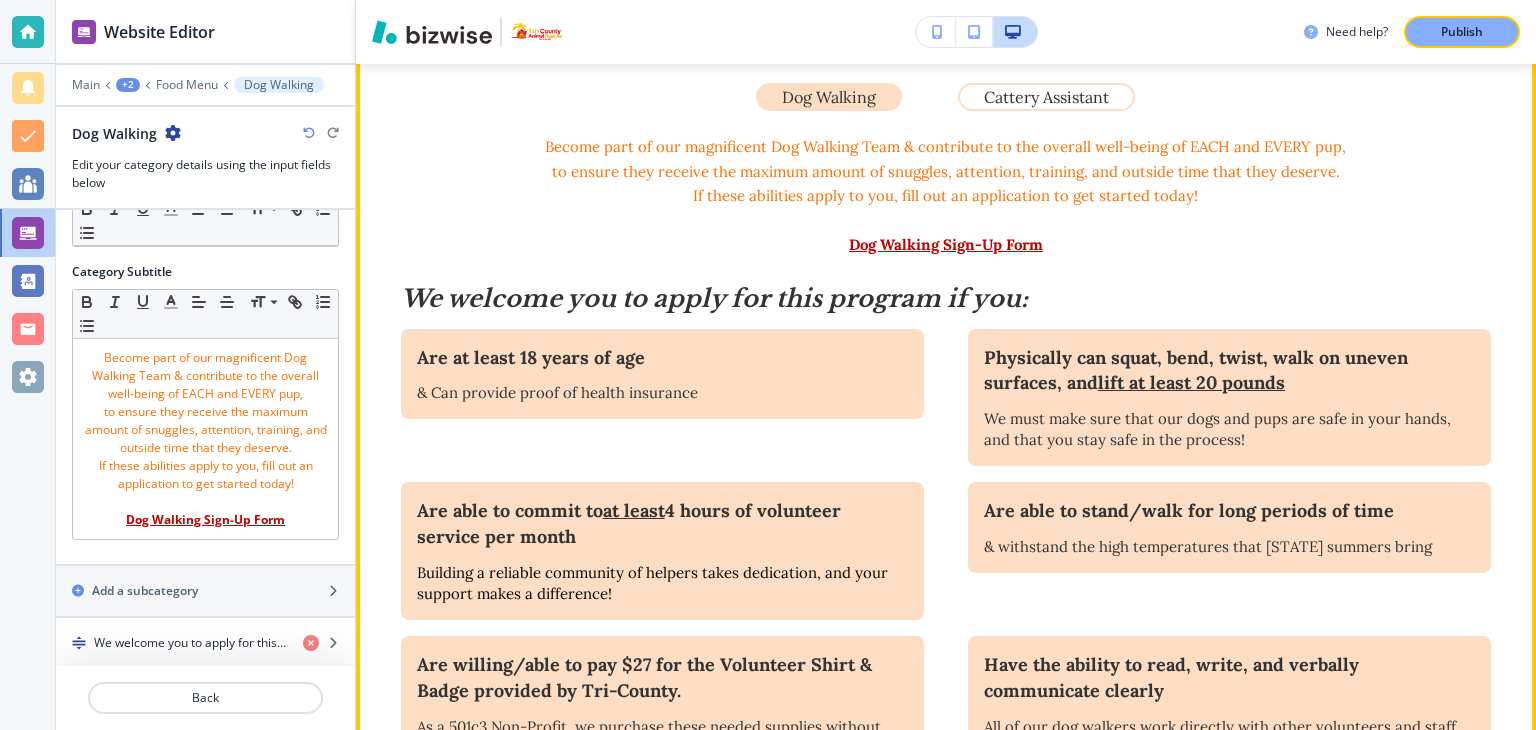 scroll, scrollTop: 1081, scrollLeft: 0, axis: vertical 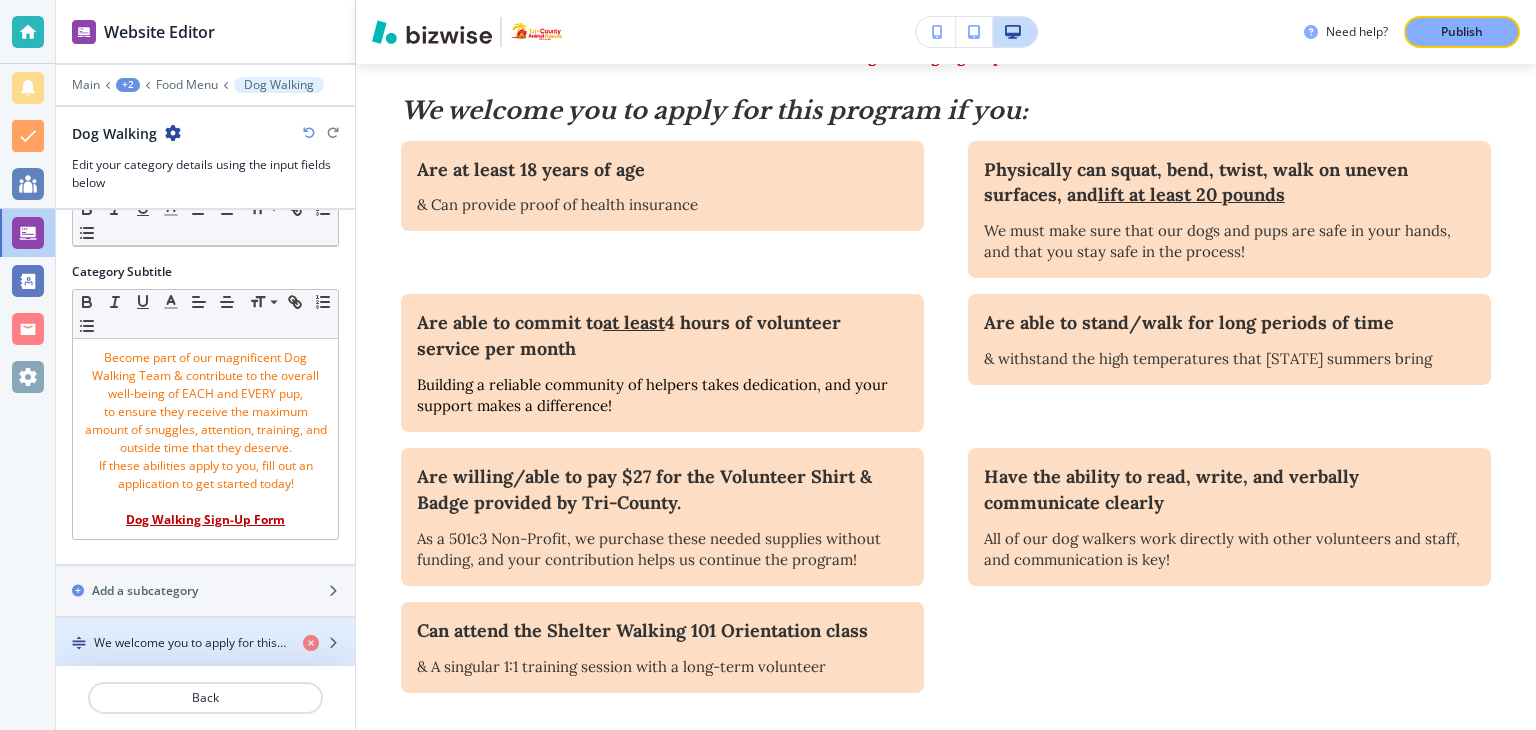 click on "We welcome you to apply for this program if you:" at bounding box center [190, 643] 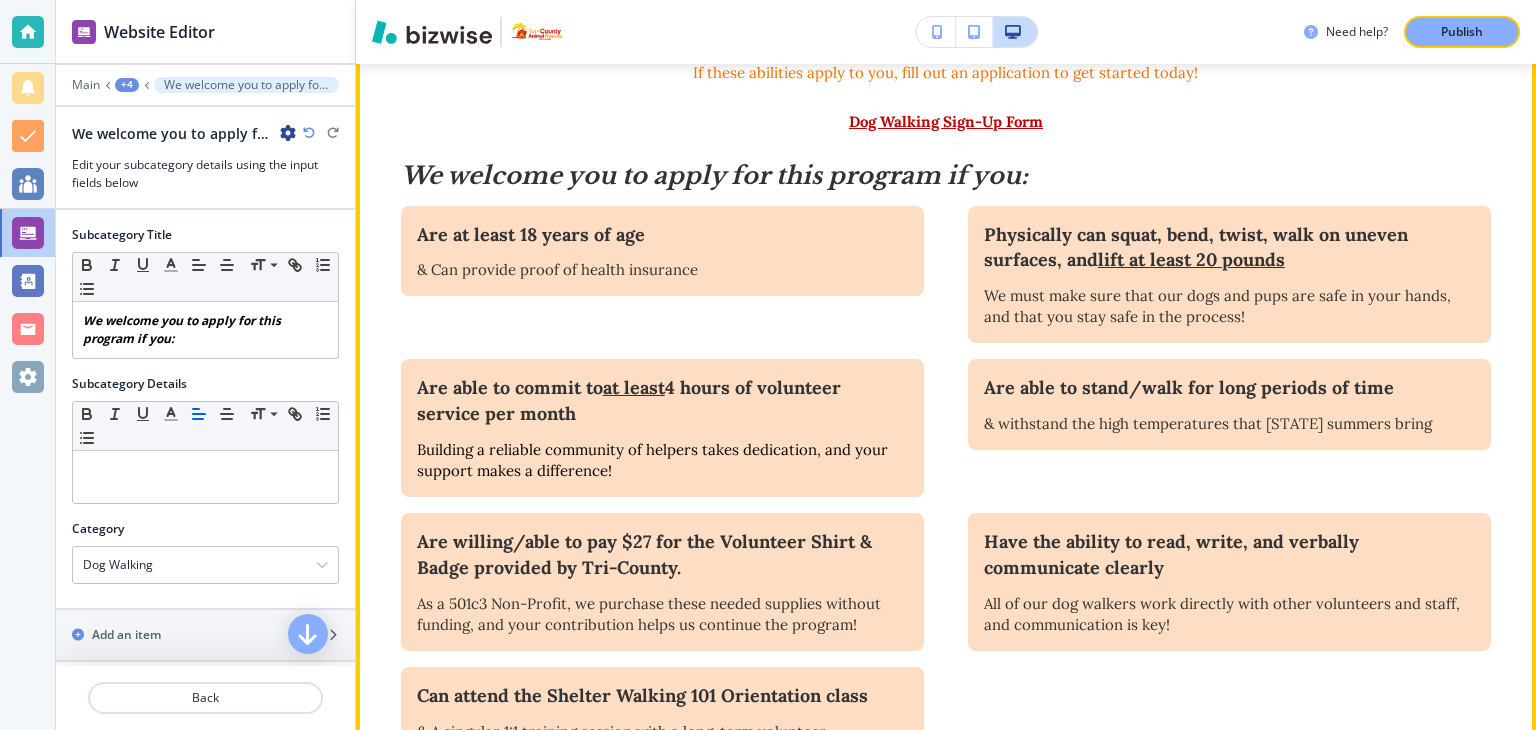 scroll, scrollTop: 981, scrollLeft: 0, axis: vertical 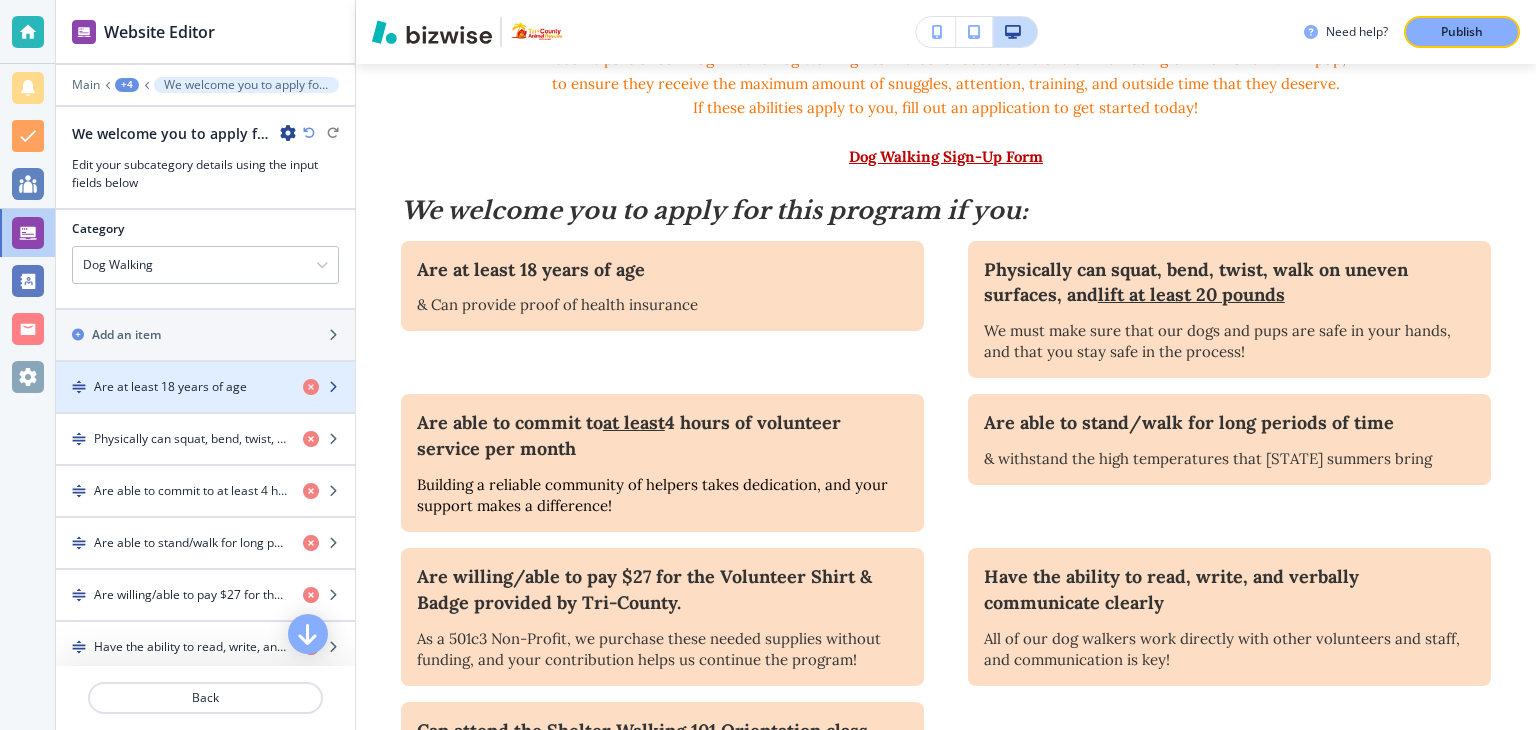click on "Are at least 18 years of age" at bounding box center (170, 387) 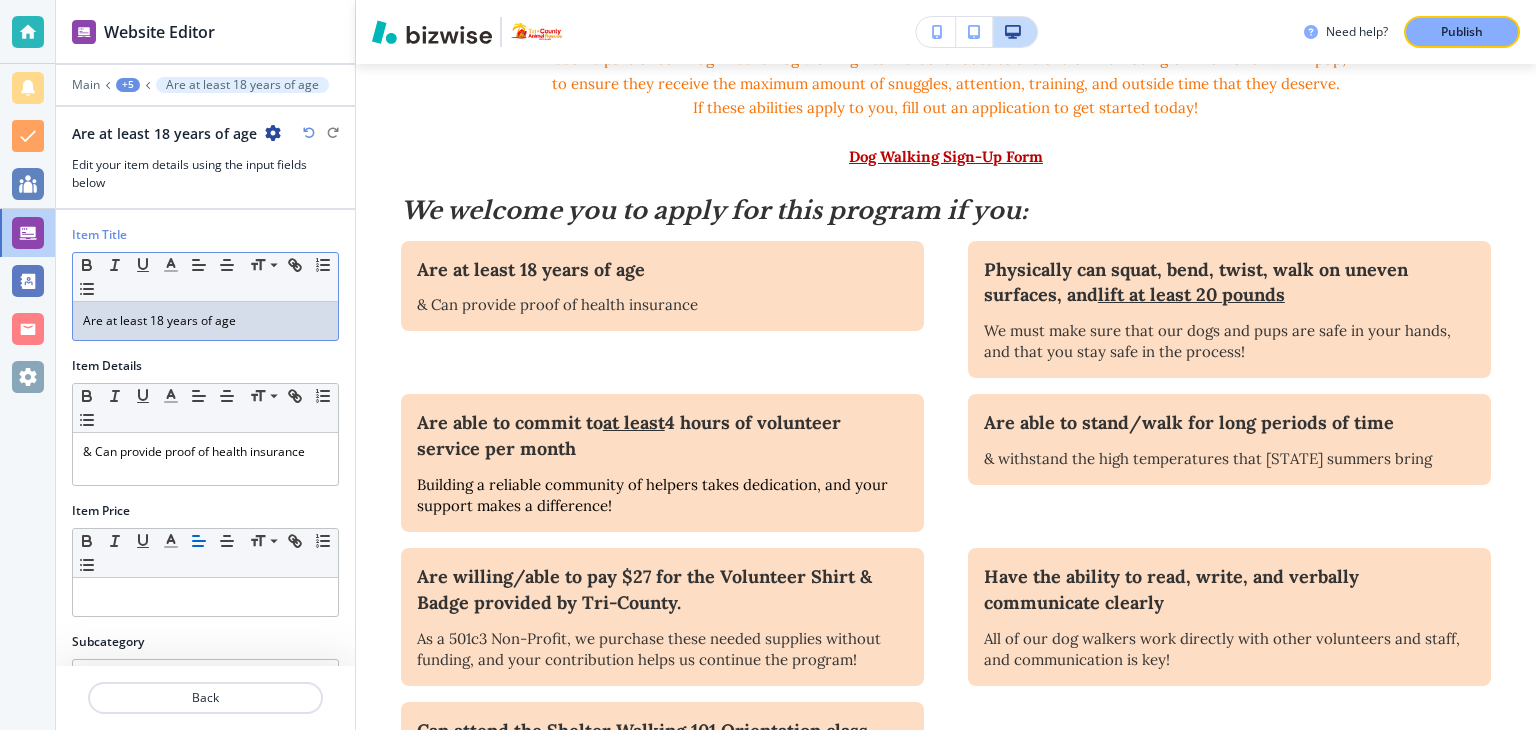 click on "Are at least 18 years of age" at bounding box center (205, 321) 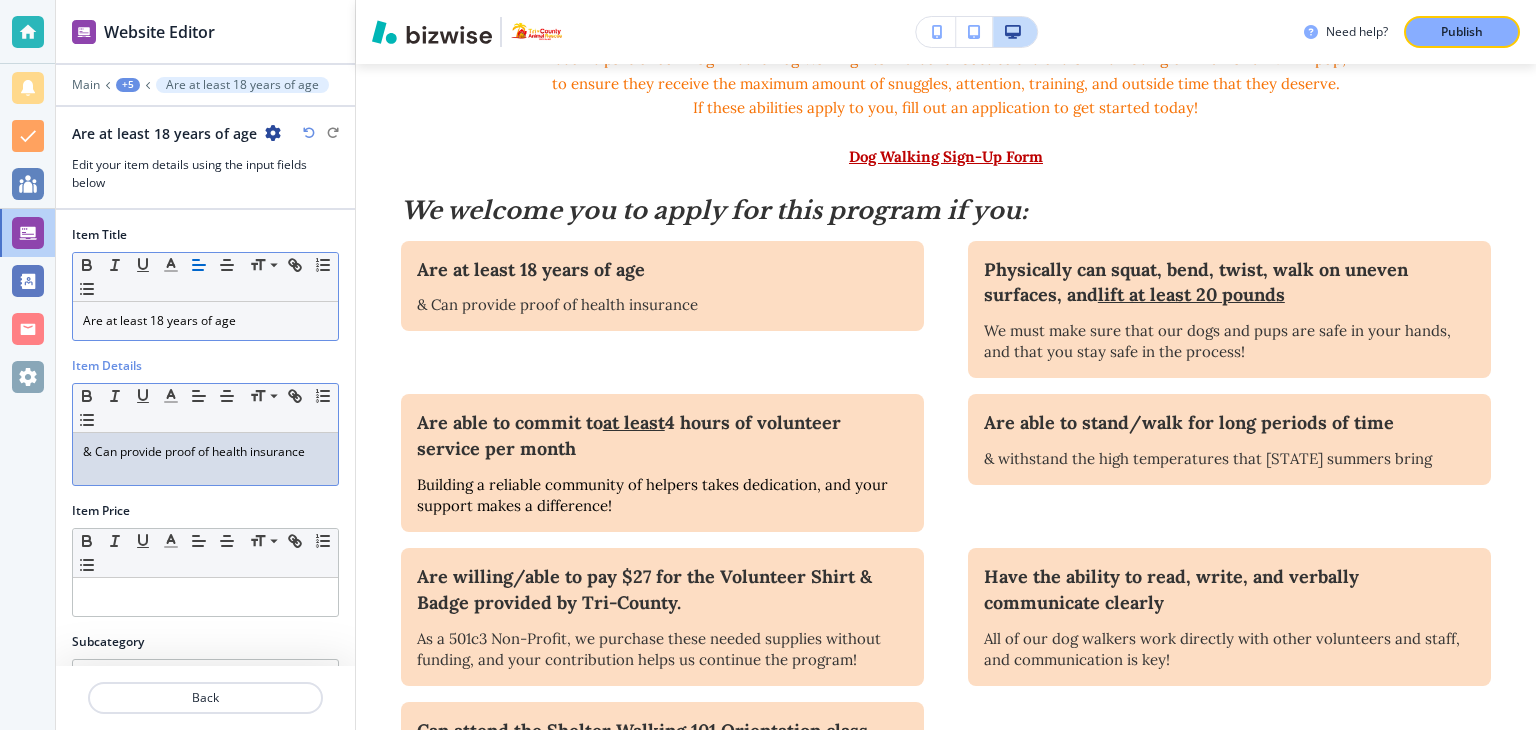 click on "& Can provide proof of health insurance" at bounding box center (205, 452) 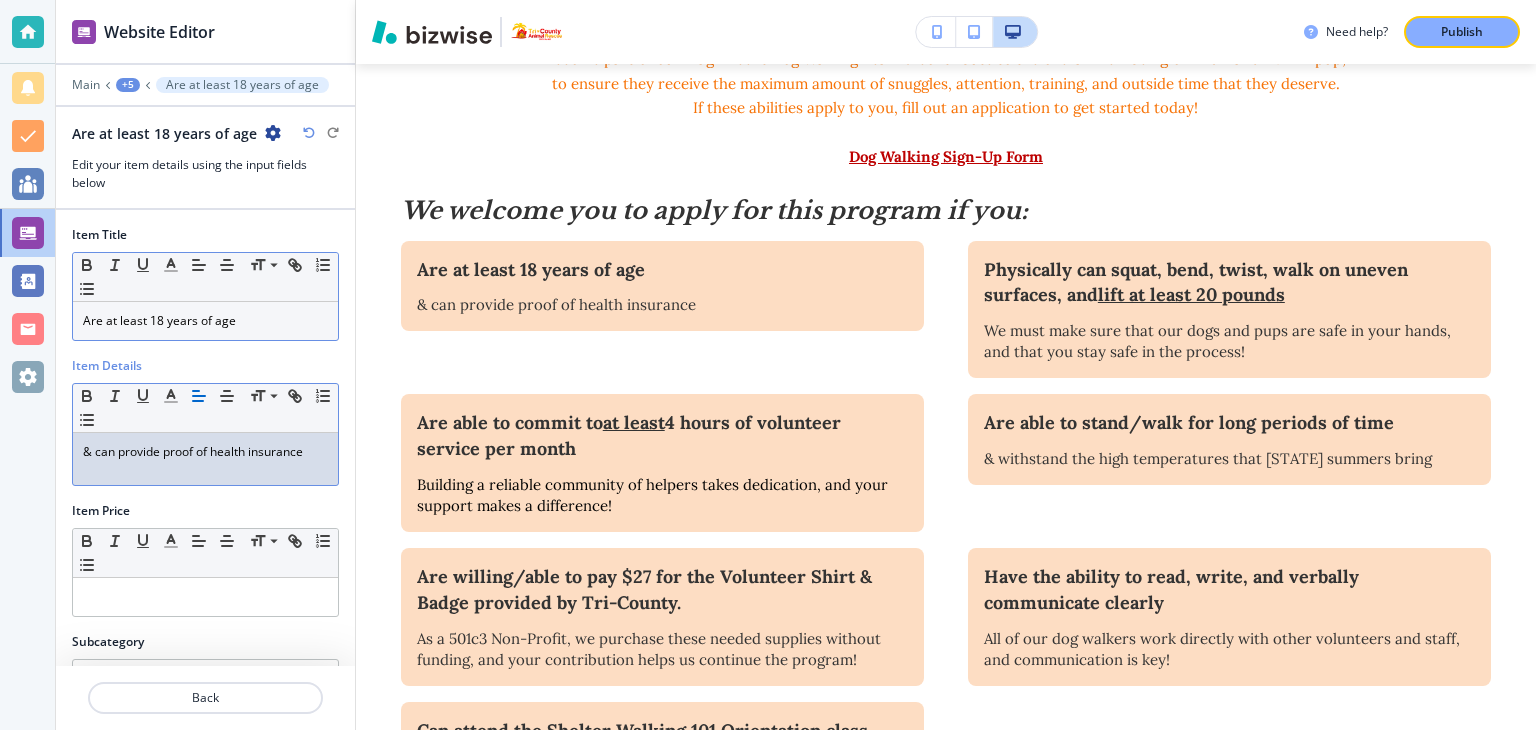 click on "& can provide proof of health insurance" at bounding box center [205, 452] 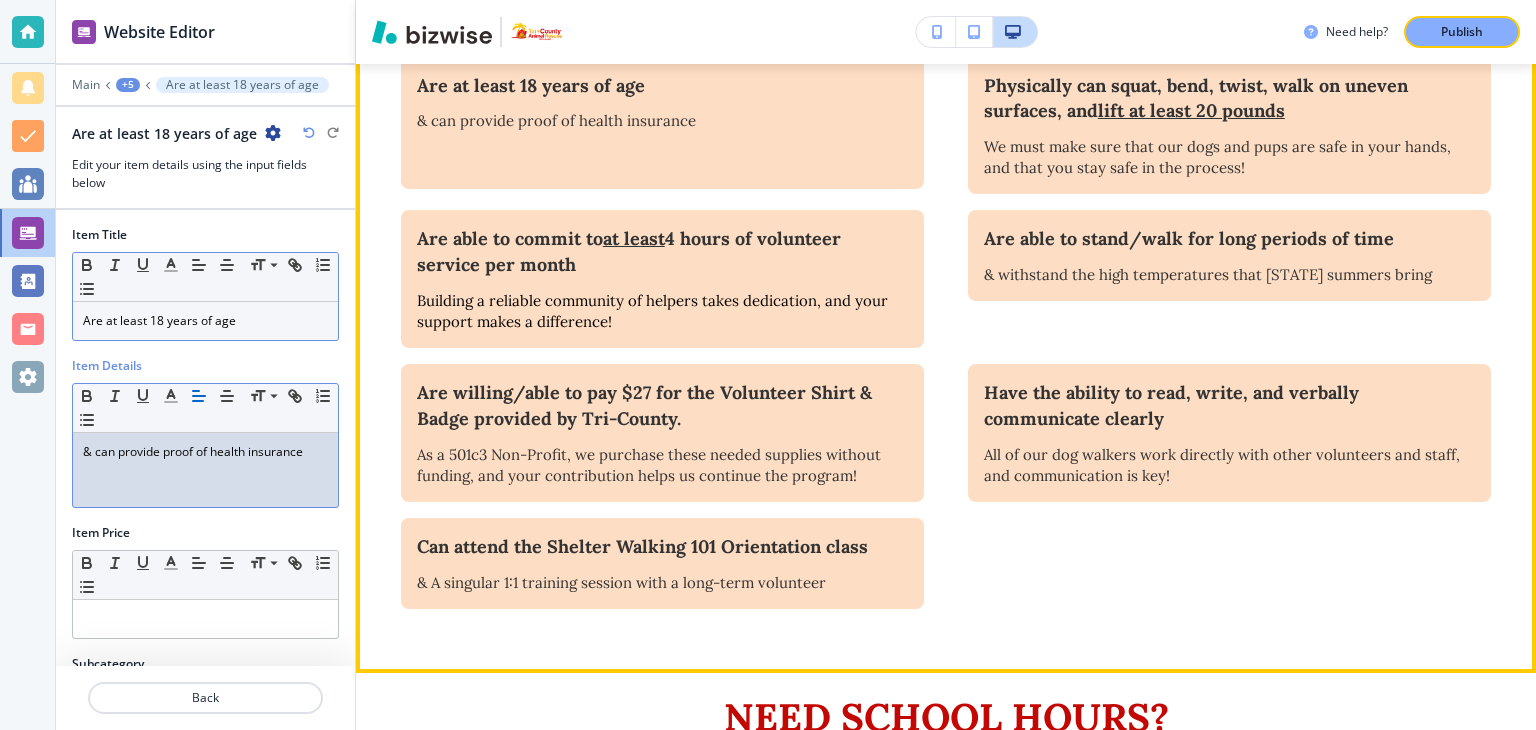 scroll, scrollTop: 1181, scrollLeft: 0, axis: vertical 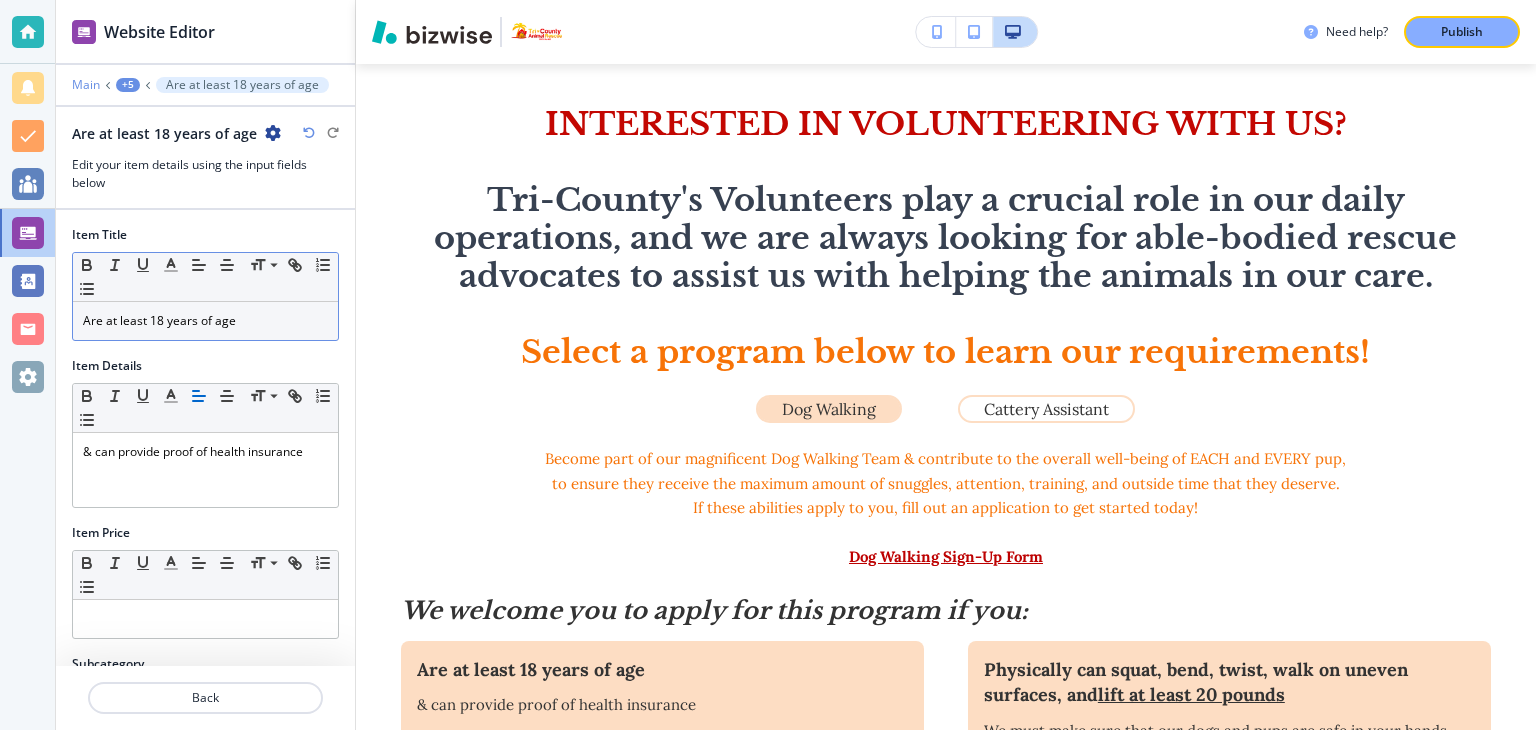 click on "Main" at bounding box center (86, 85) 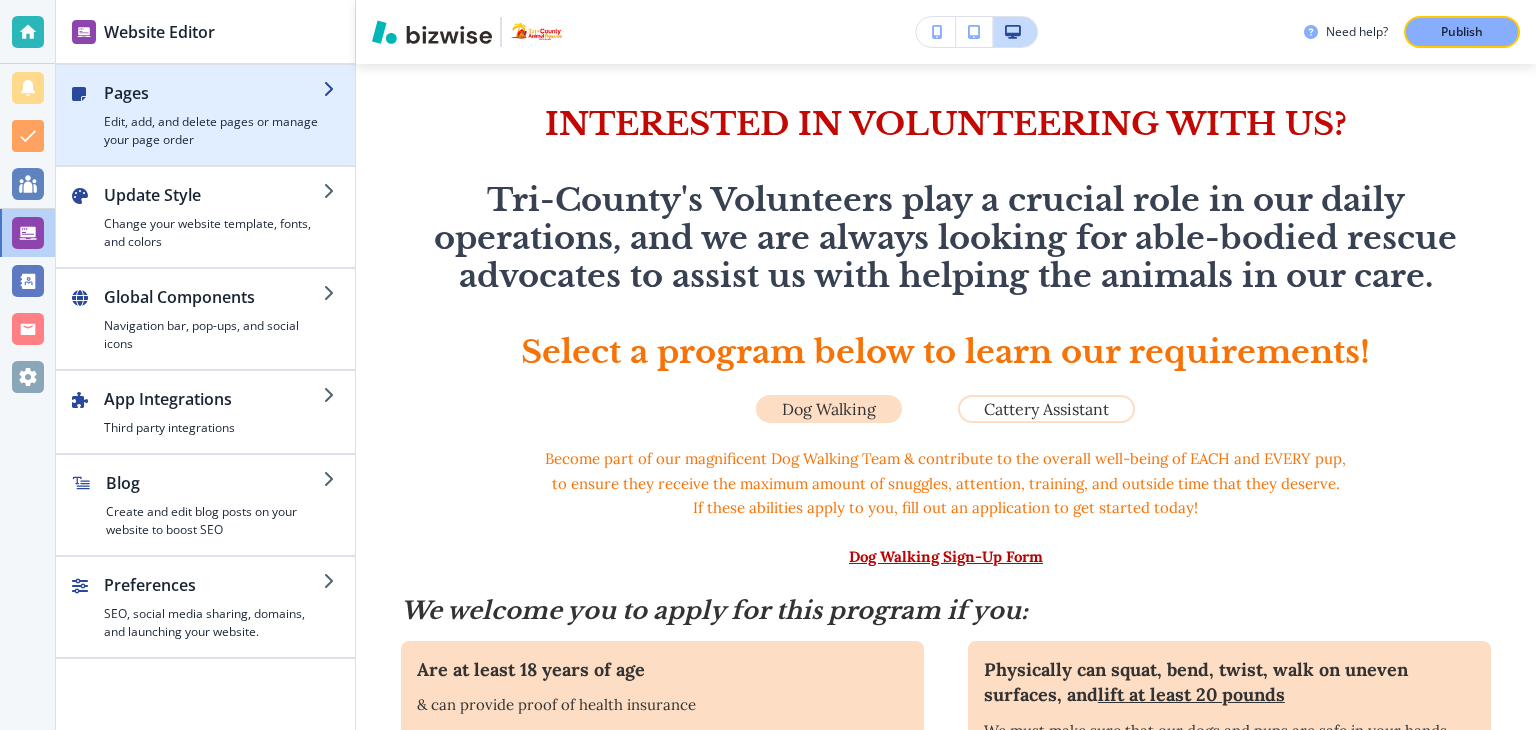 click on "Edit, add, and delete pages or manage your page order" at bounding box center (213, 131) 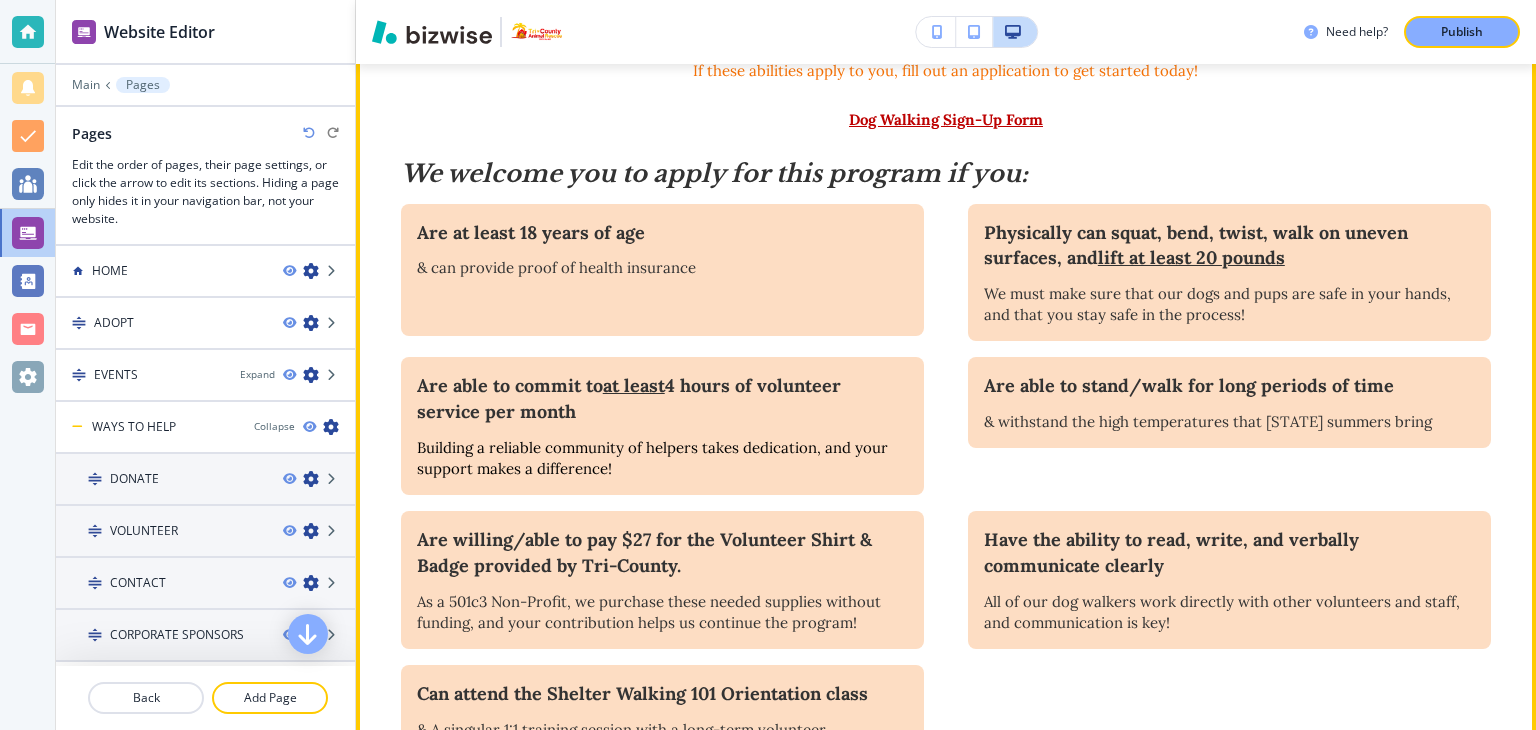 scroll, scrollTop: 1181, scrollLeft: 0, axis: vertical 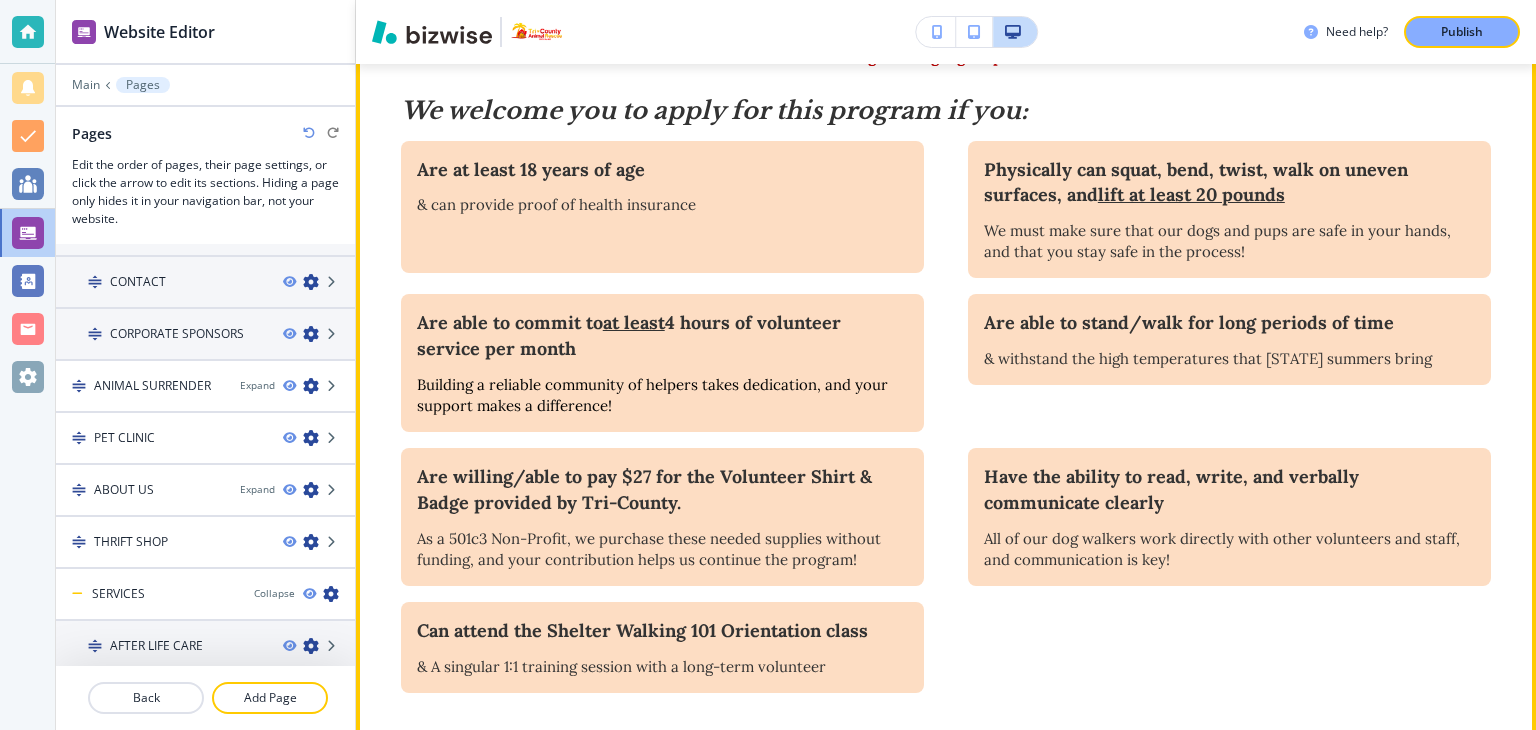 click on "Are able to stand/walk for long periods of time & withstand the high temperatures that Florida summers bring" at bounding box center (662, 207) 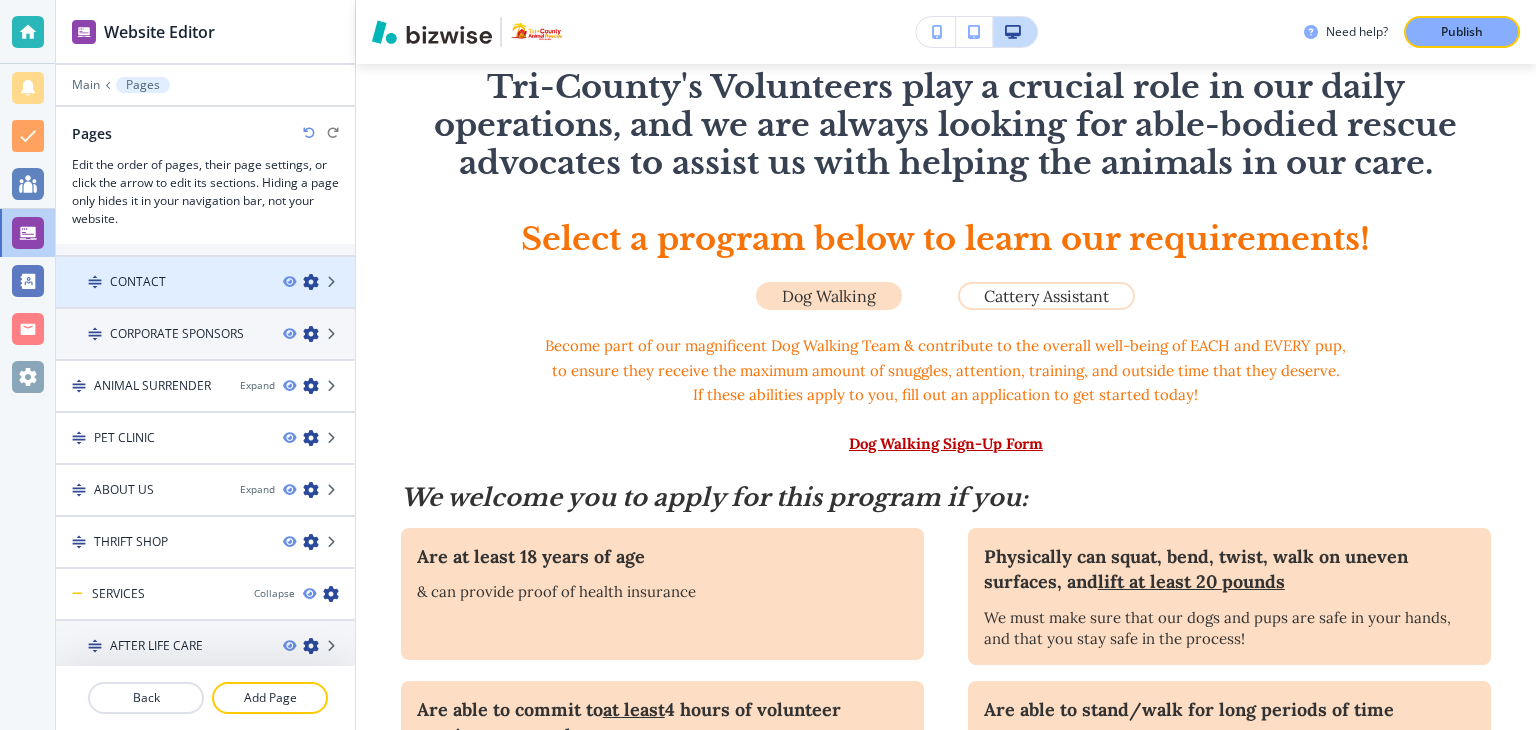 scroll, scrollTop: 581, scrollLeft: 0, axis: vertical 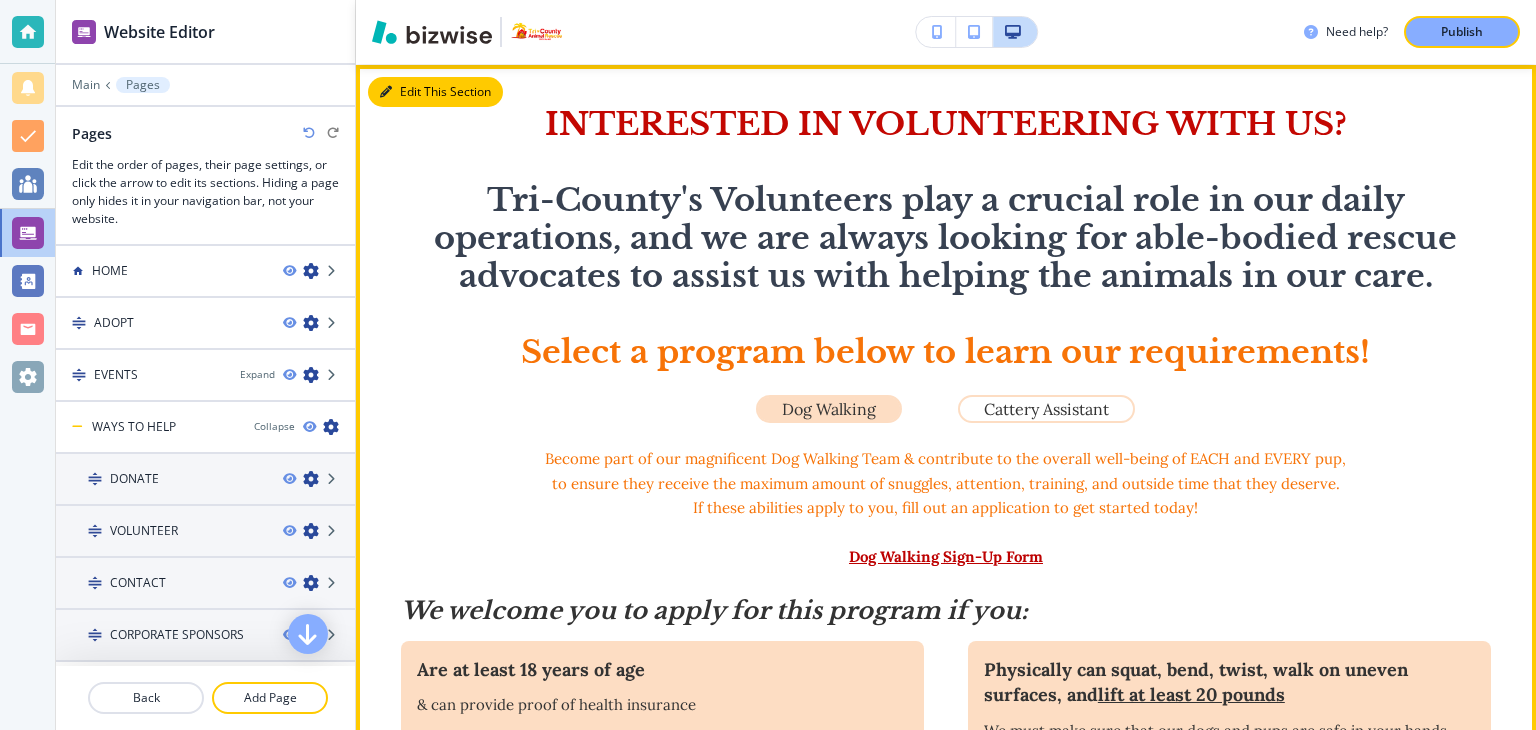 click on "Edit This Section" at bounding box center [435, 92] 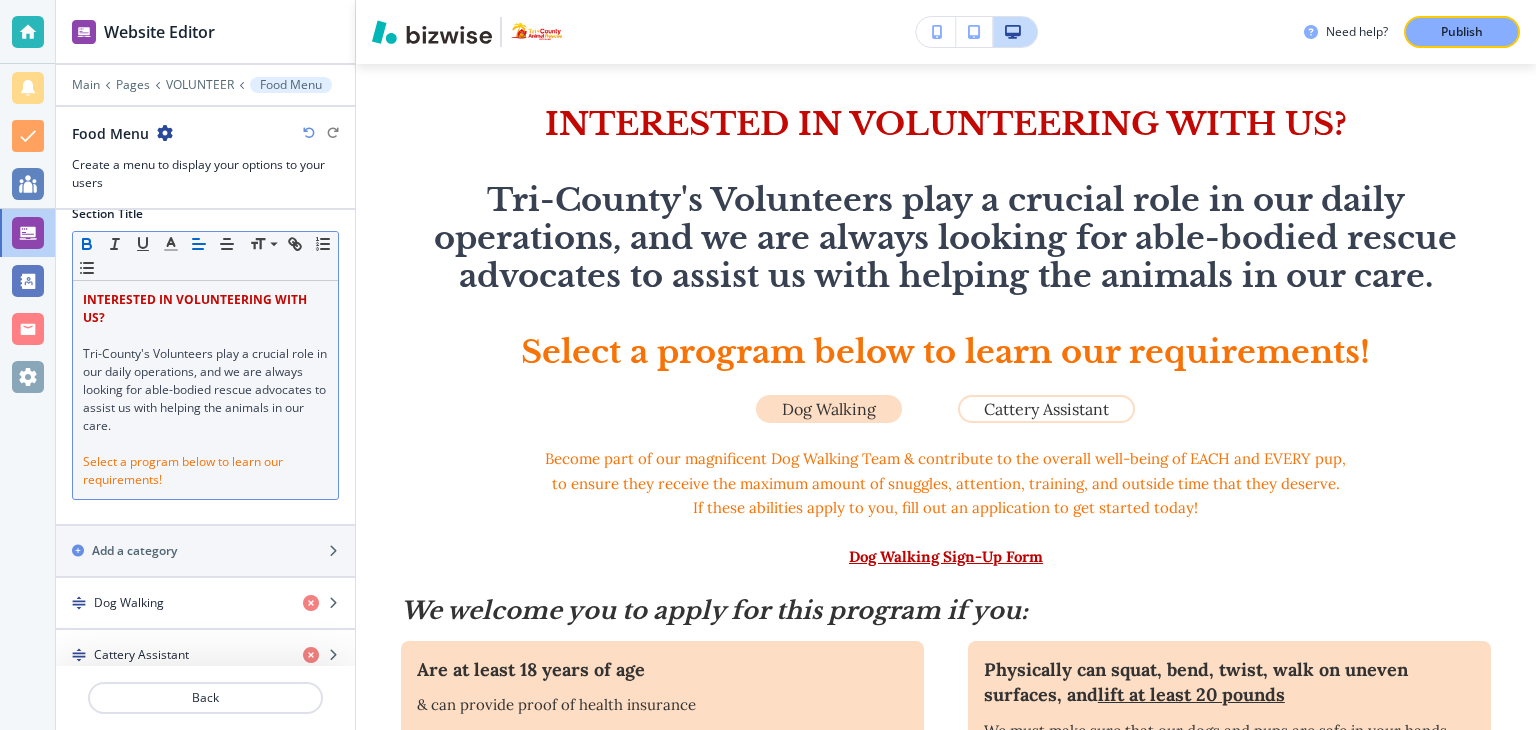 scroll, scrollTop: 33, scrollLeft: 0, axis: vertical 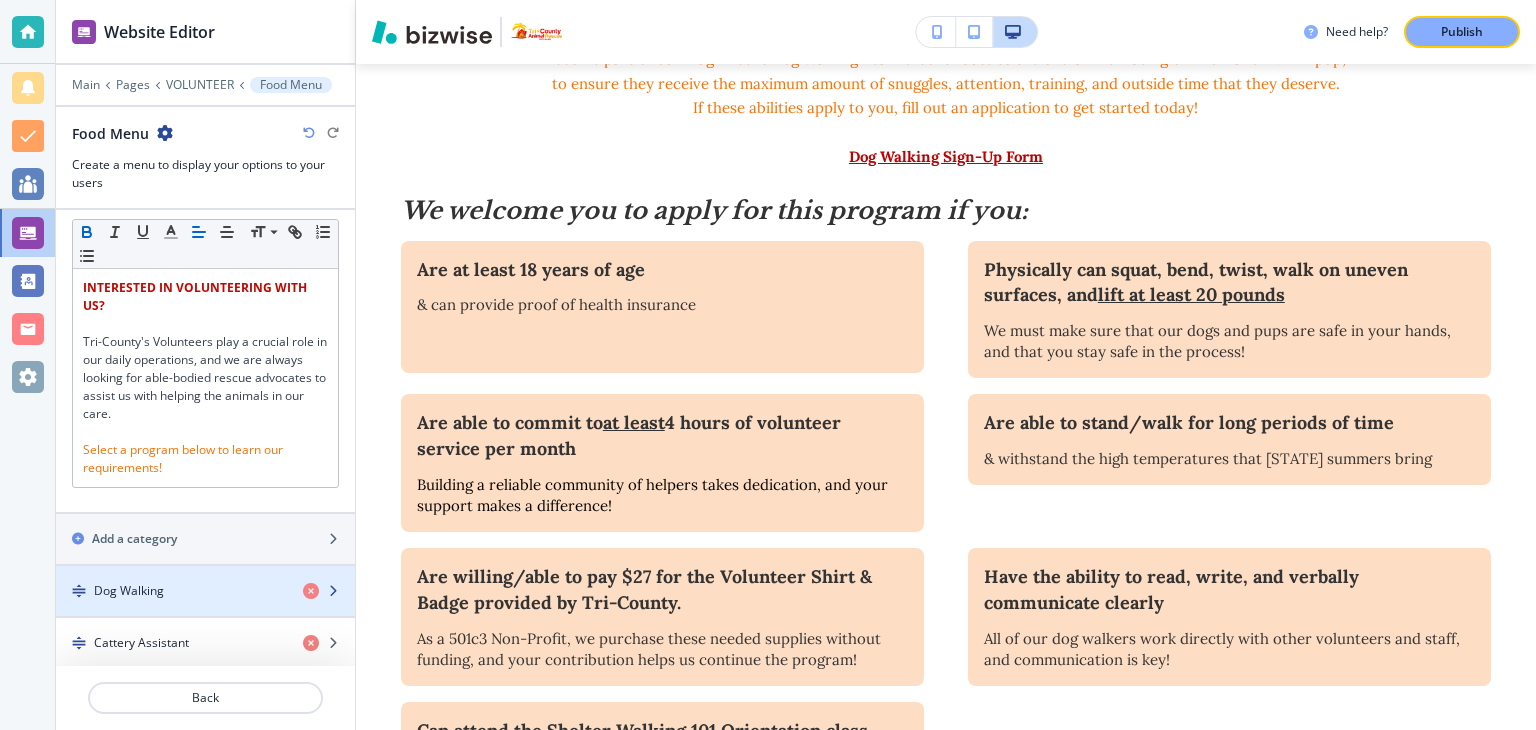click at bounding box center (333, 591) 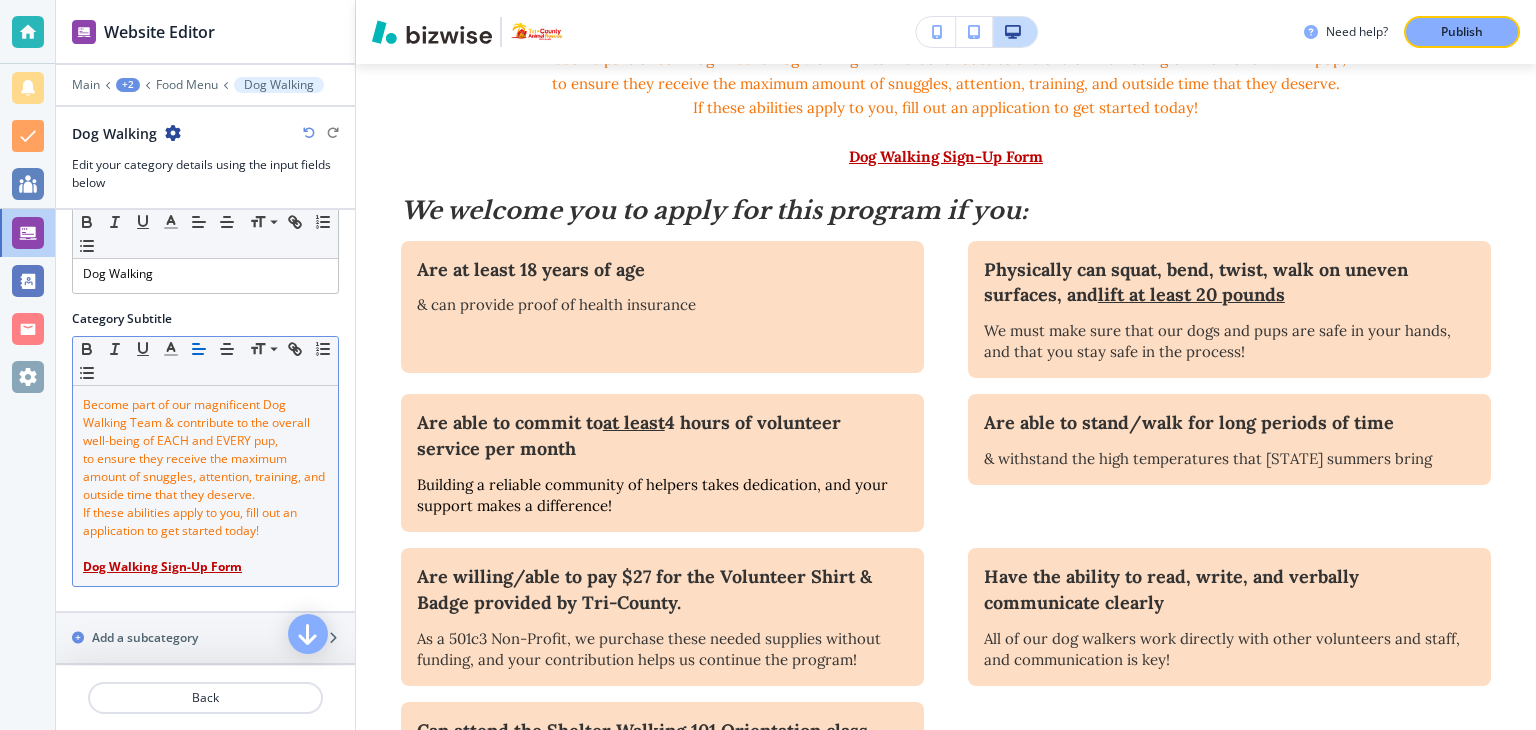 scroll, scrollTop: 94, scrollLeft: 0, axis: vertical 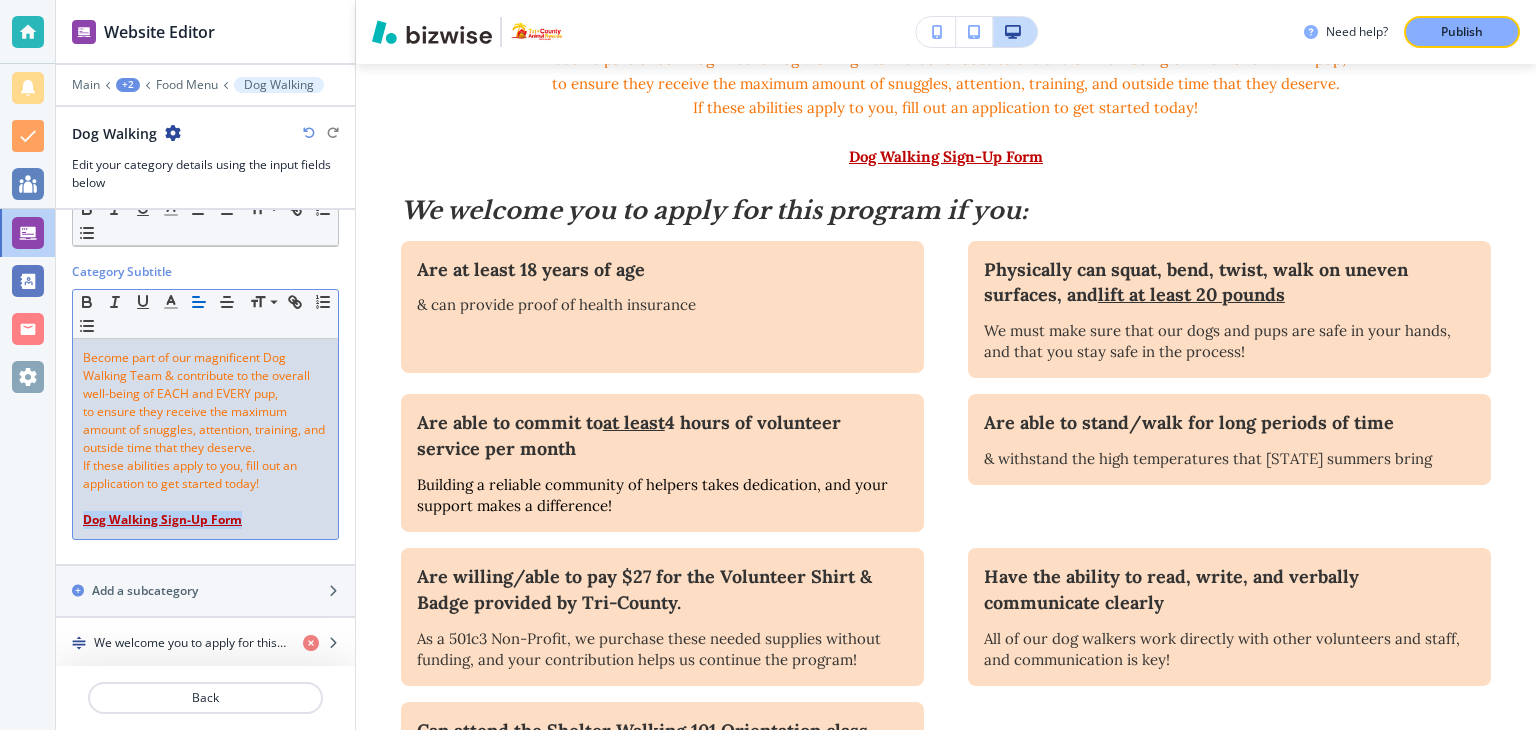 drag, startPoint x: 253, startPoint y: 515, endPoint x: 72, endPoint y: 525, distance: 181.27603 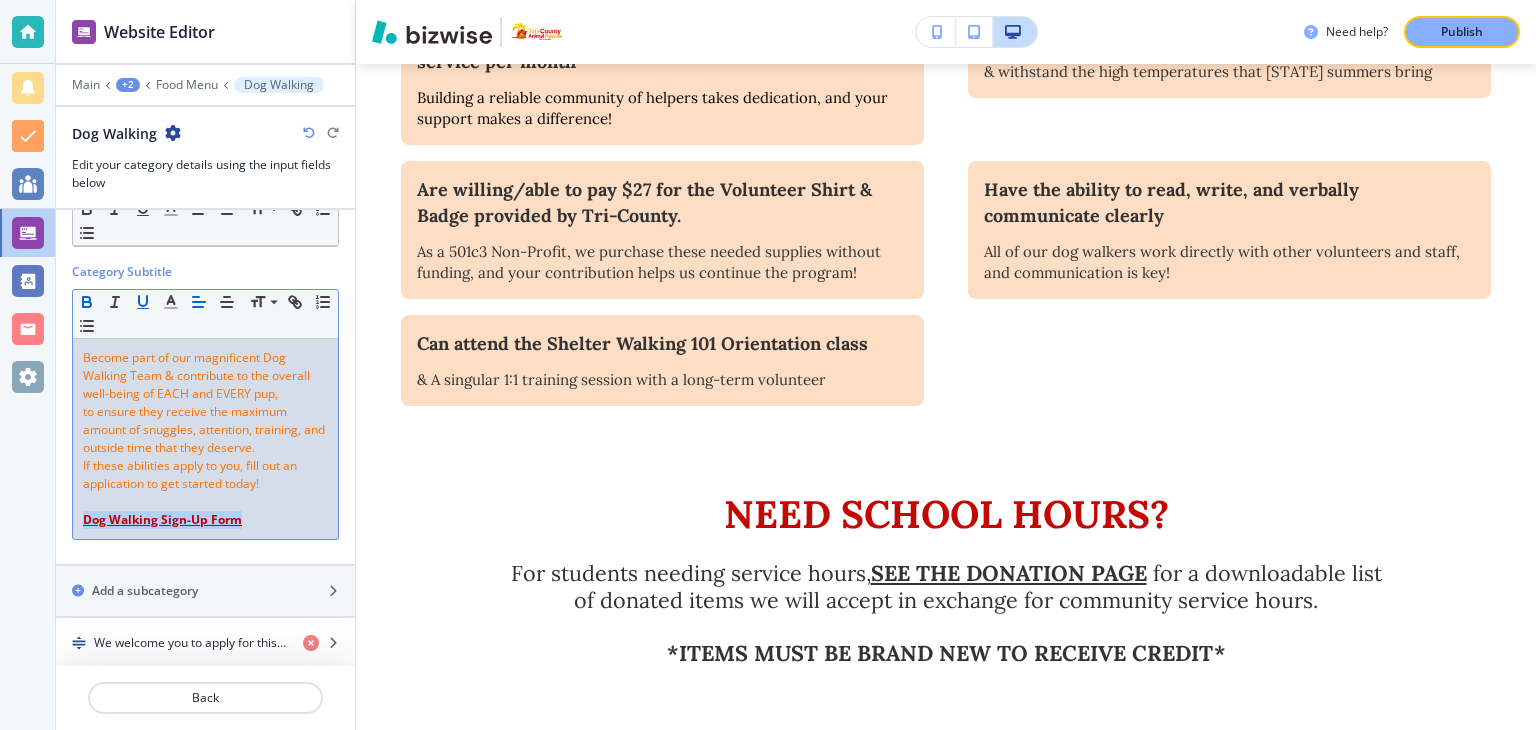 scroll, scrollTop: 1381, scrollLeft: 0, axis: vertical 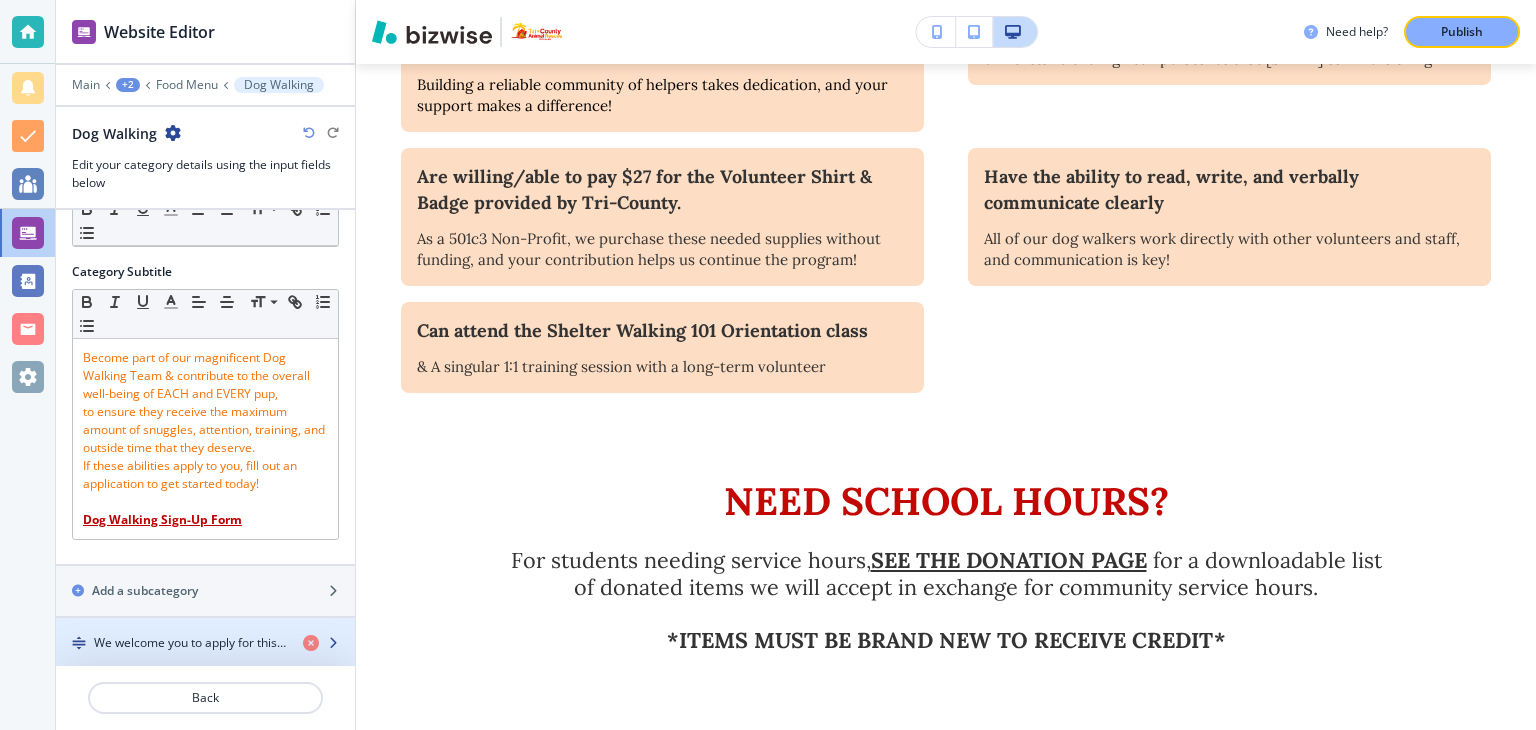 click at bounding box center (333, 643) 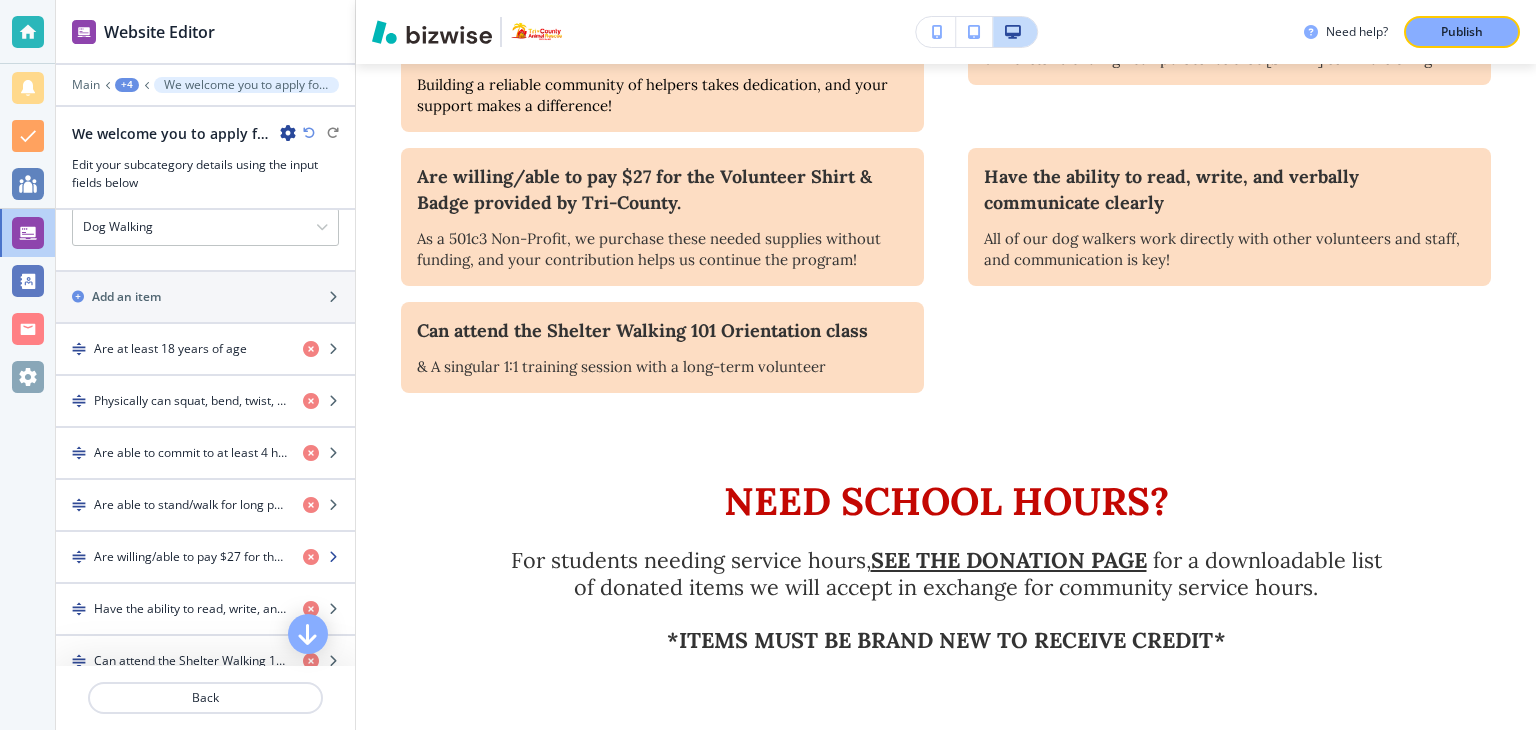 scroll, scrollTop: 353, scrollLeft: 0, axis: vertical 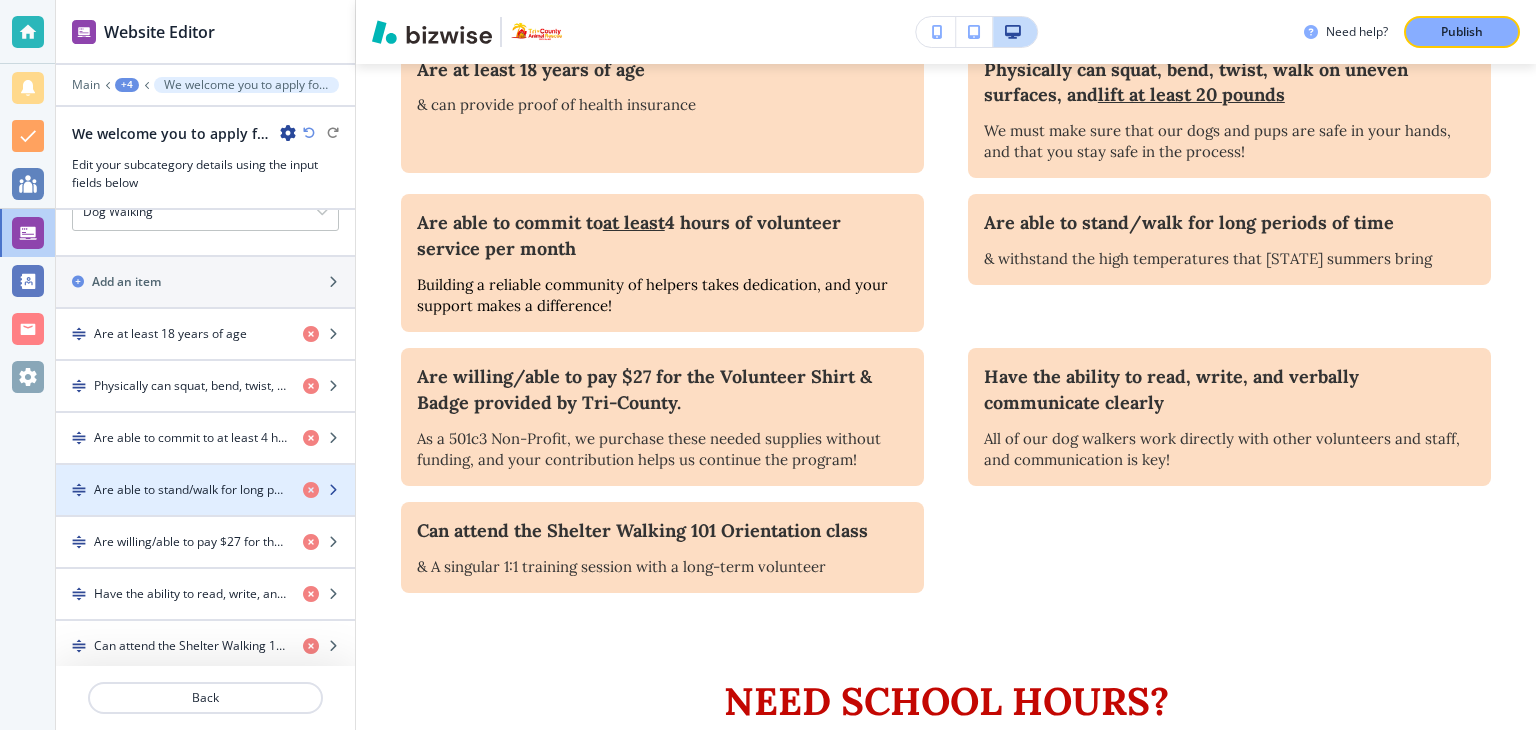 click at bounding box center [333, 490] 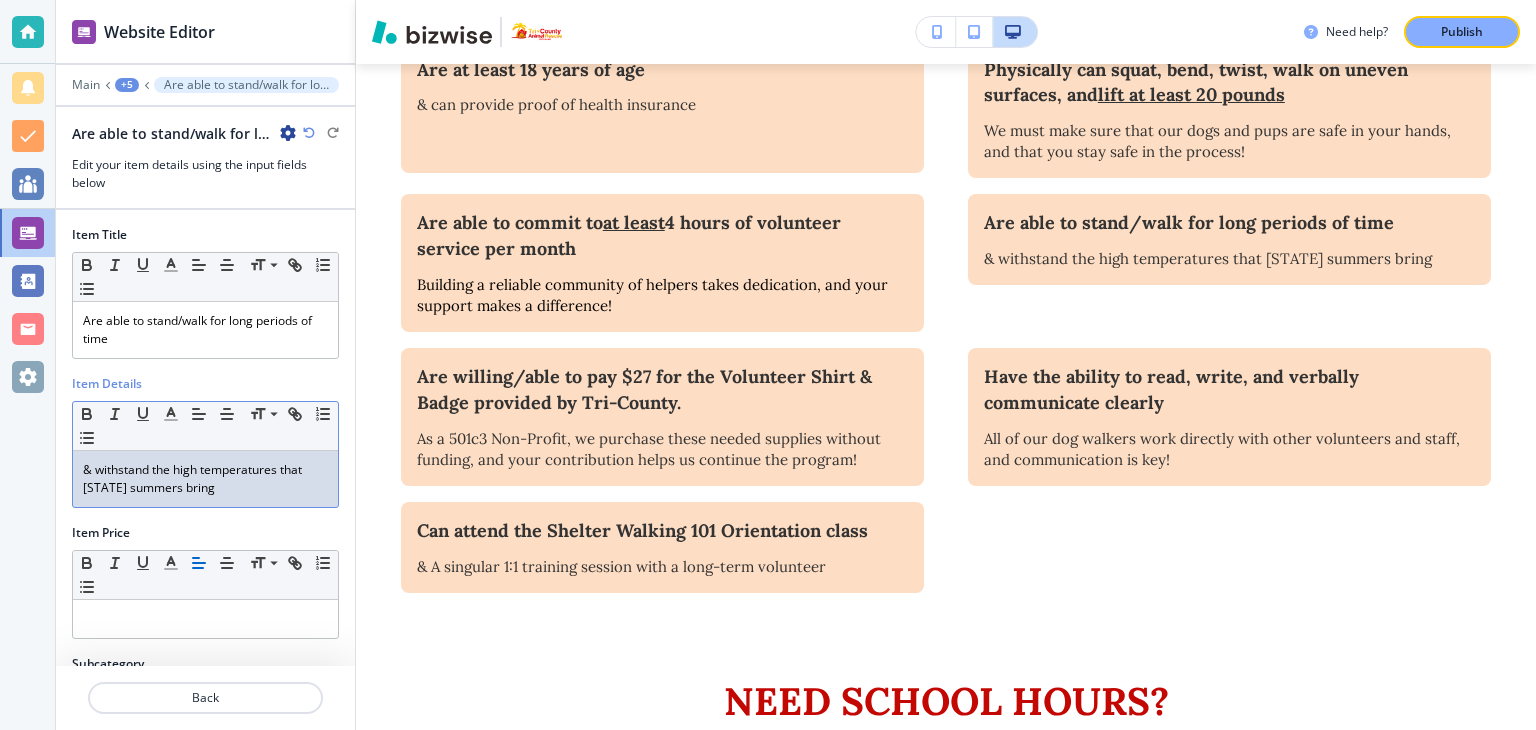 click on "& withstand the high temperatures that Florida summers bring" at bounding box center [205, 479] 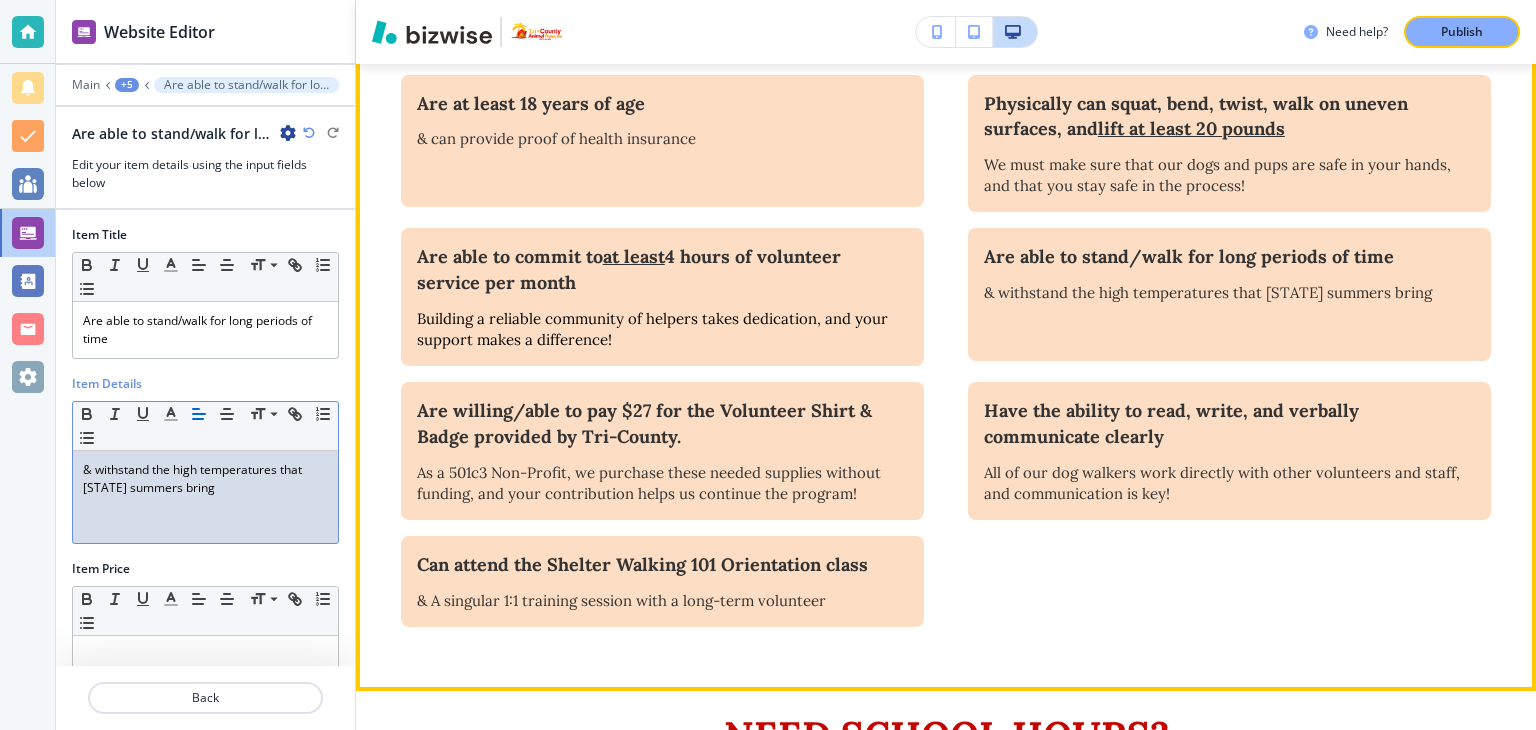 scroll, scrollTop: 1181, scrollLeft: 0, axis: vertical 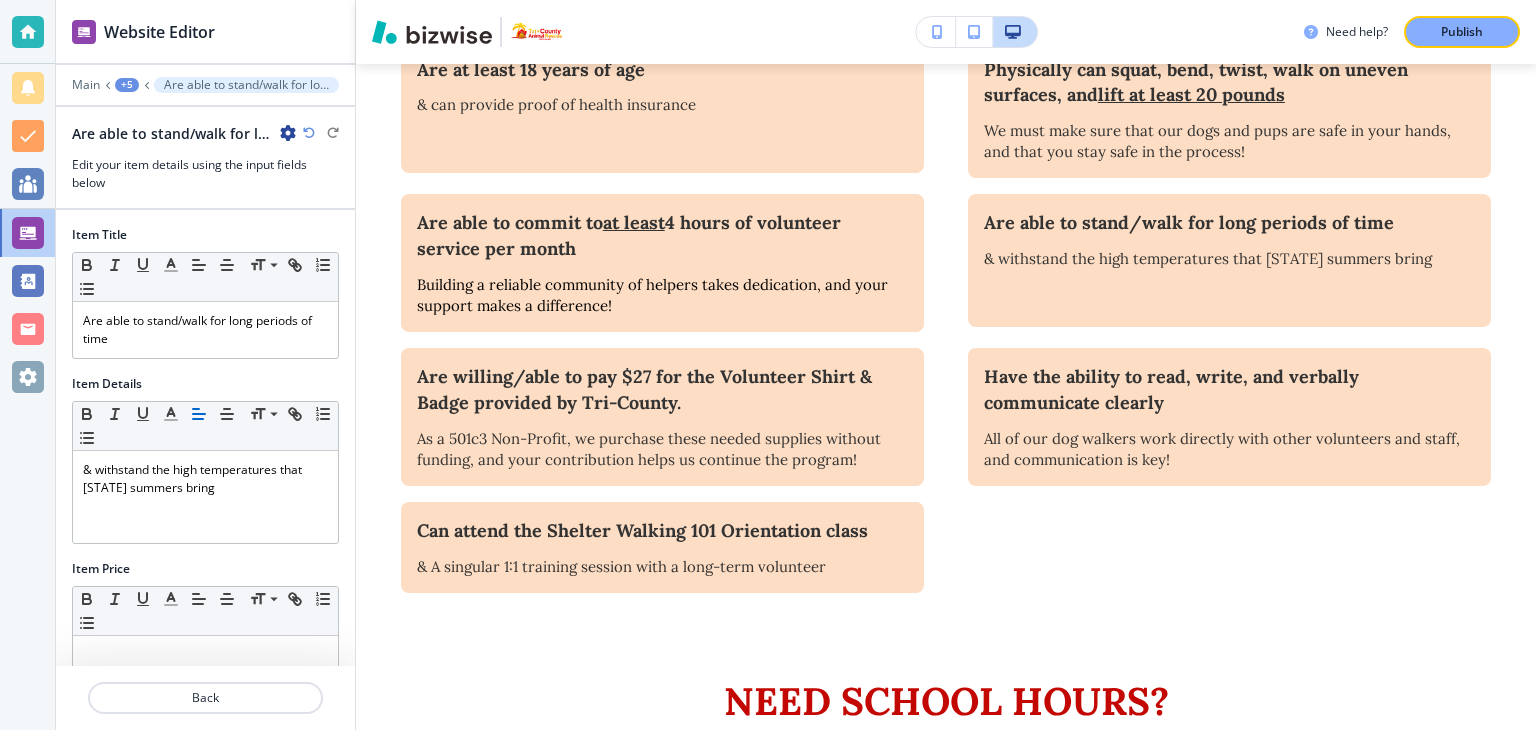 click at bounding box center (146, 85) 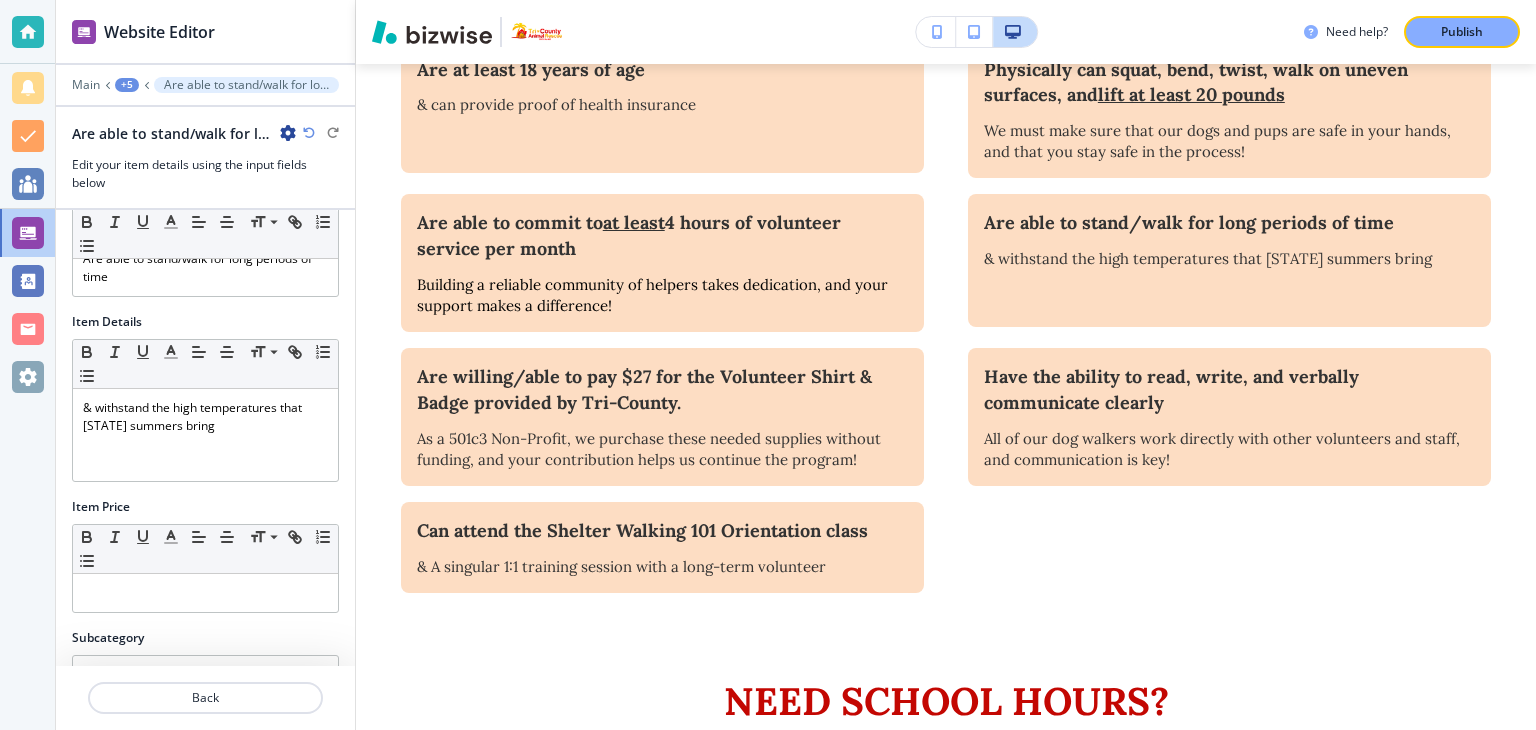 scroll, scrollTop: 125, scrollLeft: 0, axis: vertical 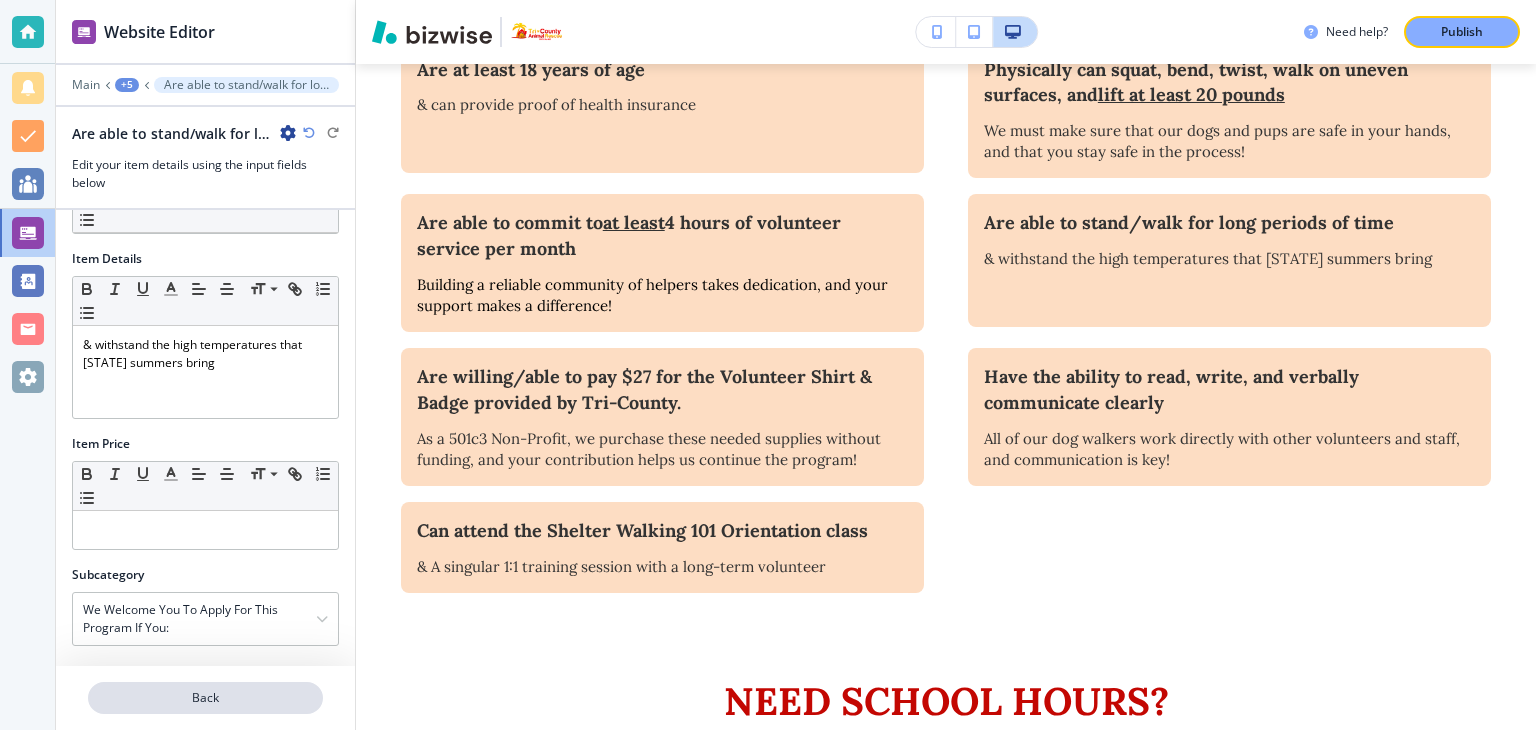 click on "Back" at bounding box center (205, 698) 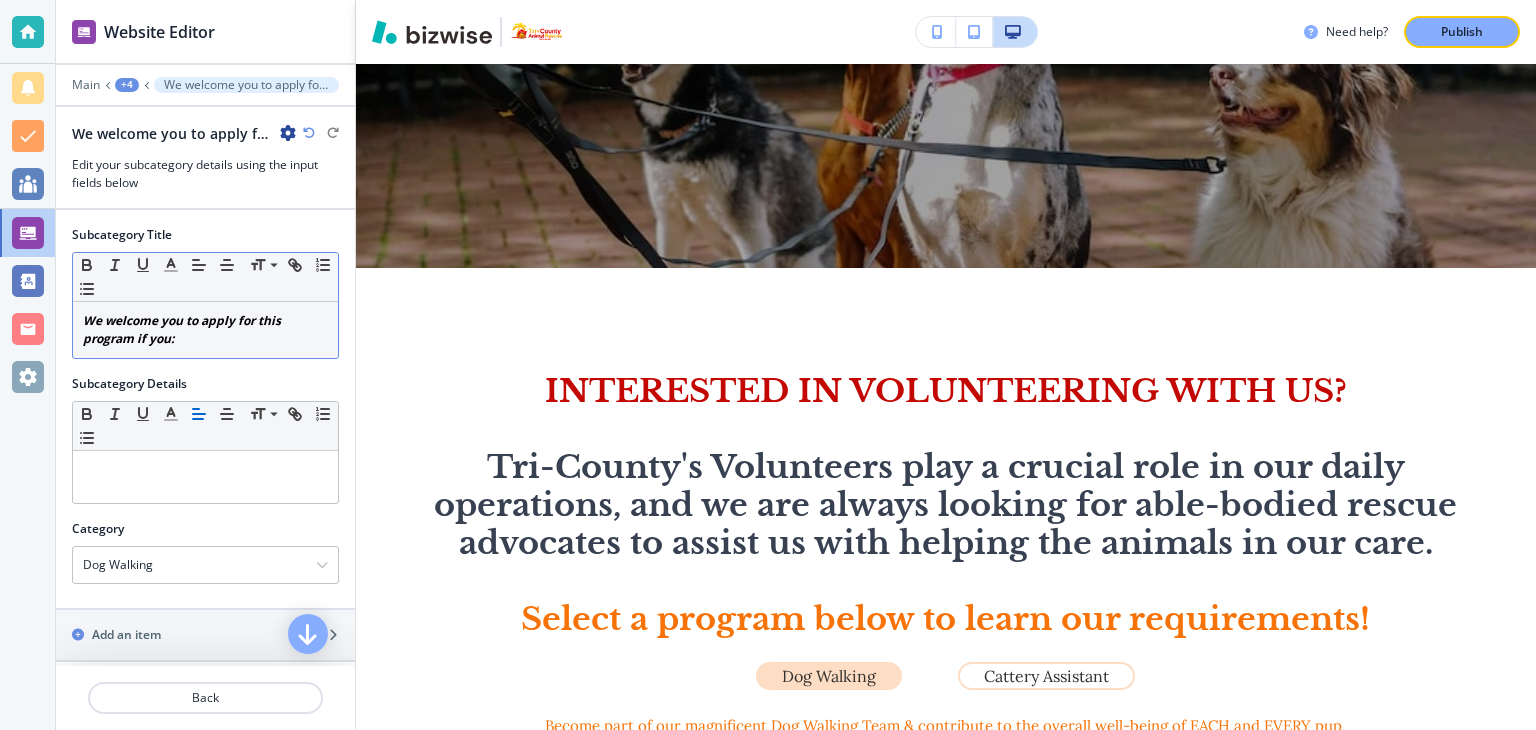 scroll, scrollTop: 281, scrollLeft: 0, axis: vertical 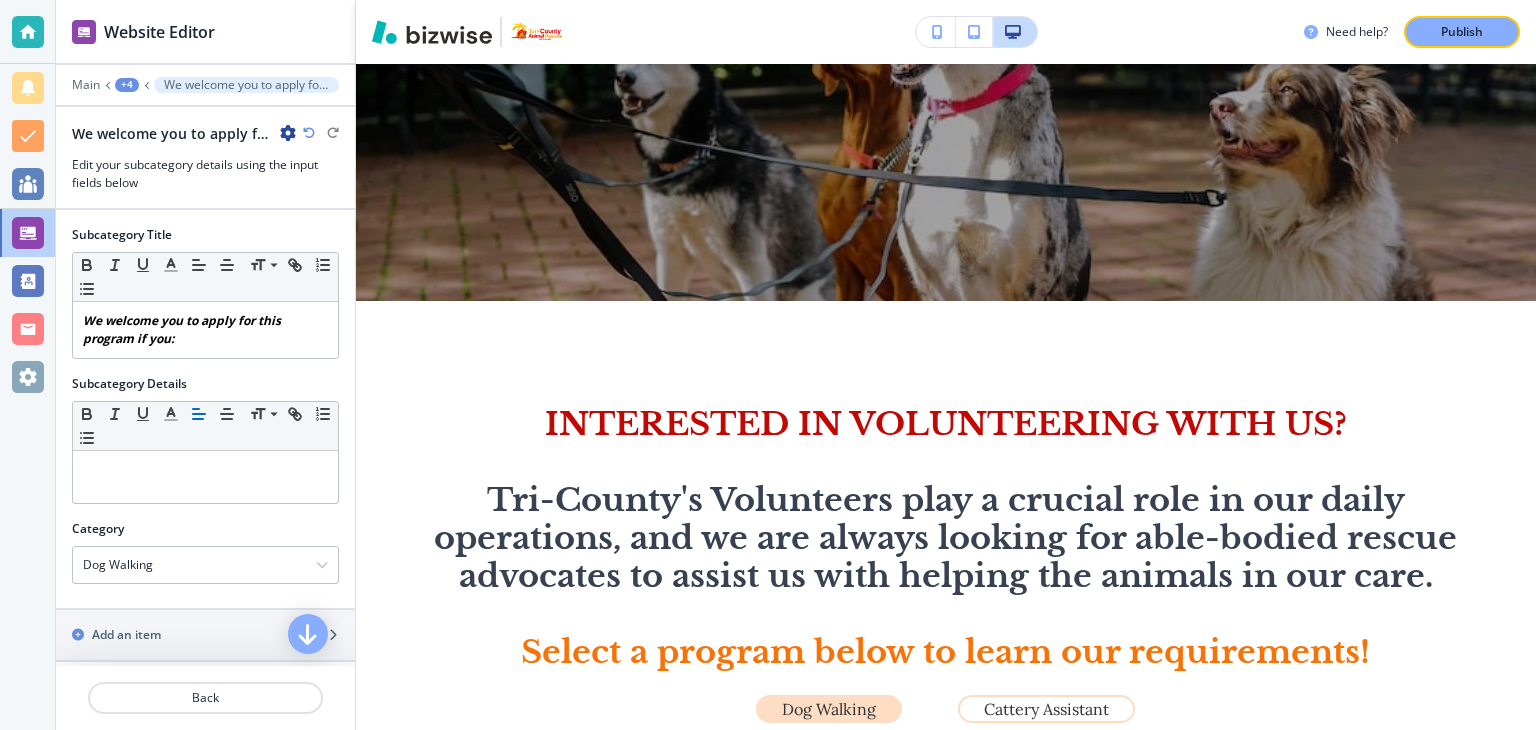 click on "Main +4 We welcome you to apply for this program if you:" at bounding box center (205, 85) 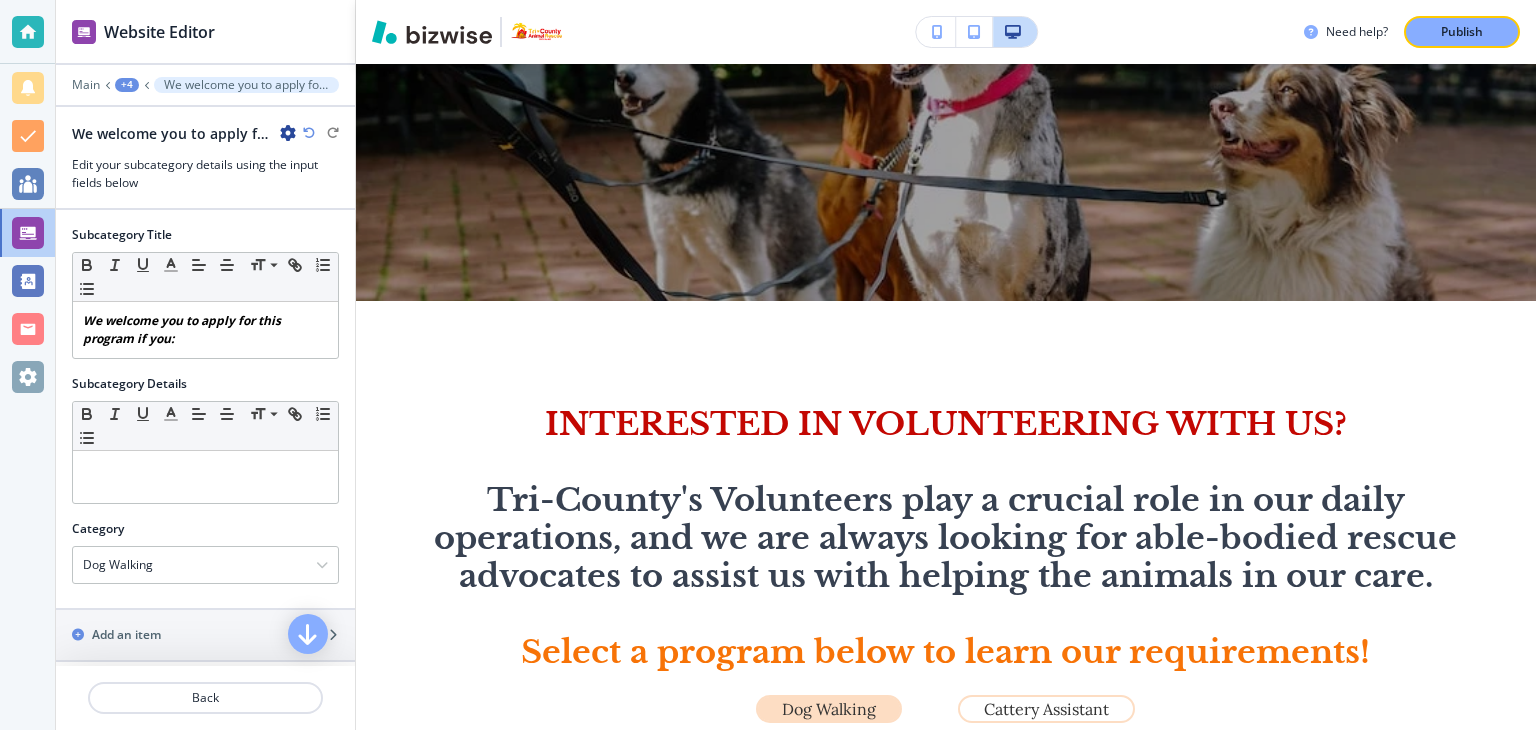 click at bounding box center [146, 85] 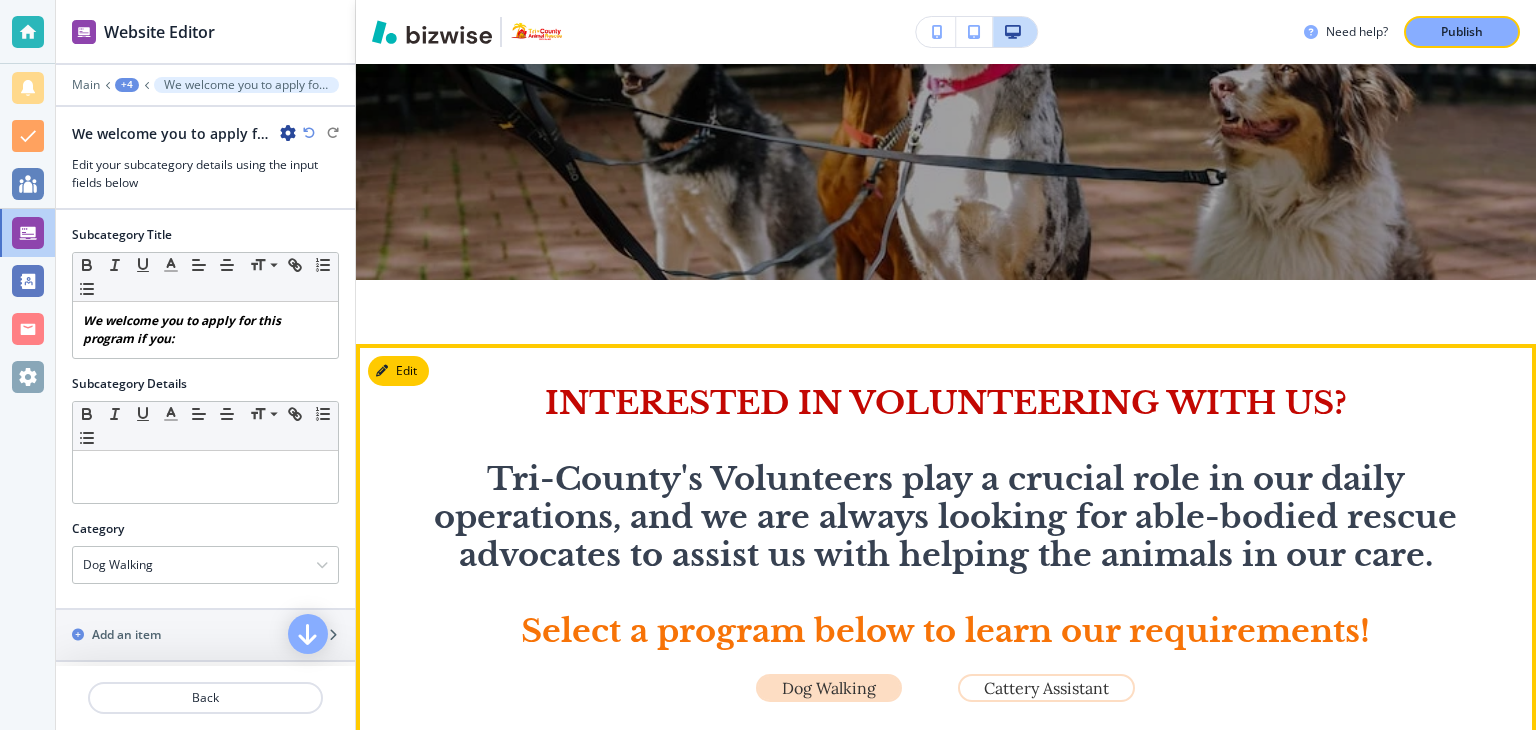 scroll, scrollTop: 400, scrollLeft: 0, axis: vertical 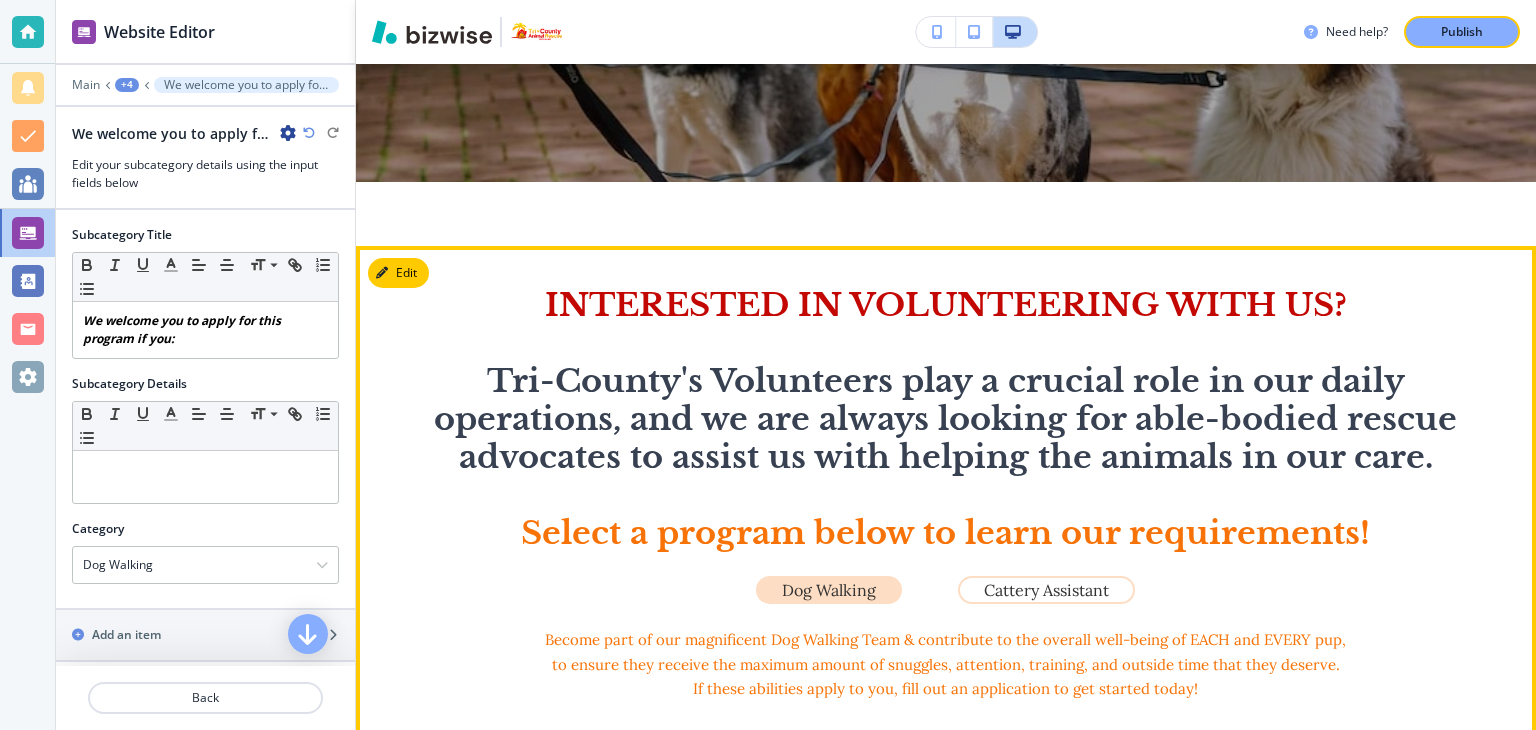 click on "﻿Tri-County's Volunteers play a crucial role in our daily operations, and we are always looking for able-bodied rescue advocates to assist us with helping the animals in our care." at bounding box center [950, 419] 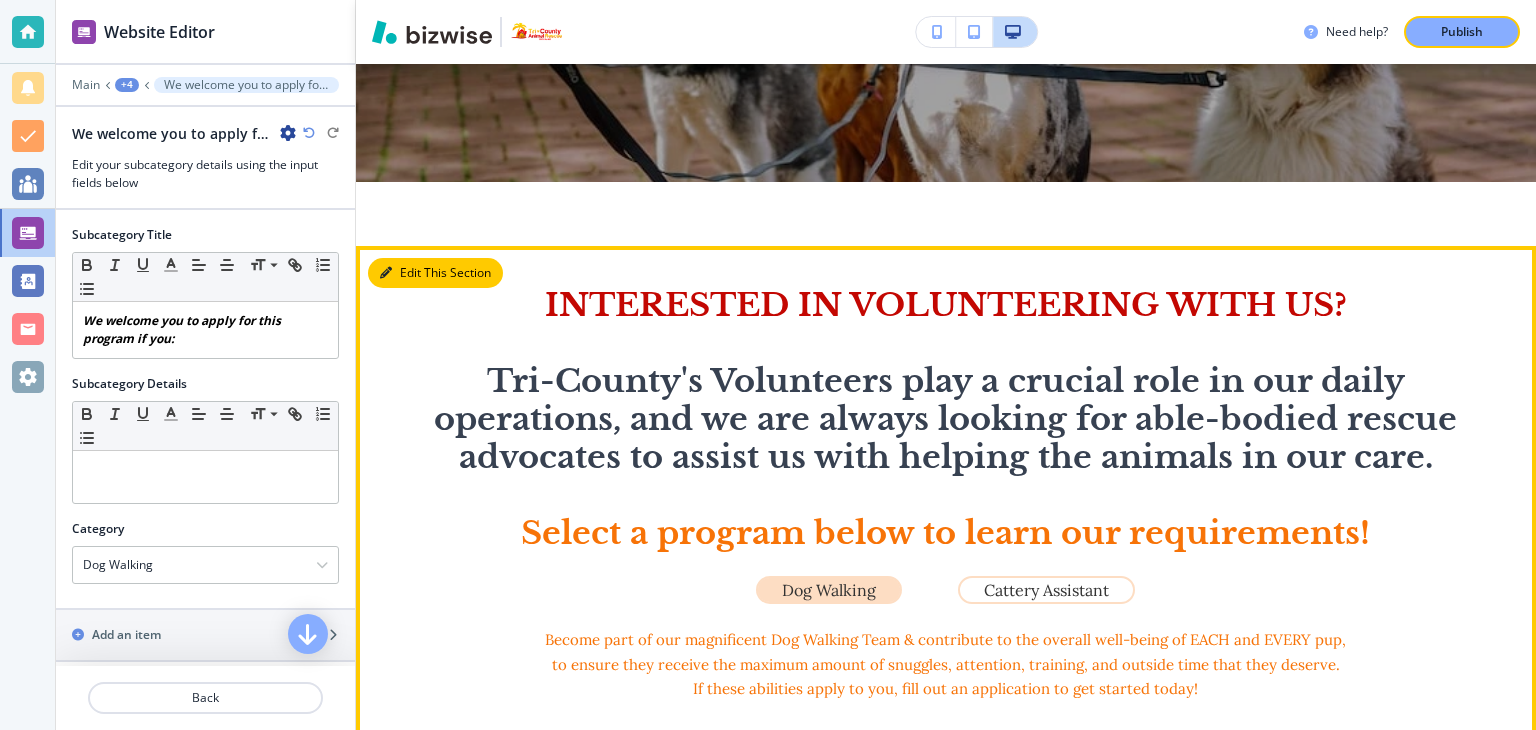 click on "Edit This Section" at bounding box center (435, 273) 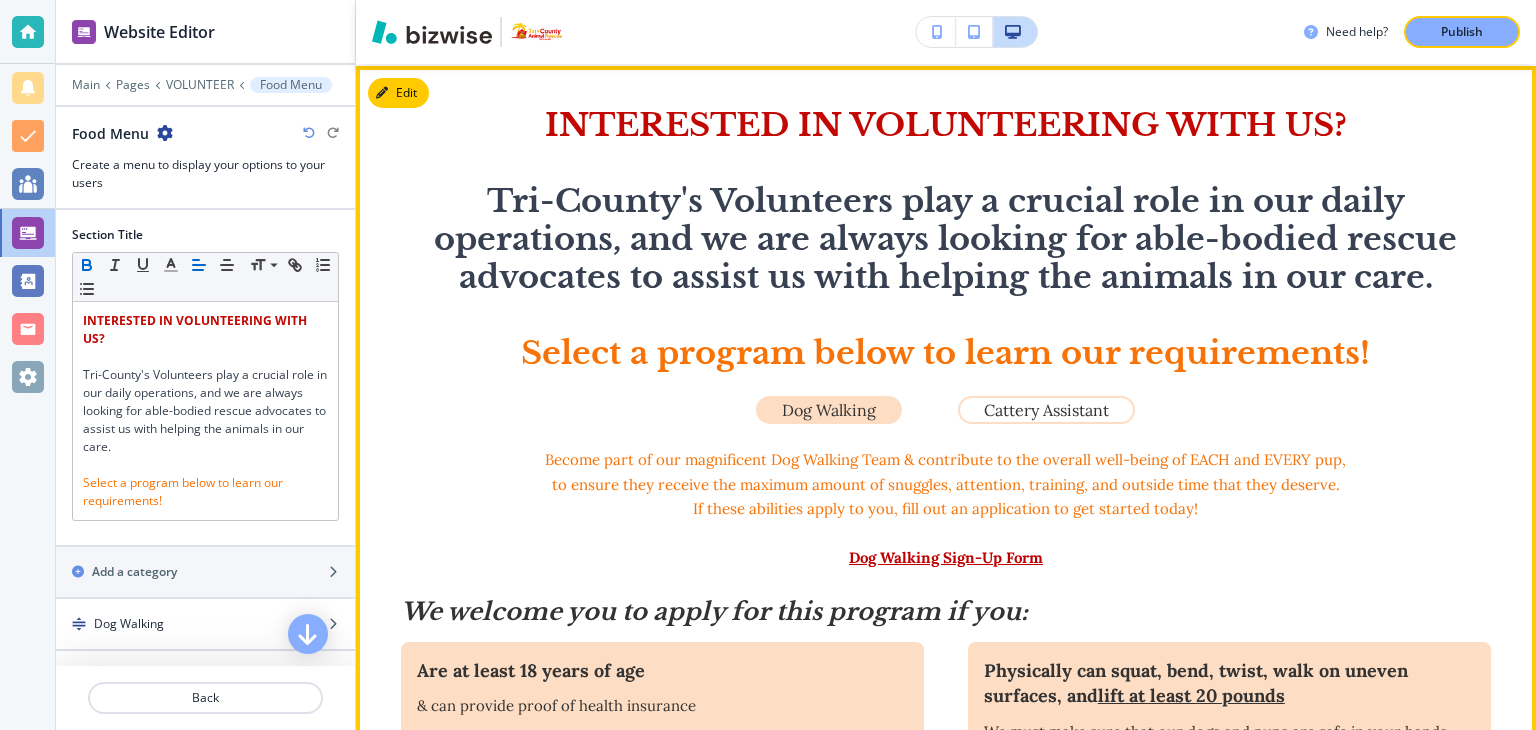 scroll, scrollTop: 581, scrollLeft: 0, axis: vertical 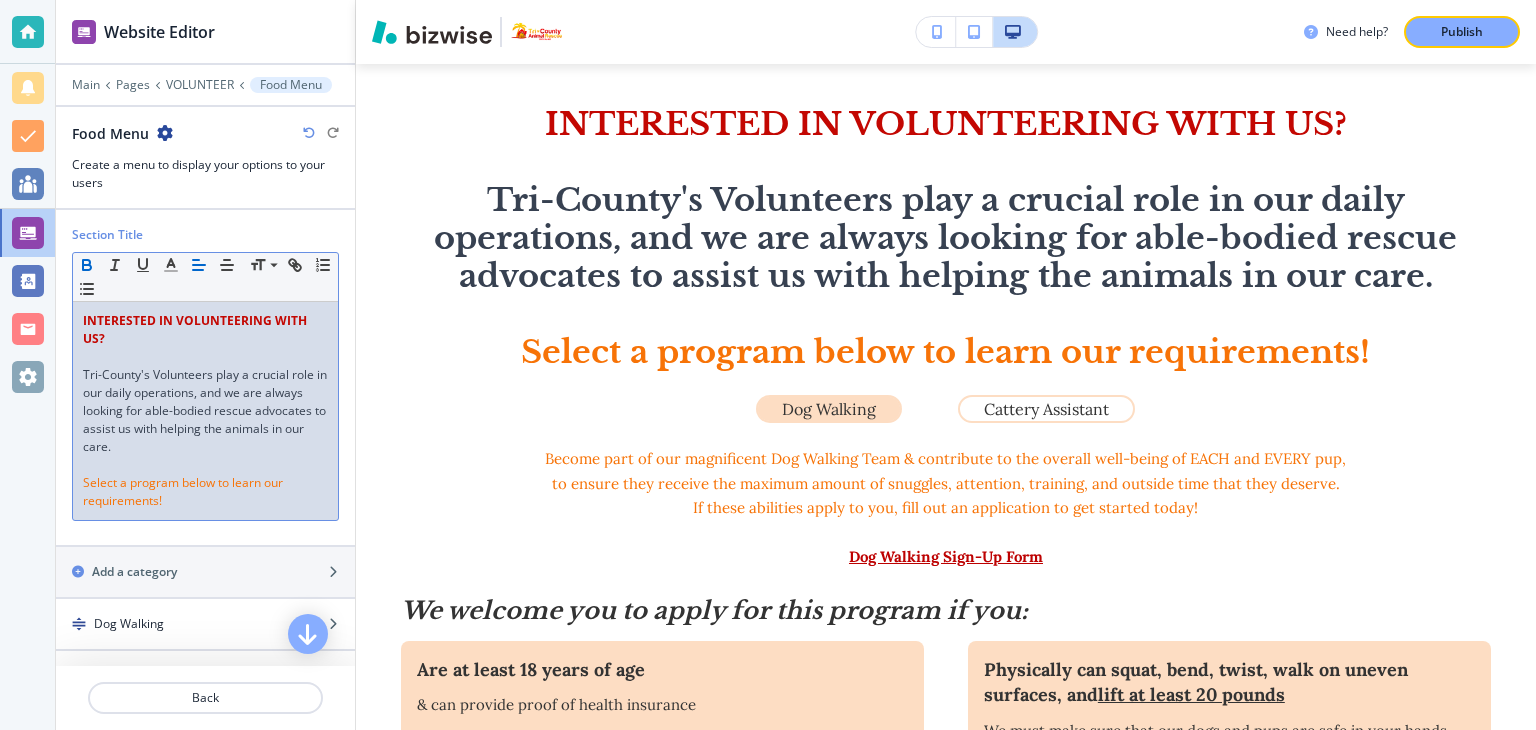 click on "INTERESTED IN VOLUNTEERING WITH US?" at bounding box center (196, 329) 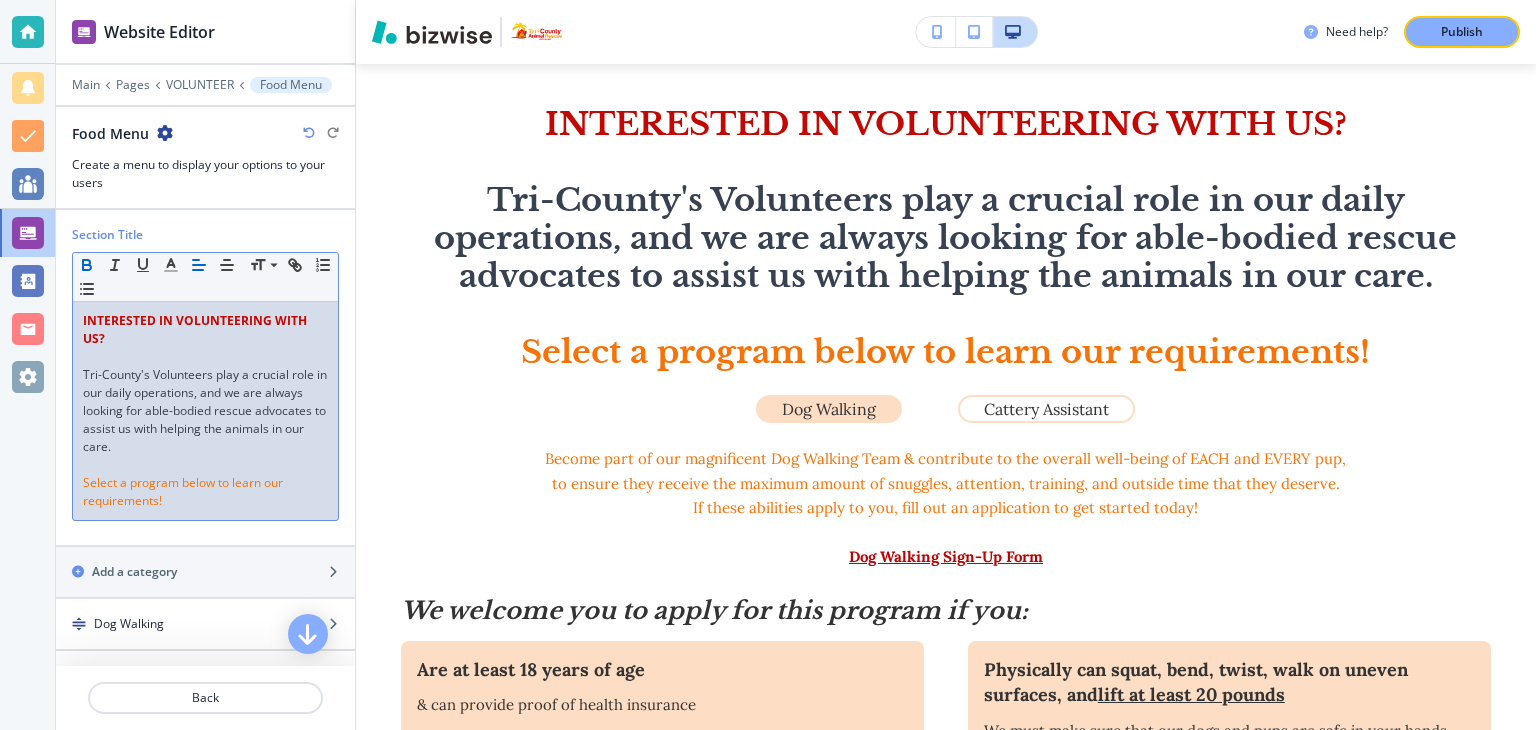 drag, startPoint x: 198, startPoint y: 446, endPoint x: 83, endPoint y: 365, distance: 140.66272 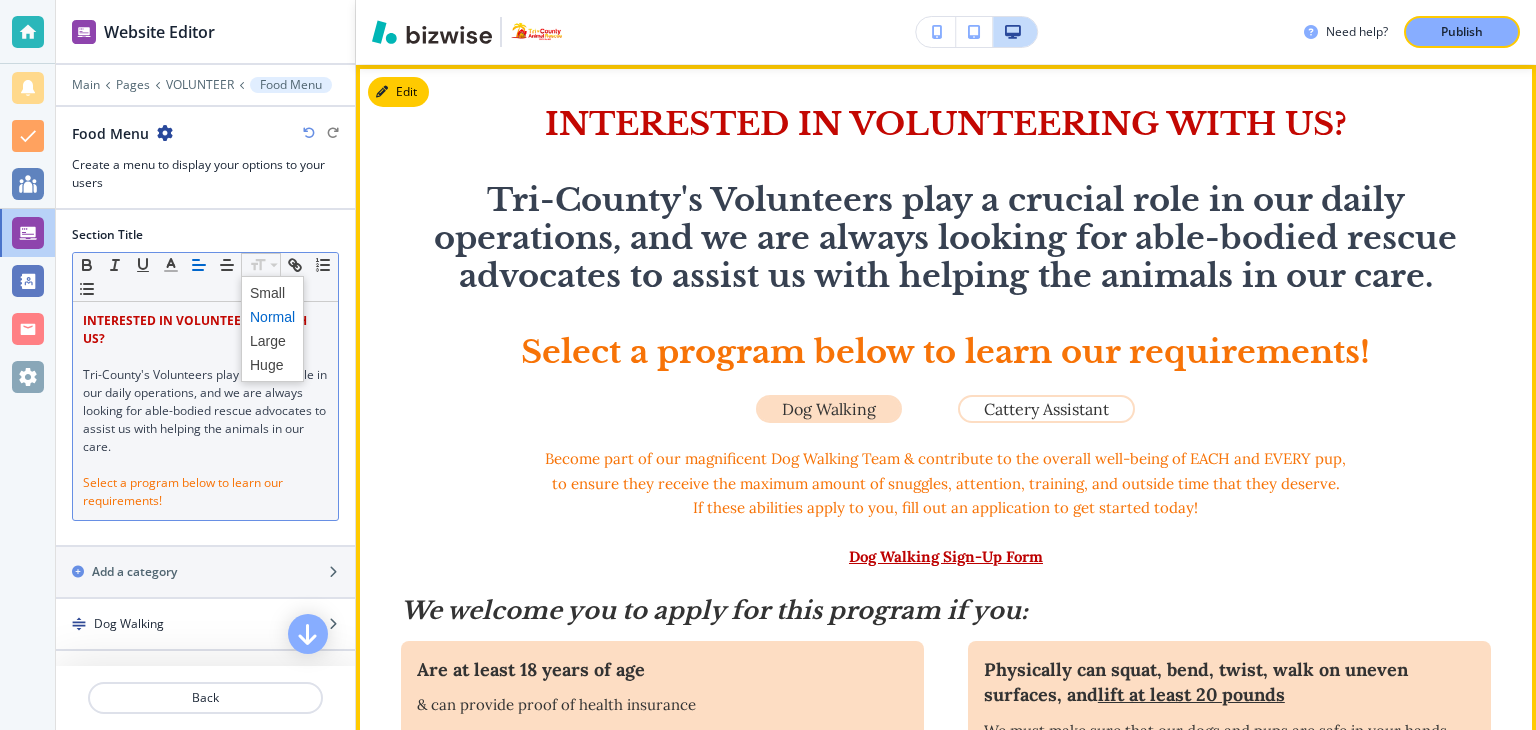 scroll, scrollTop: 881, scrollLeft: 0, axis: vertical 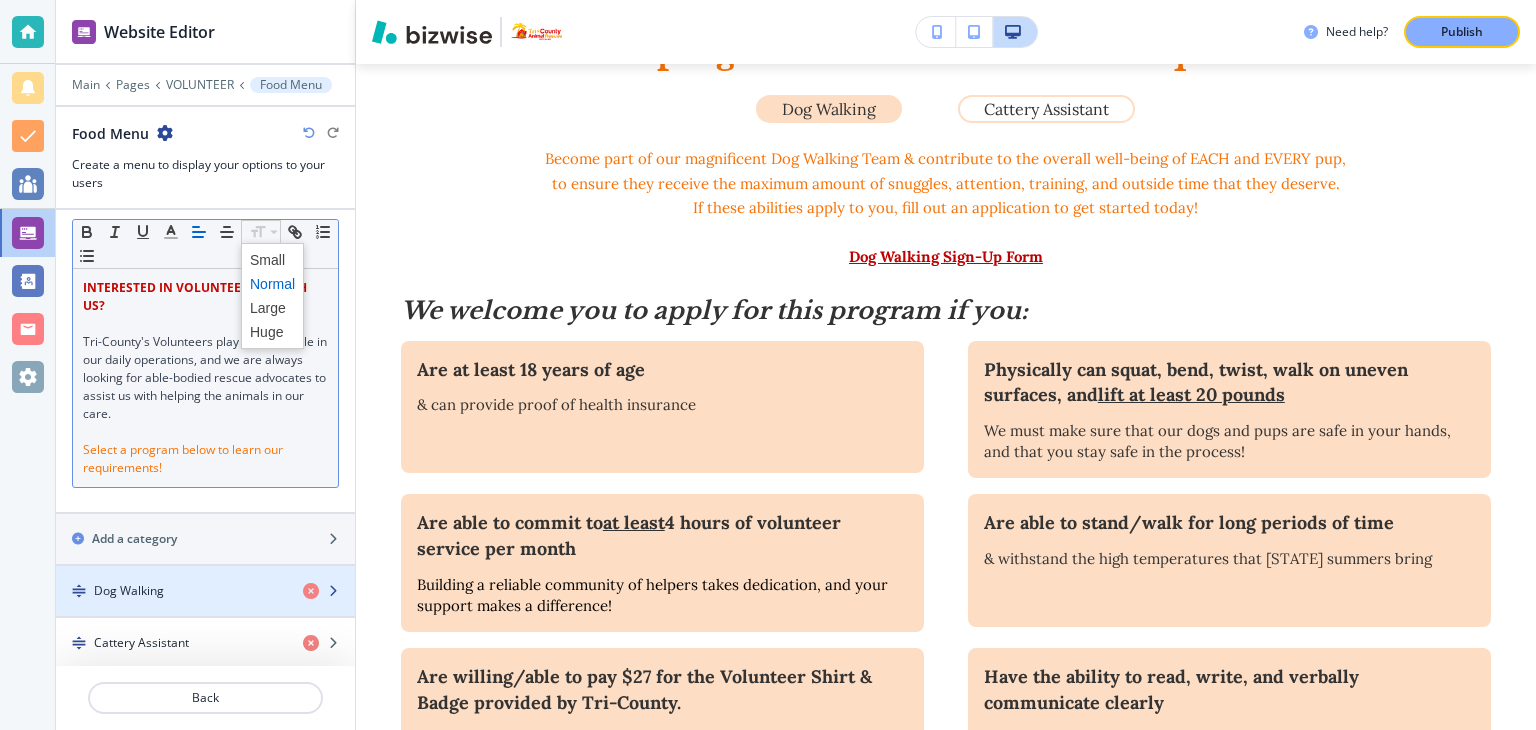 click at bounding box center [333, 591] 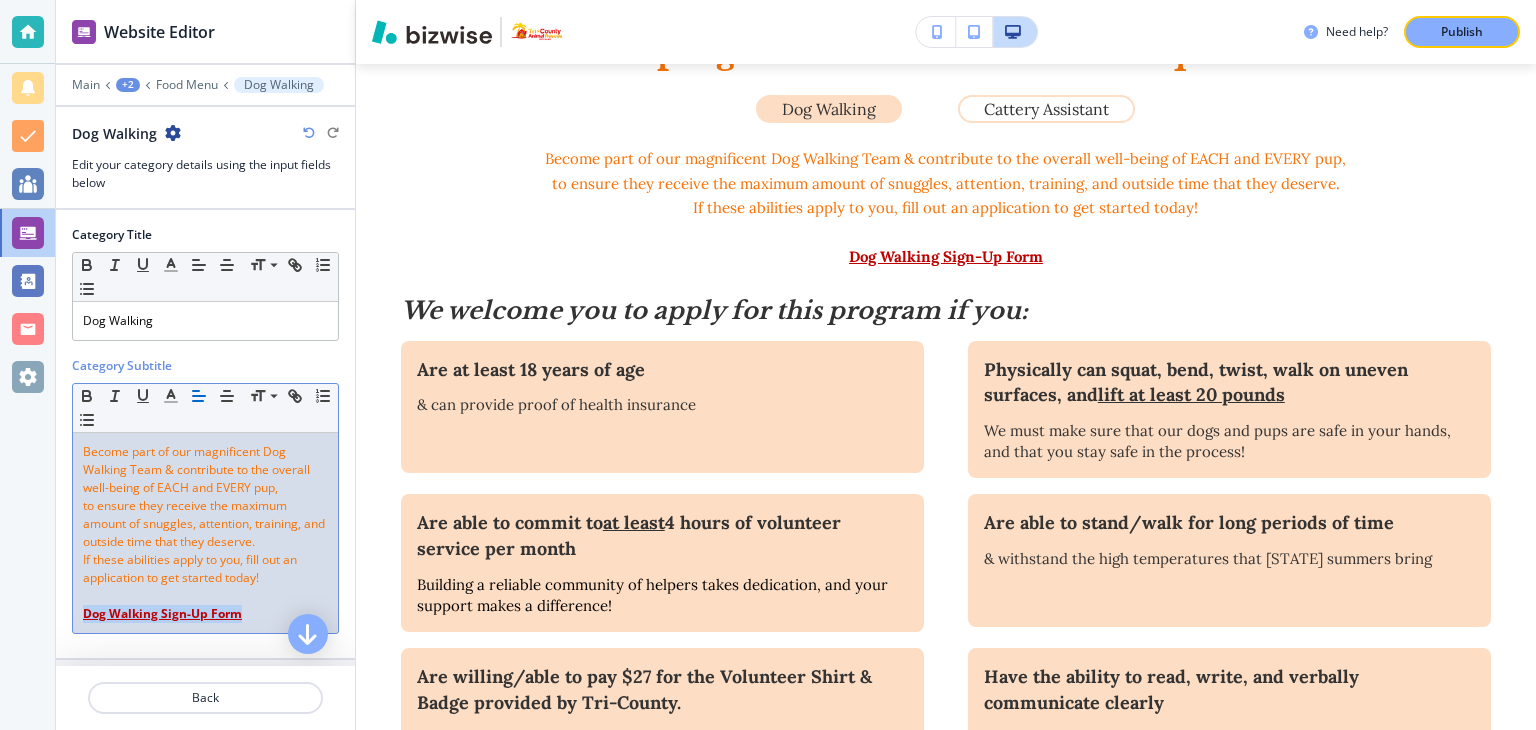 drag, startPoint x: 253, startPoint y: 618, endPoint x: 70, endPoint y: 621, distance: 183.02458 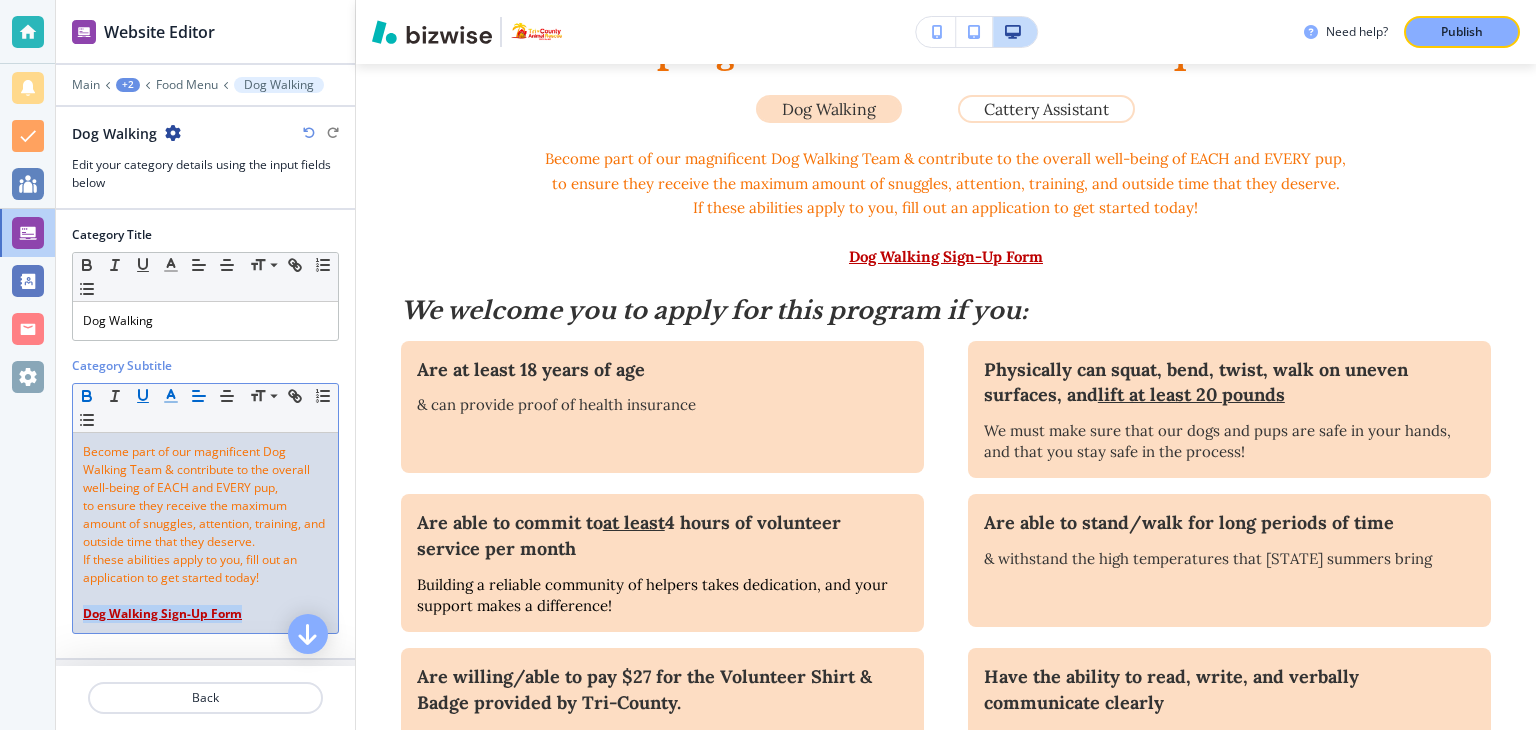 click at bounding box center [171, 394] 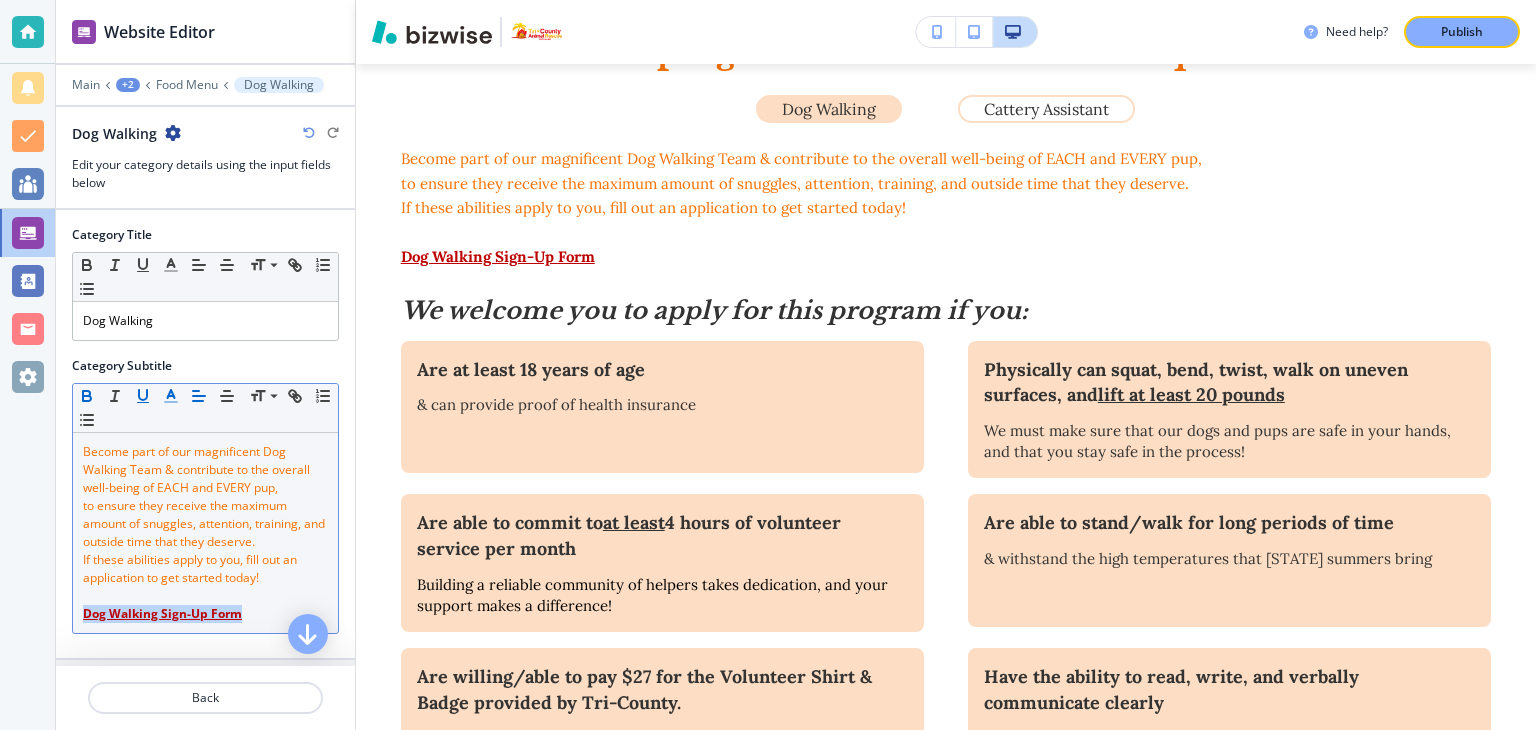 click at bounding box center [171, 394] 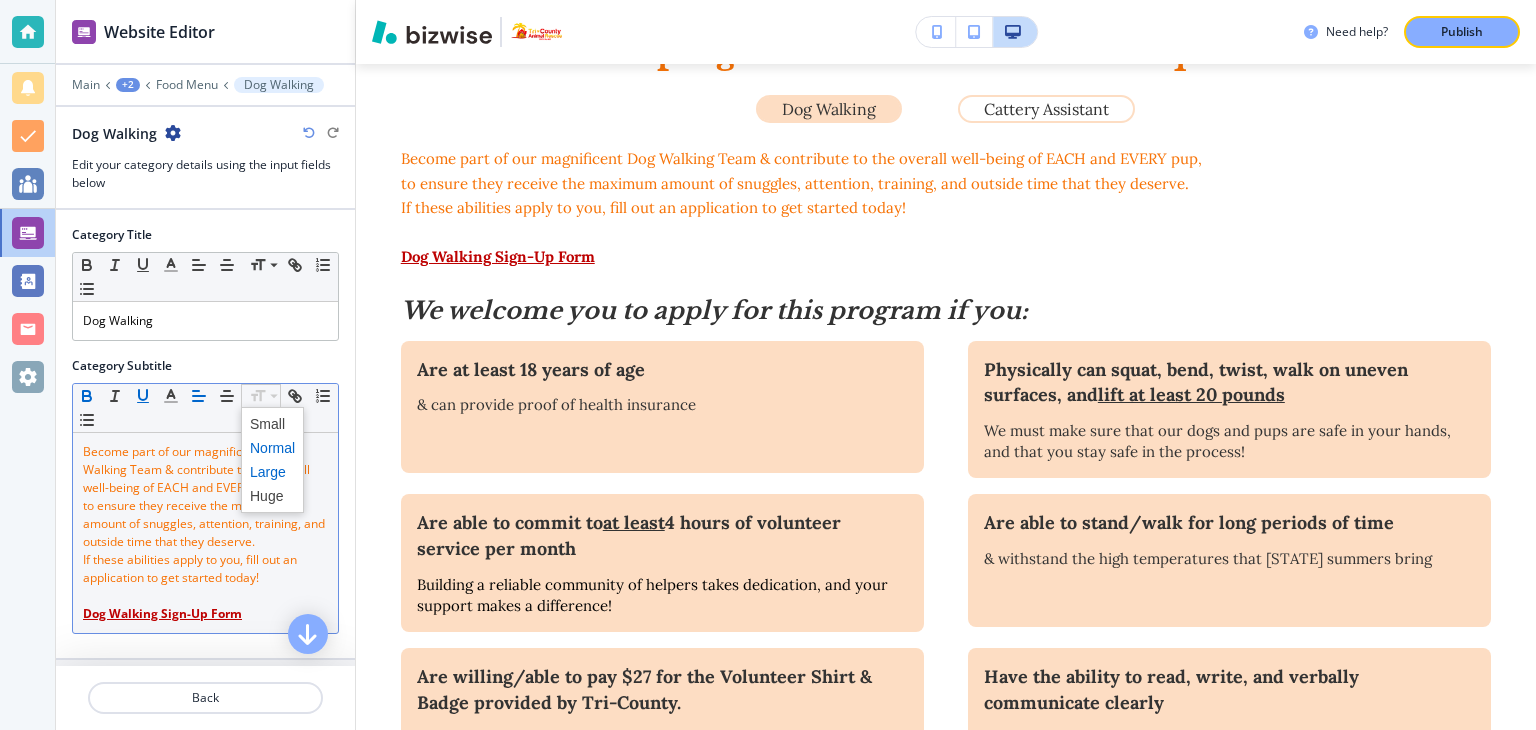 click at bounding box center (272, 472) 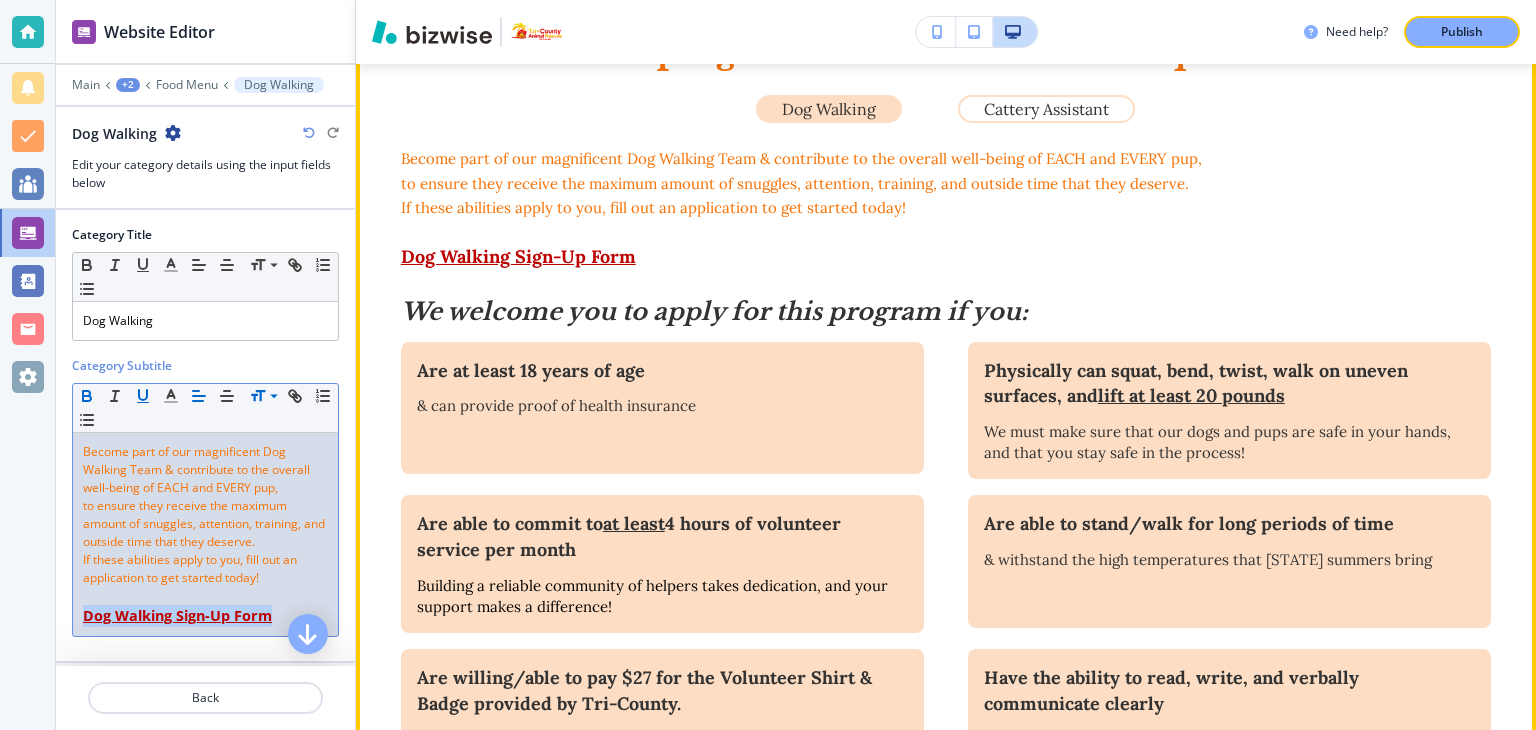 scroll, scrollTop: 781, scrollLeft: 0, axis: vertical 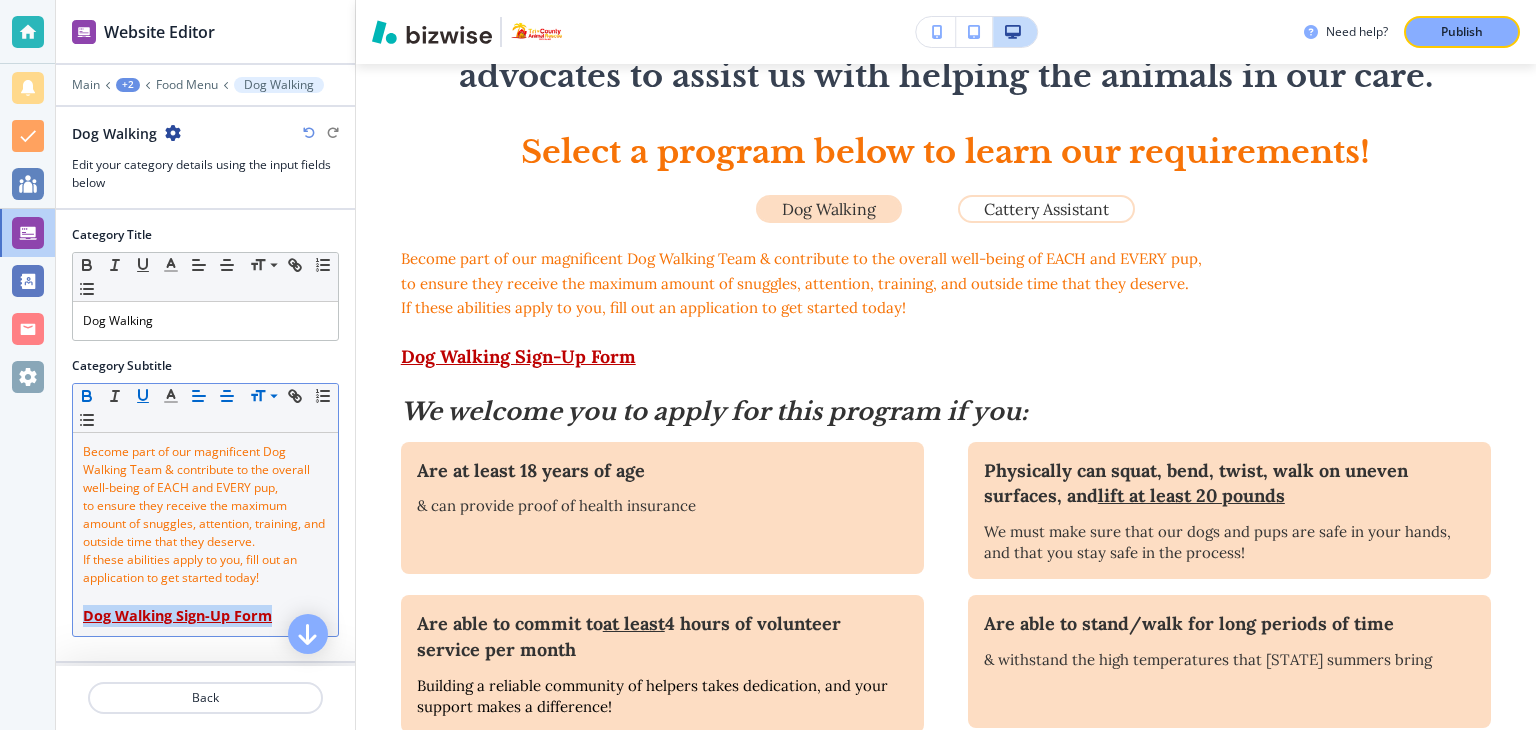 click at bounding box center [198, 401] 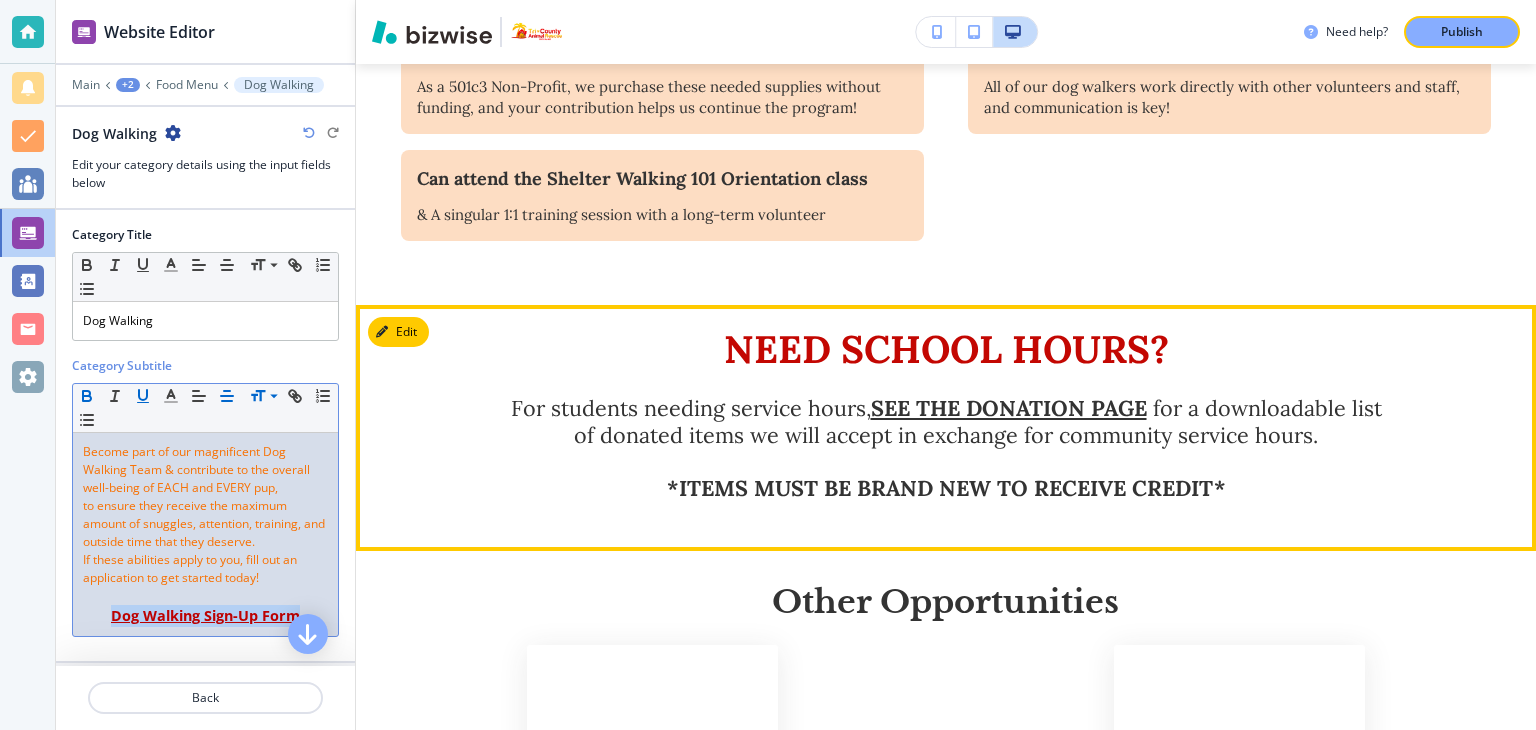 scroll, scrollTop: 1581, scrollLeft: 0, axis: vertical 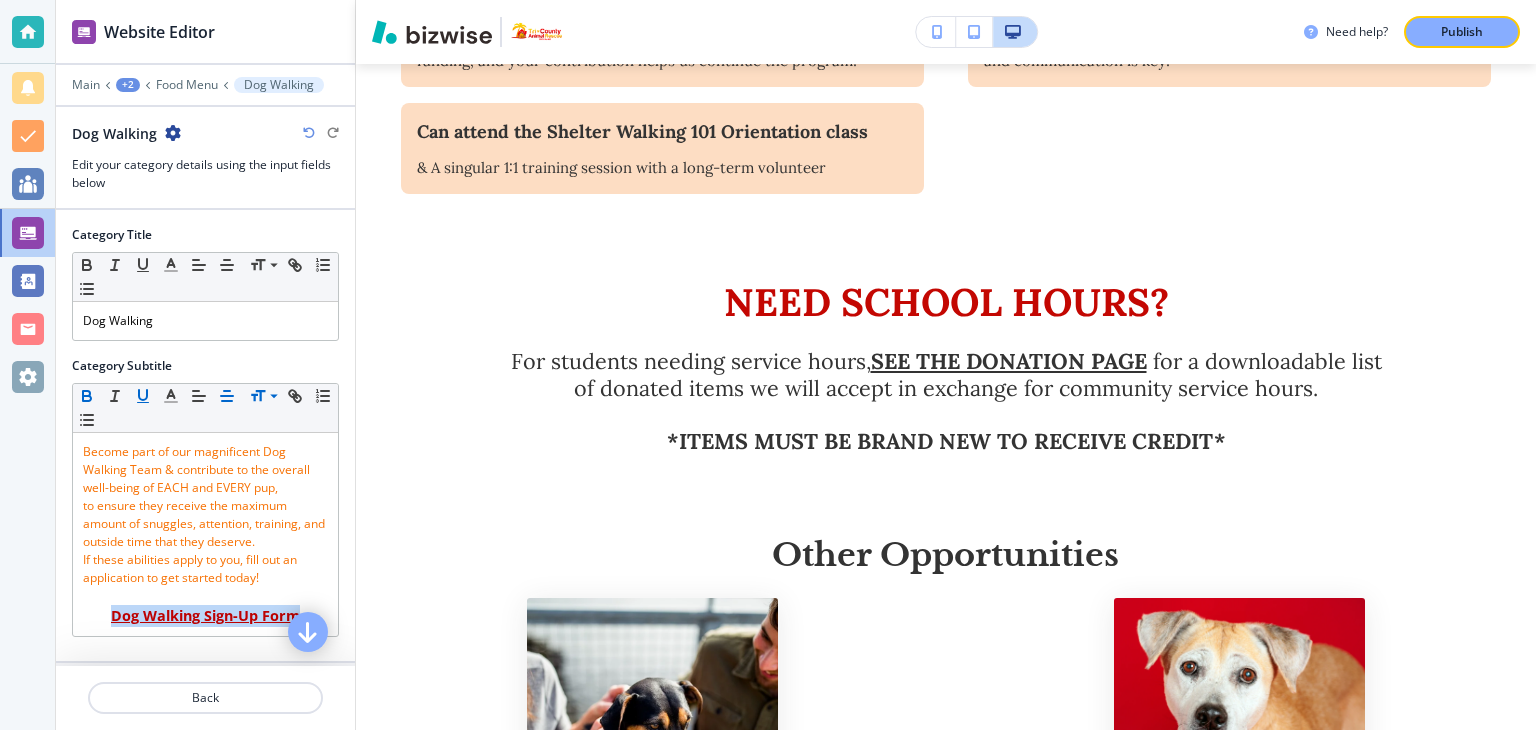 click at bounding box center (308, 632) 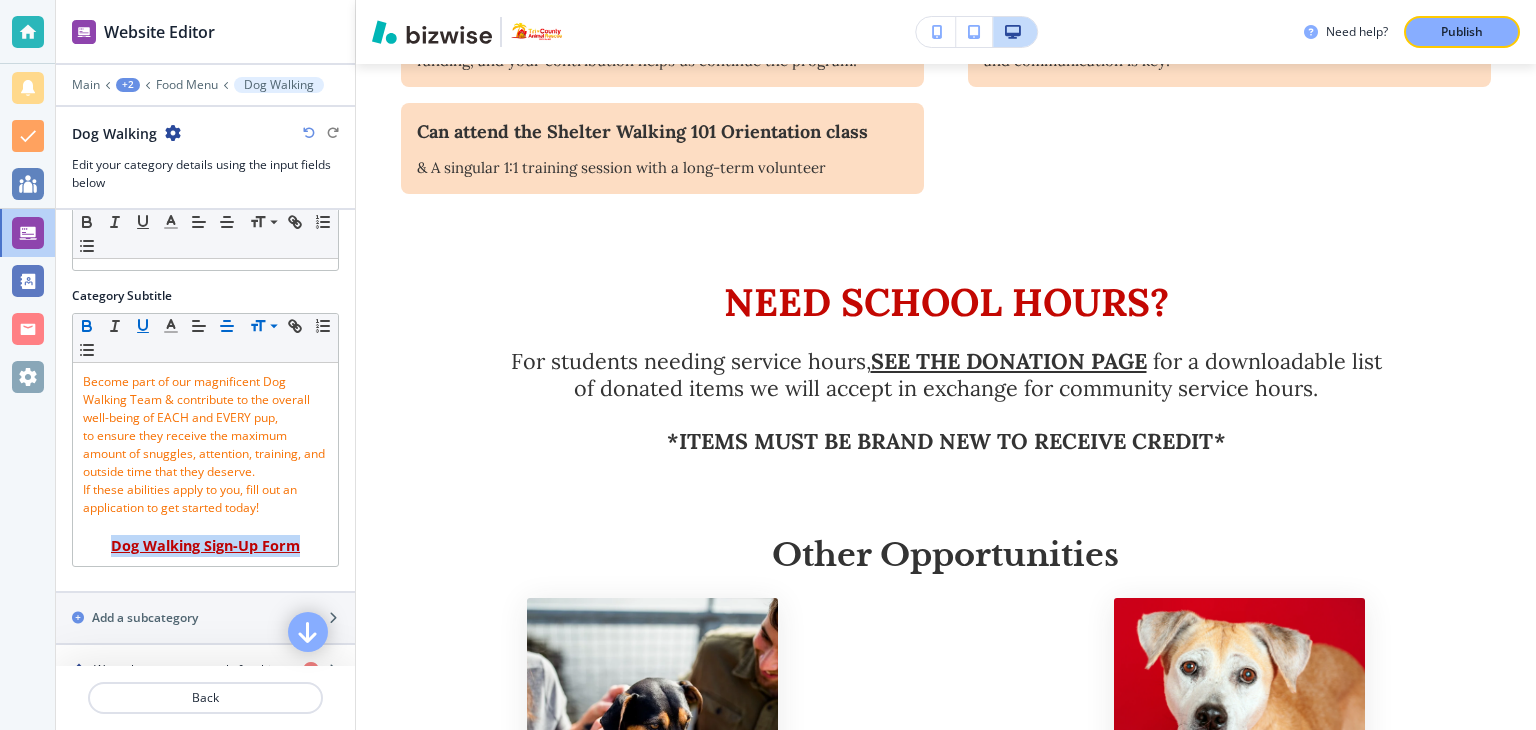 scroll, scrollTop: 98, scrollLeft: 0, axis: vertical 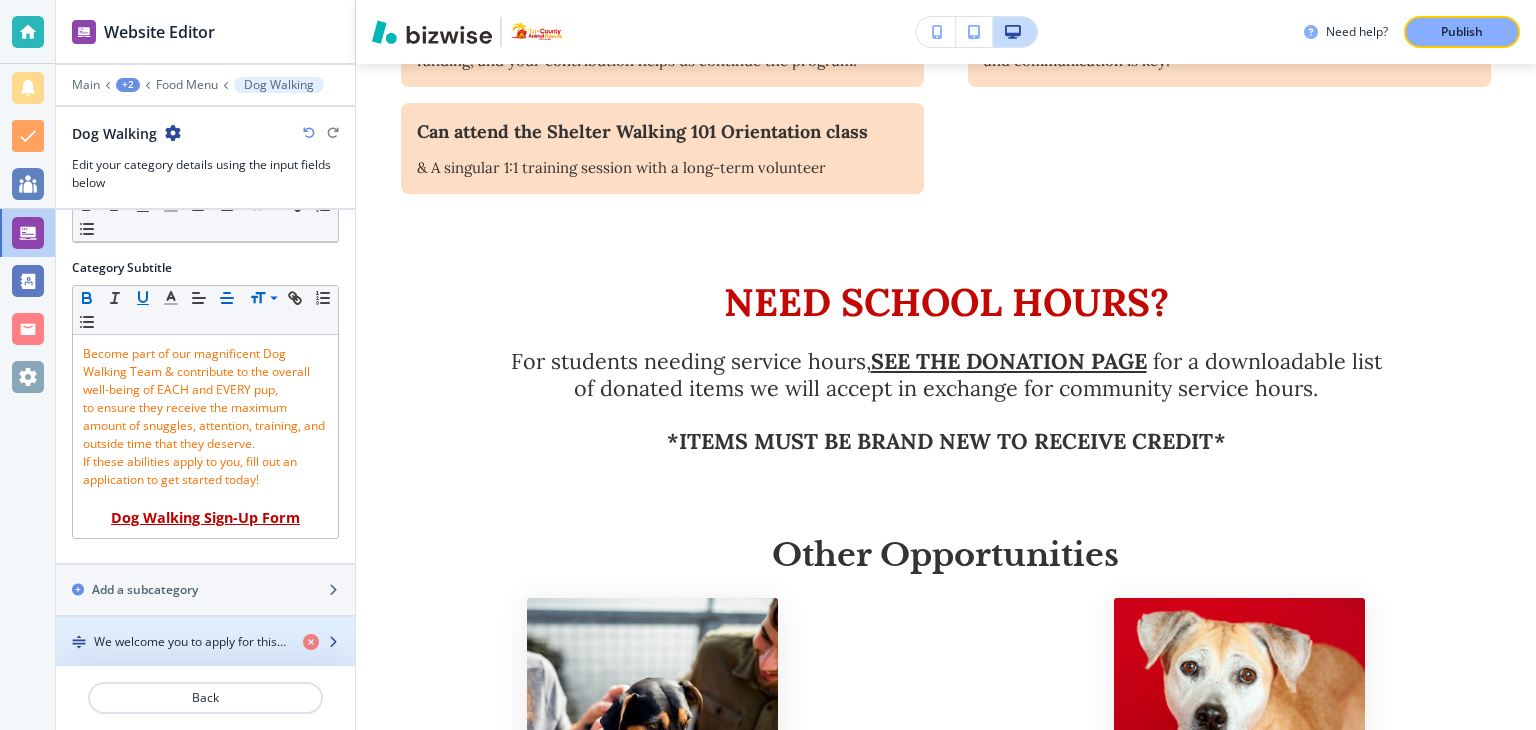 click at bounding box center [333, 642] 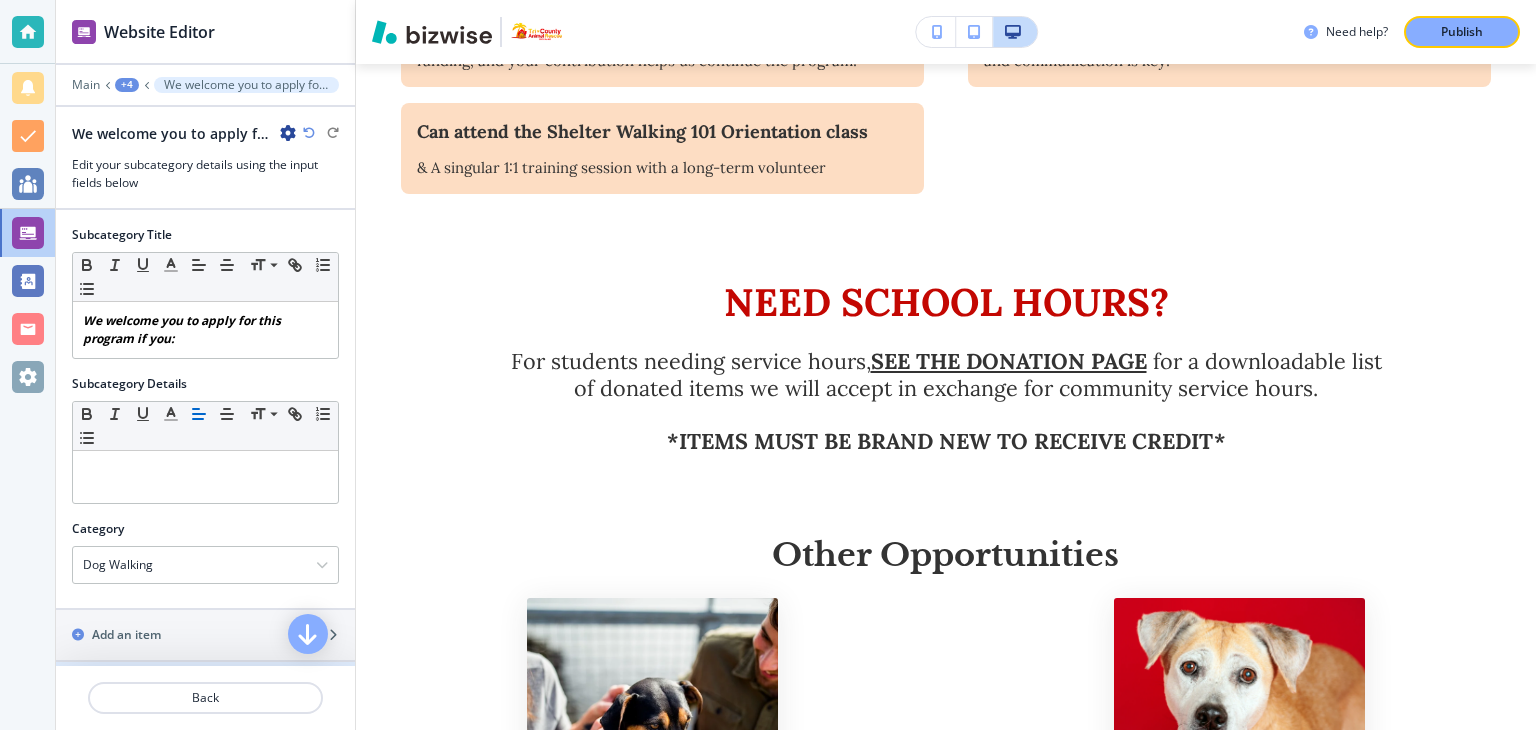 scroll, scrollTop: 353, scrollLeft: 0, axis: vertical 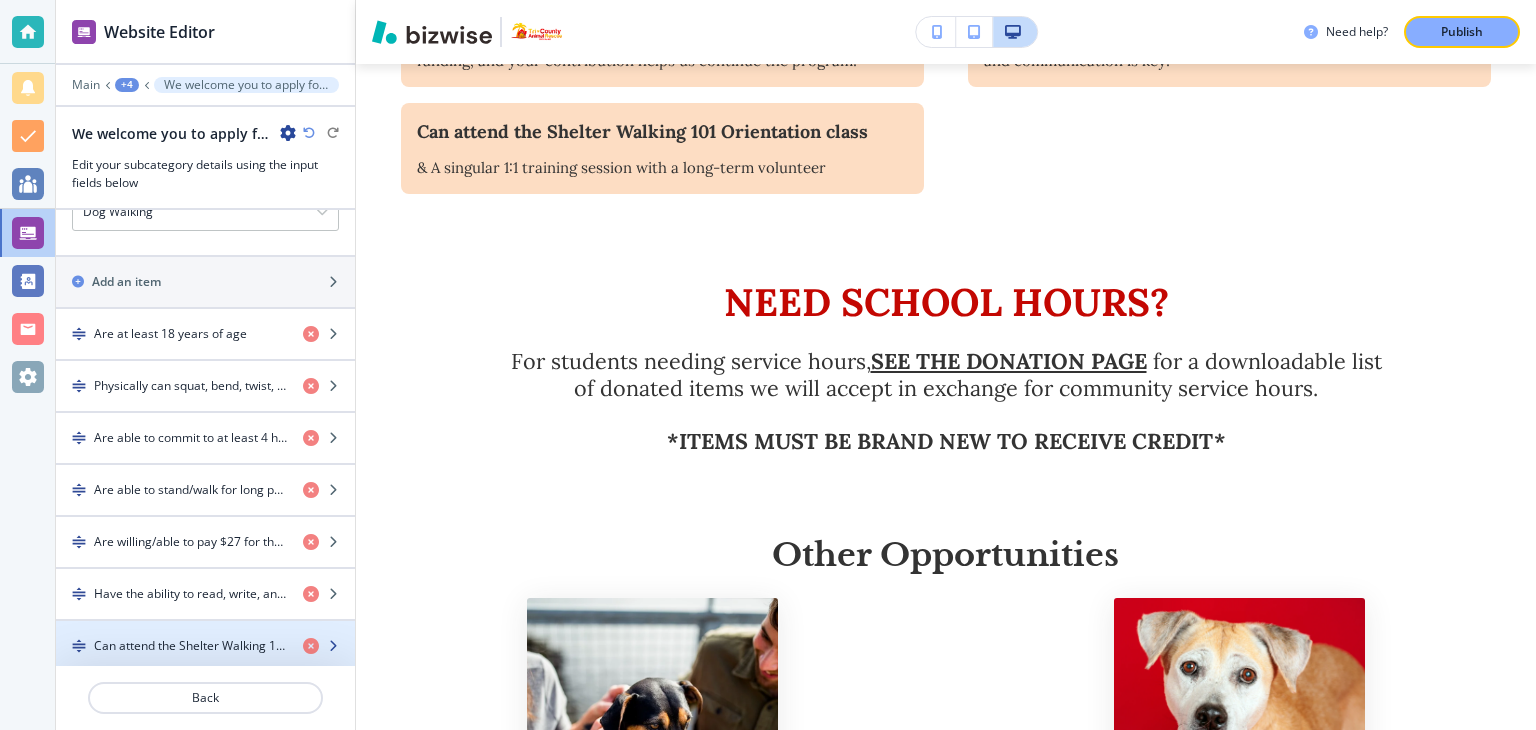 click on "Can attend the Shelter Walking 101 Orientation class" at bounding box center (190, 646) 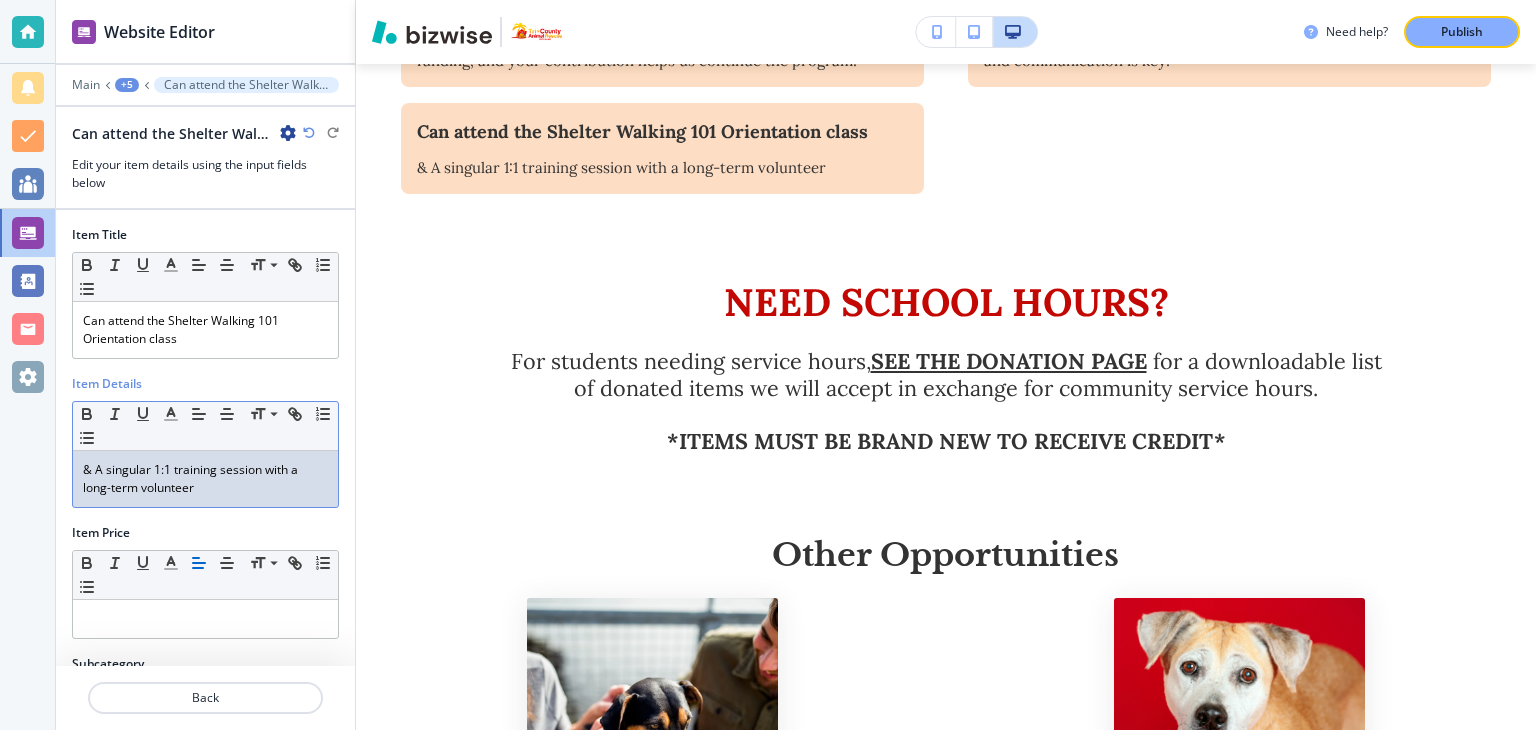 click on "& A singular 1:1 training session with a long-term volunteer" at bounding box center (205, 479) 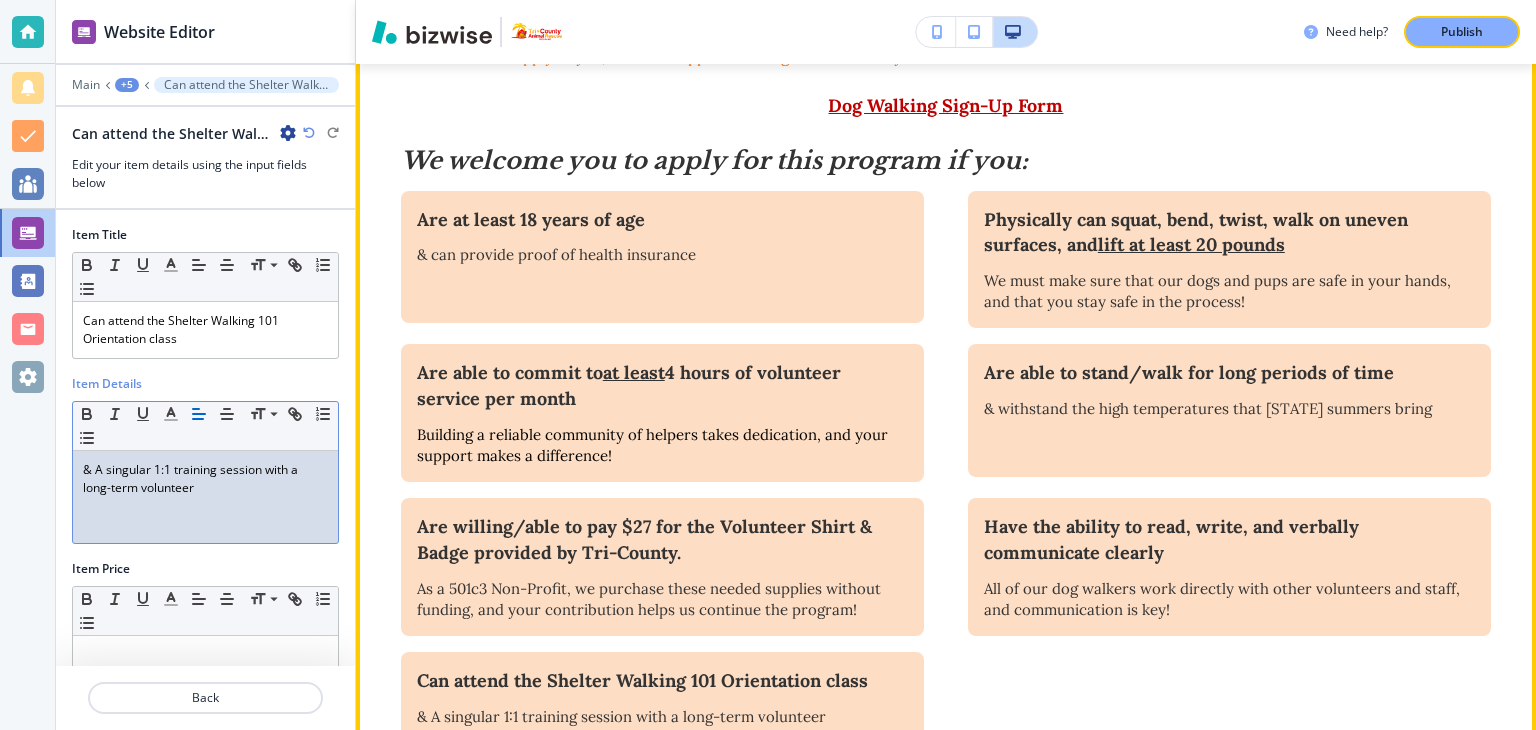 scroll, scrollTop: 881, scrollLeft: 0, axis: vertical 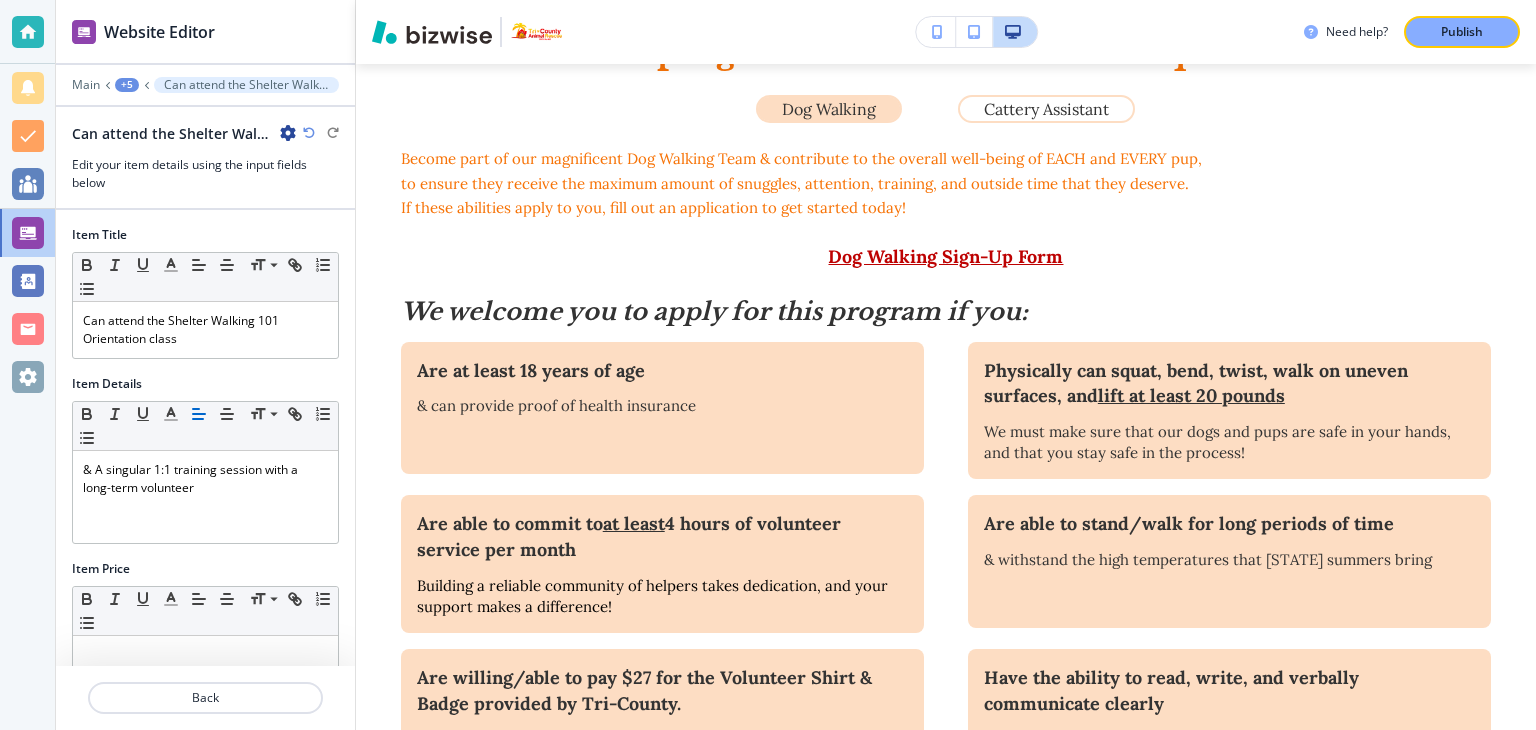 click at bounding box center [146, 85] 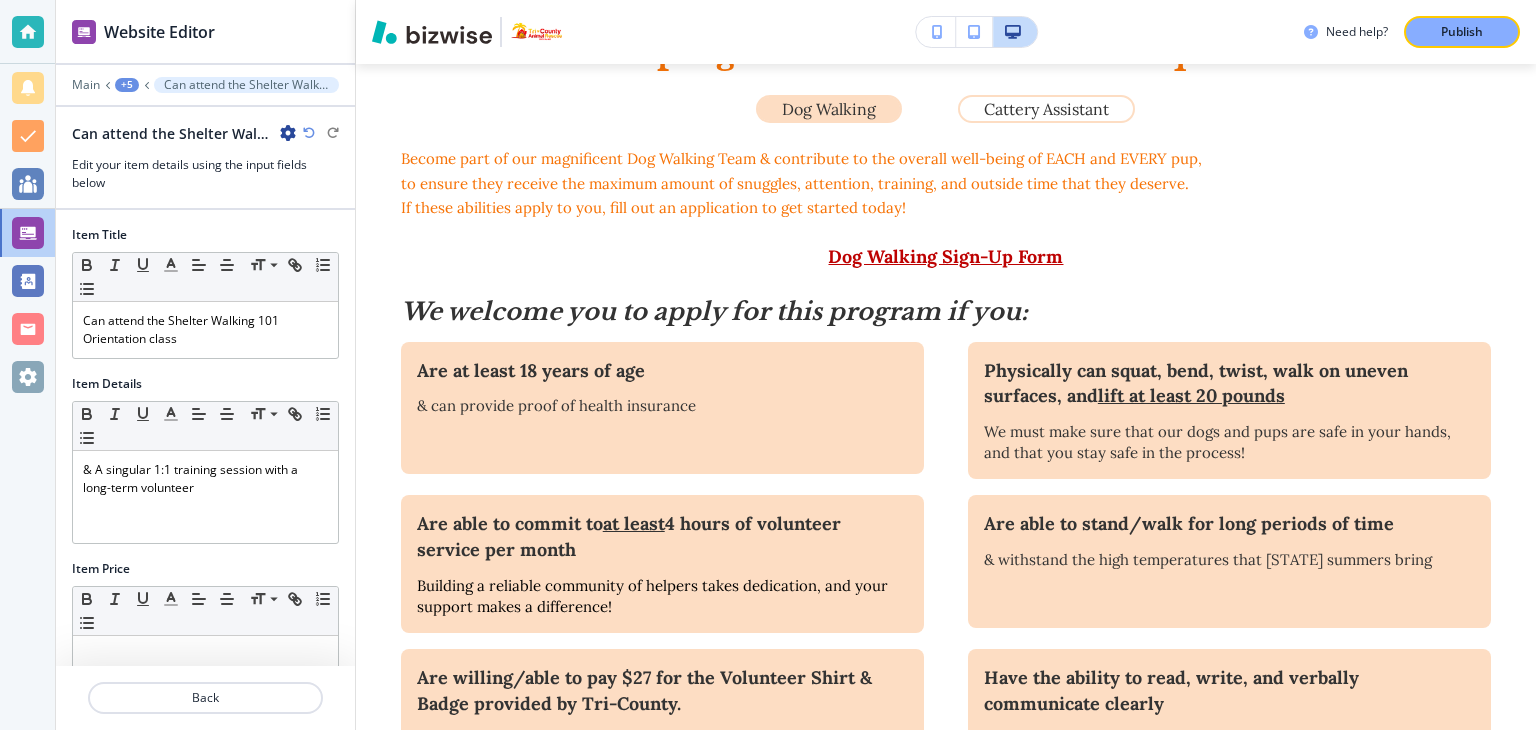 click at bounding box center [146, 85] 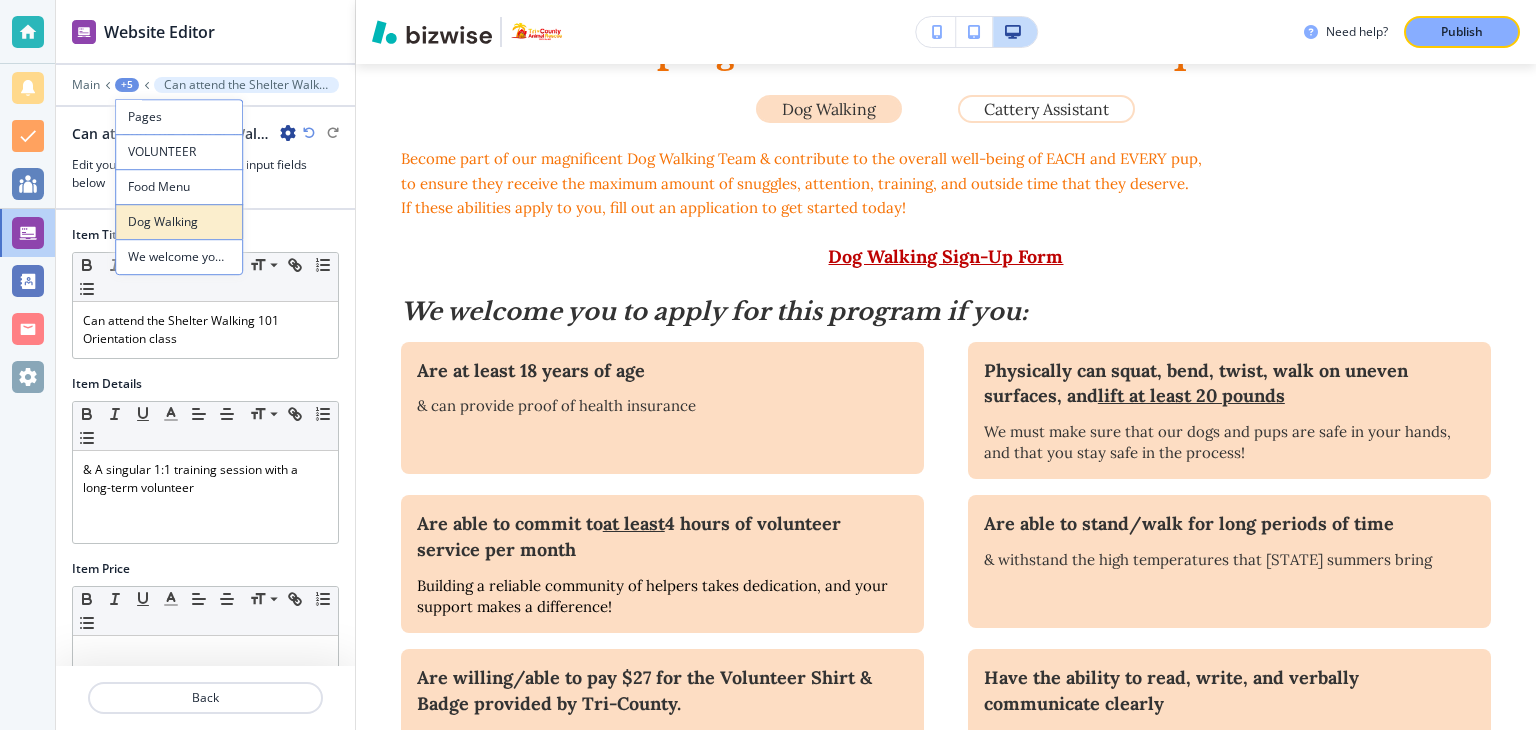 click on "Dog Walking" at bounding box center [179, 117] 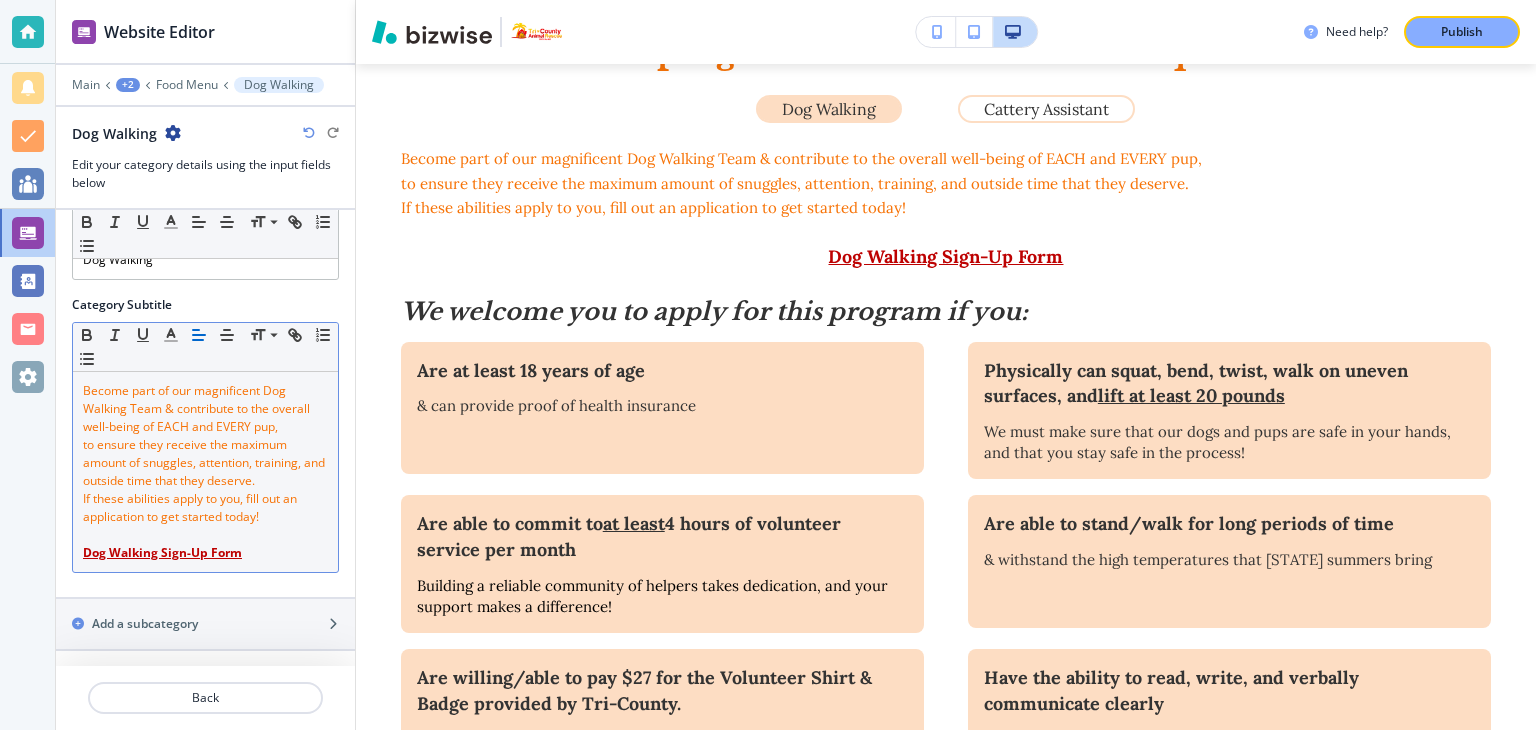 scroll, scrollTop: 94, scrollLeft: 0, axis: vertical 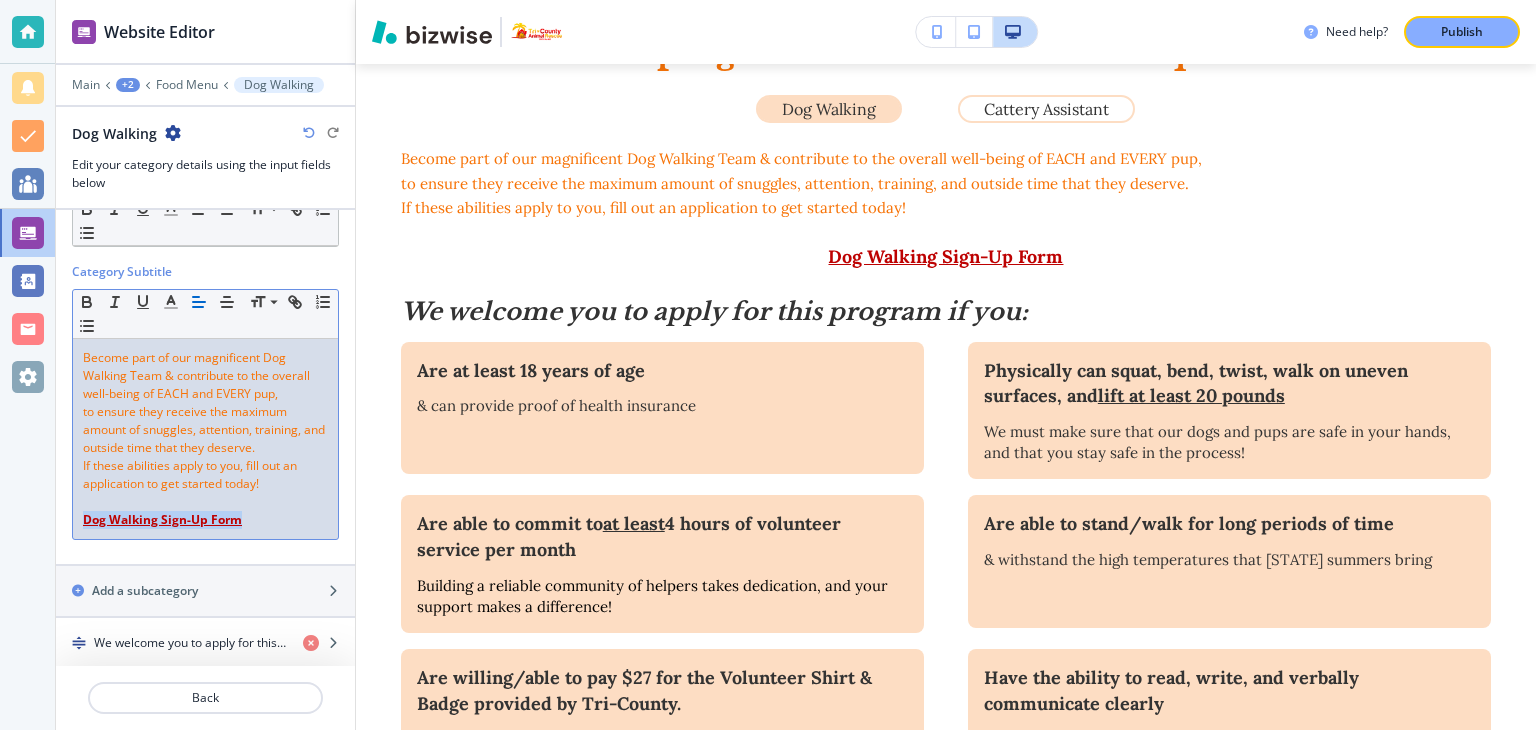 drag, startPoint x: 248, startPoint y: 522, endPoint x: 82, endPoint y: 519, distance: 166.0271 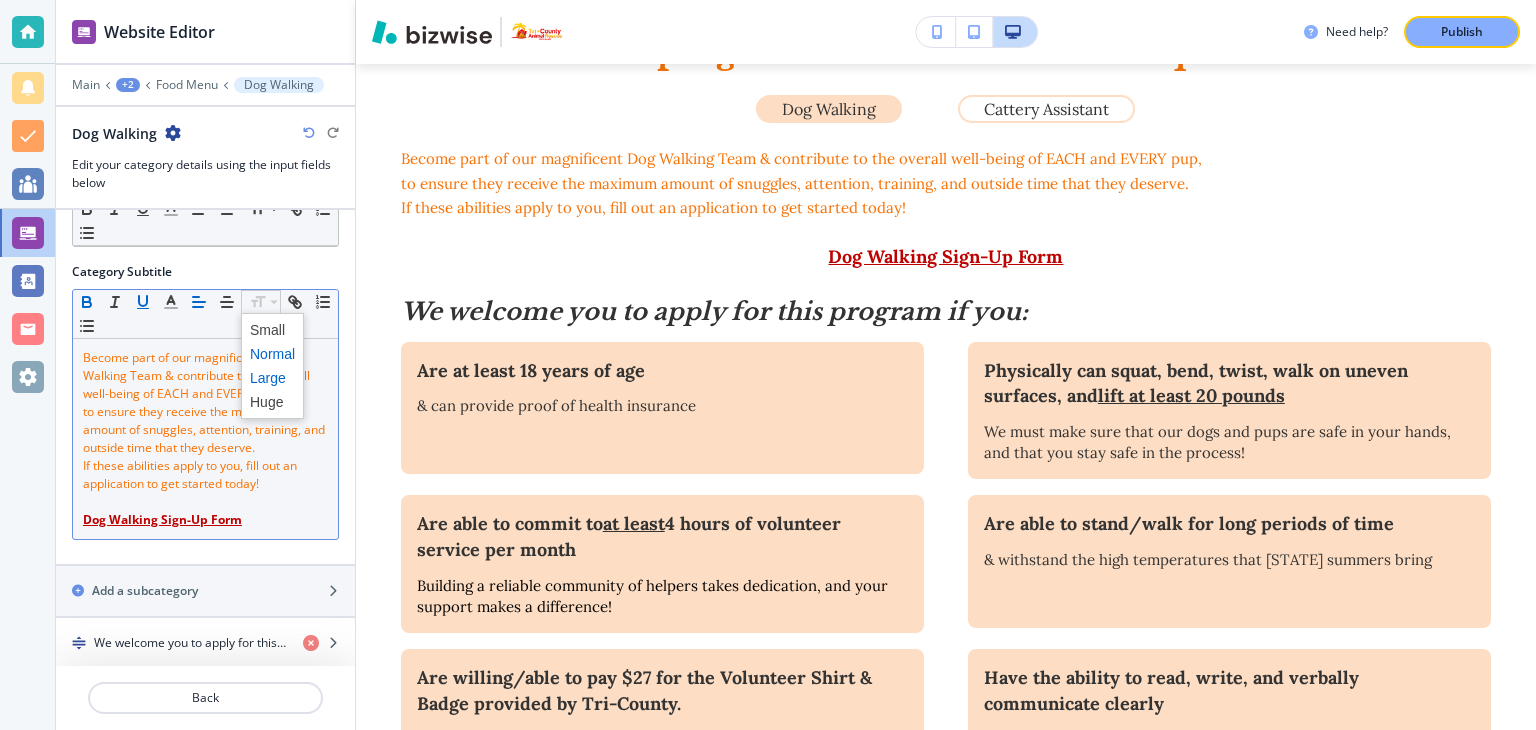 click at bounding box center [272, 378] 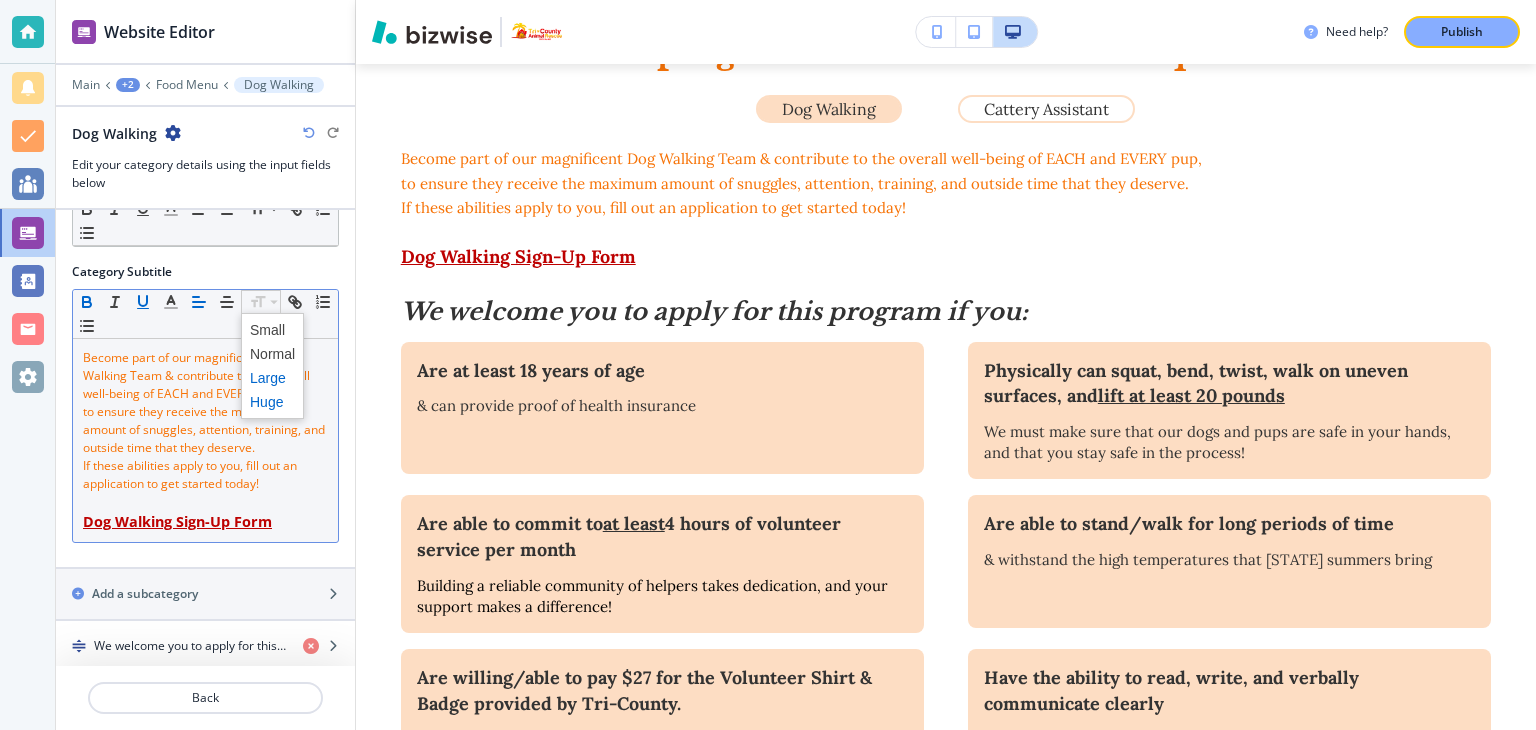 click at bounding box center (272, 402) 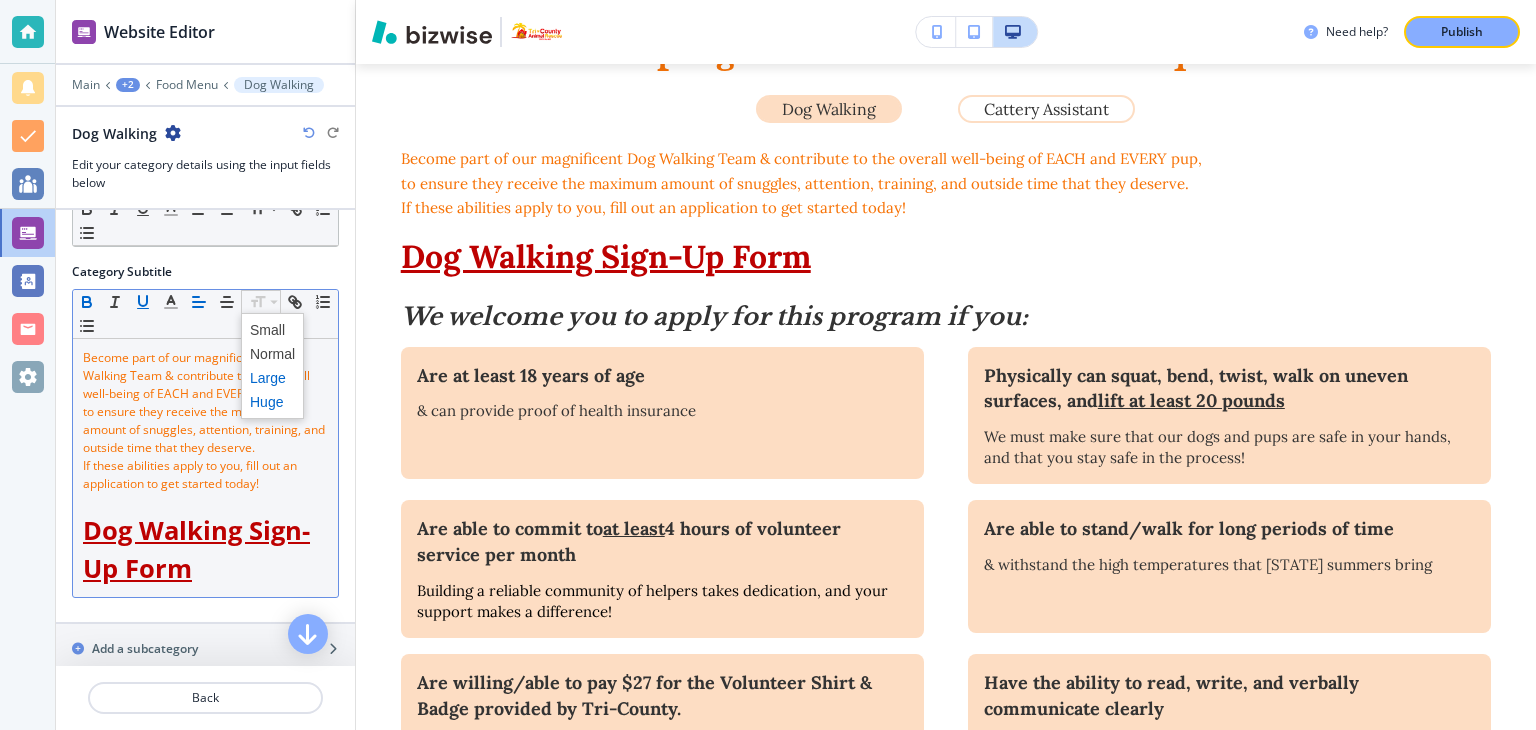 click at bounding box center [272, 378] 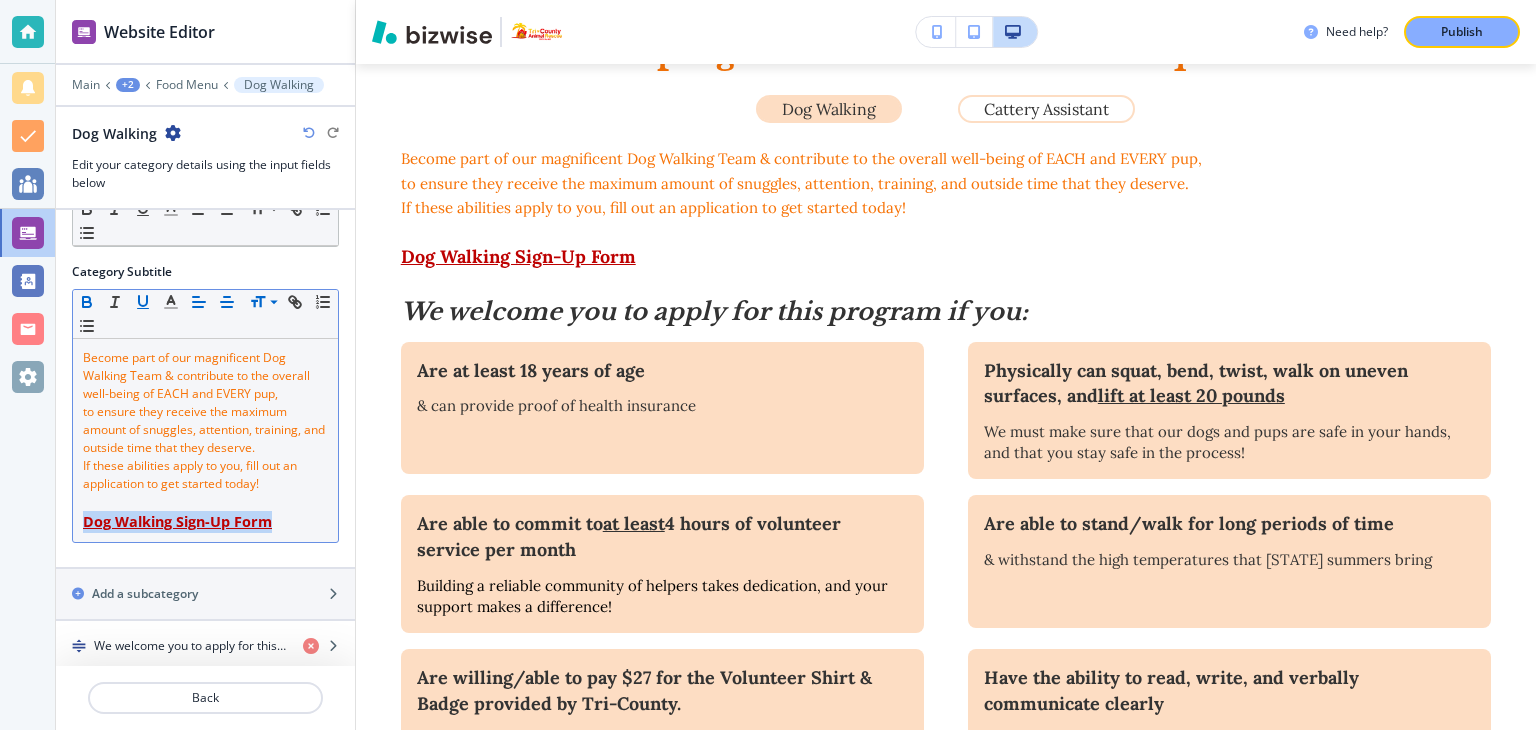 click at bounding box center [199, 302] 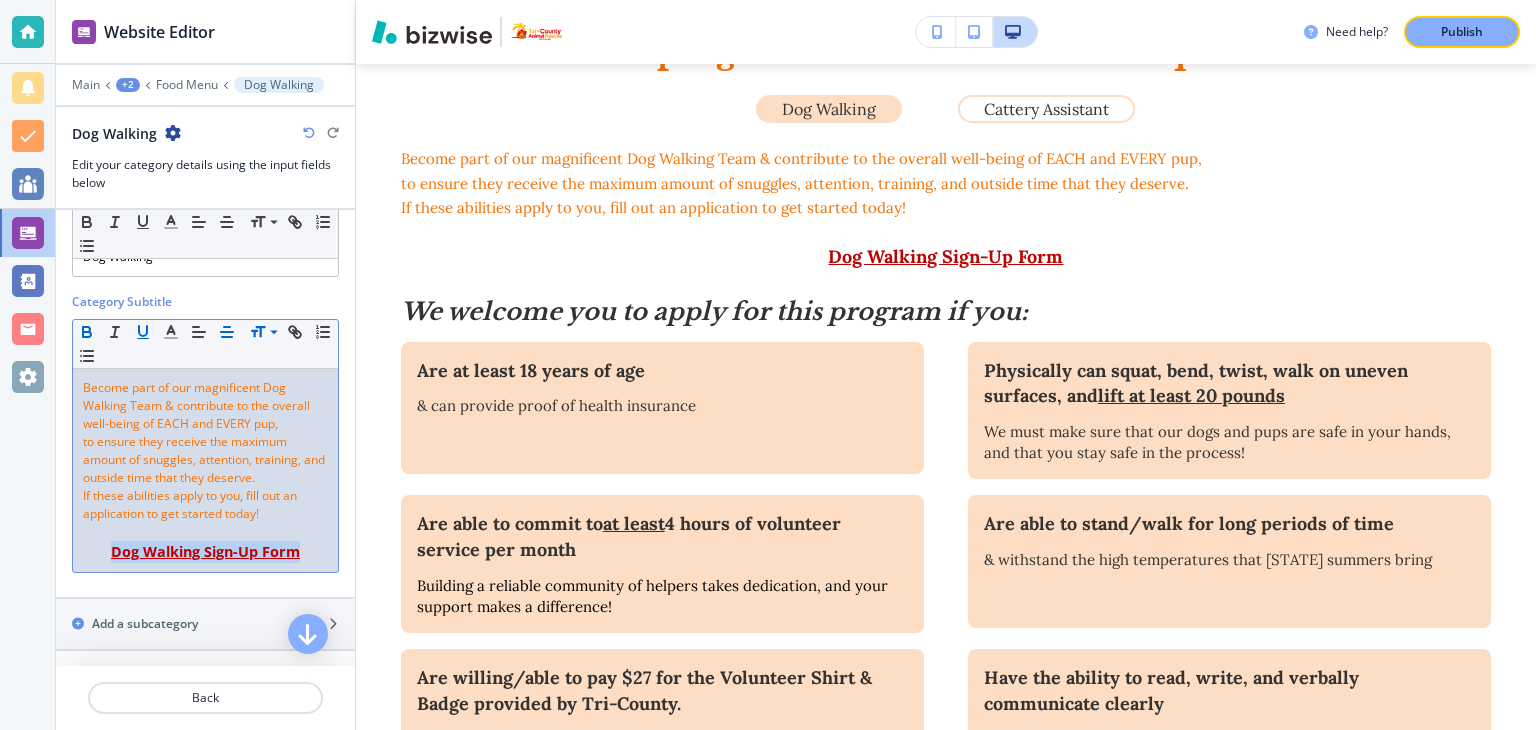 scroll, scrollTop: 98, scrollLeft: 0, axis: vertical 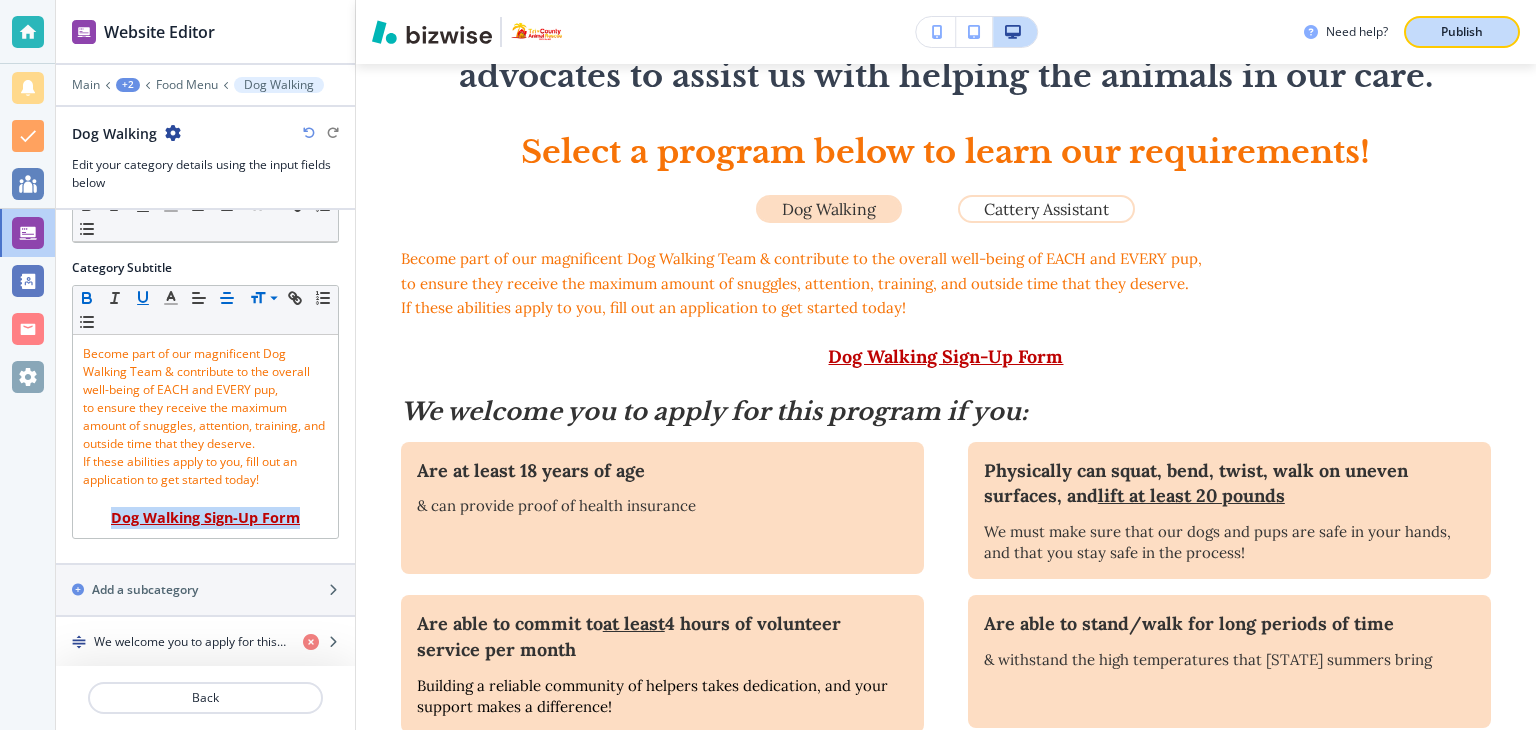 click on "Publish" at bounding box center (1462, 32) 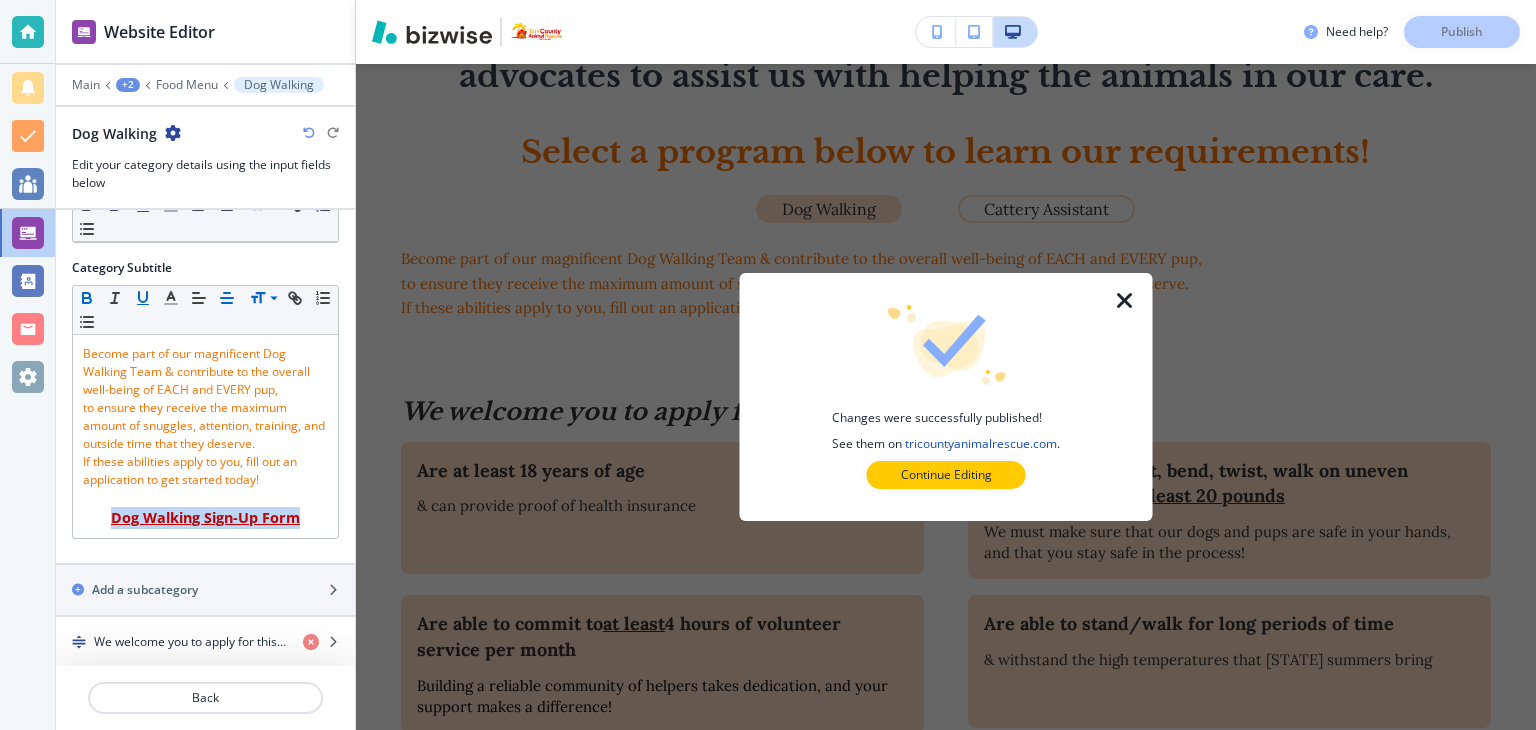 scroll, scrollTop: 481, scrollLeft: 0, axis: vertical 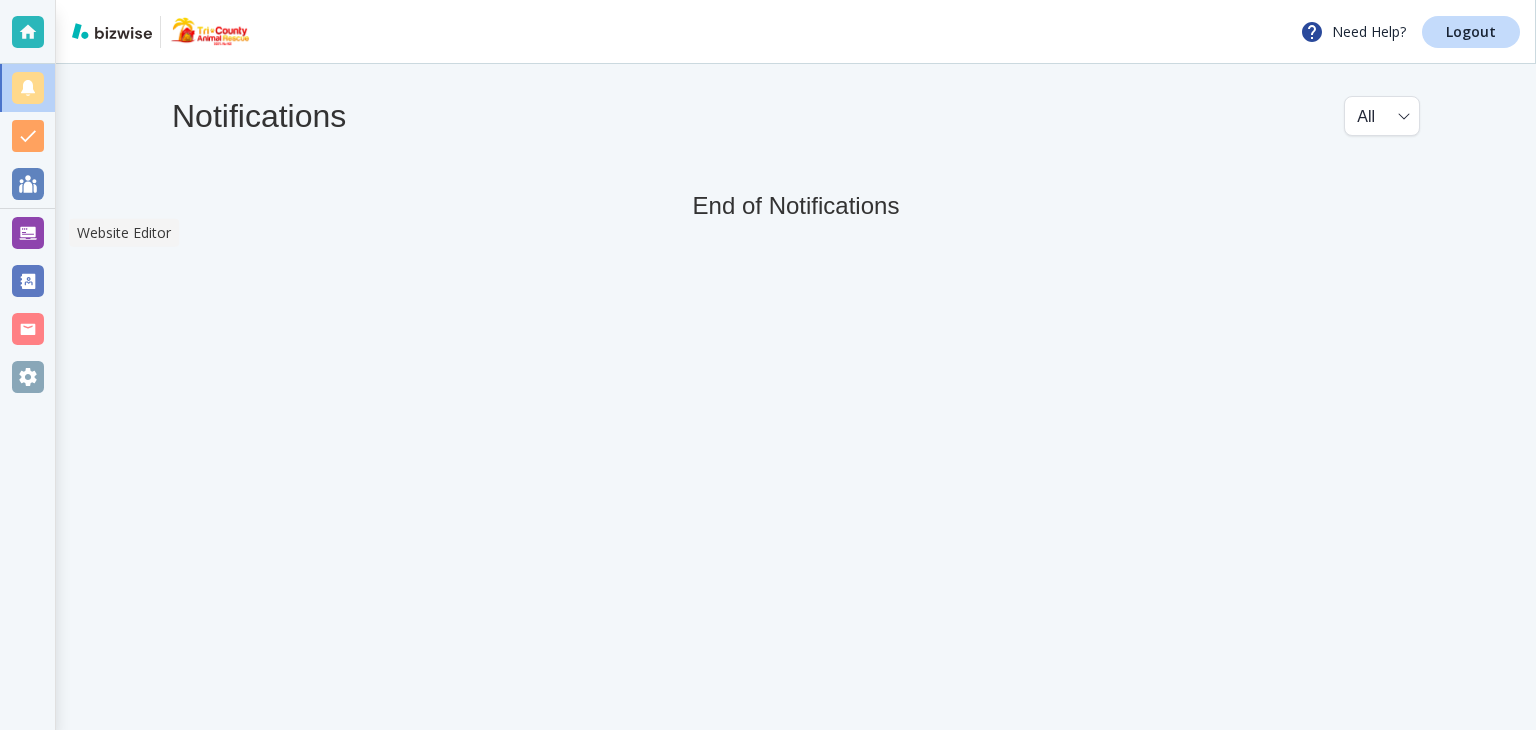 click at bounding box center [28, 233] 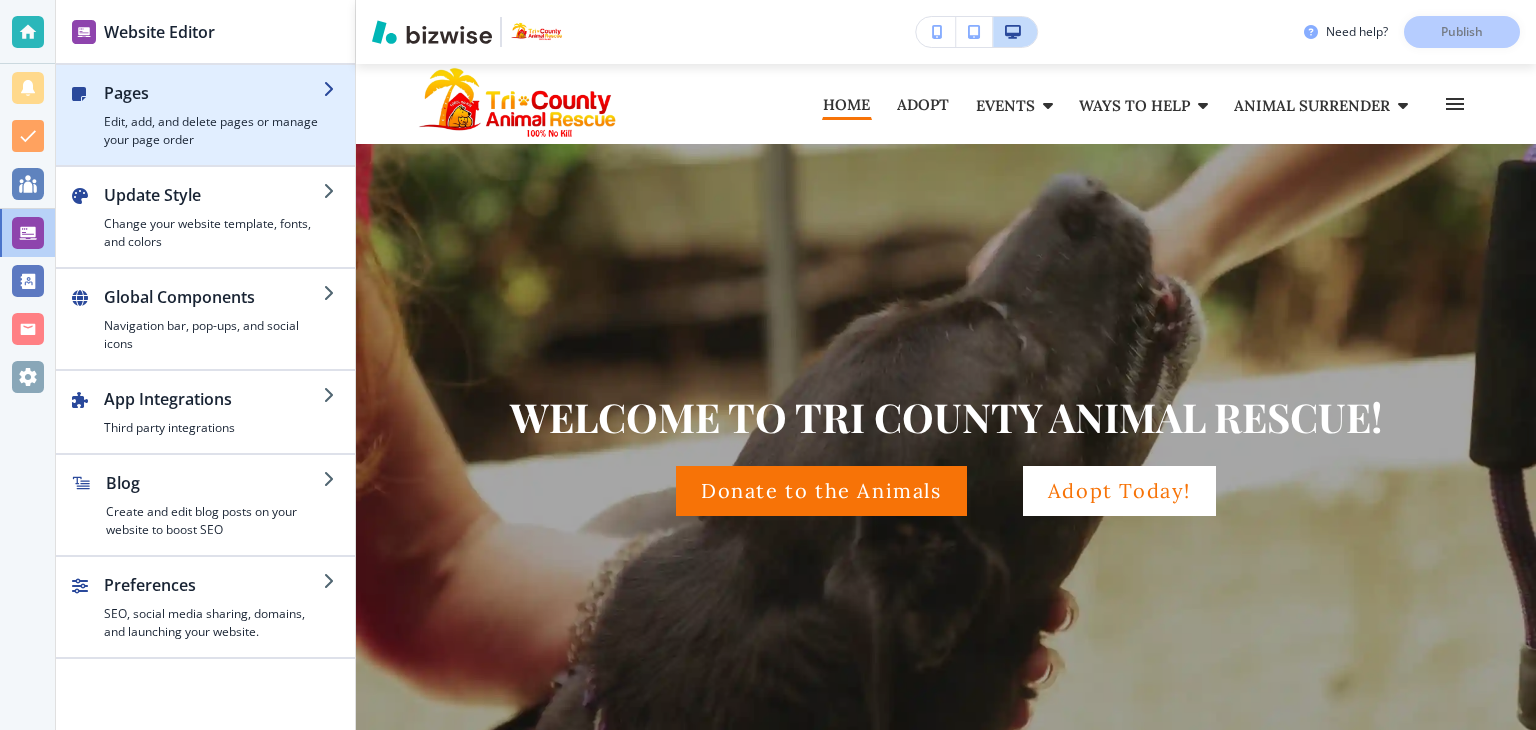 click on "Edit, add, and delete pages or manage your page order" at bounding box center (213, 131) 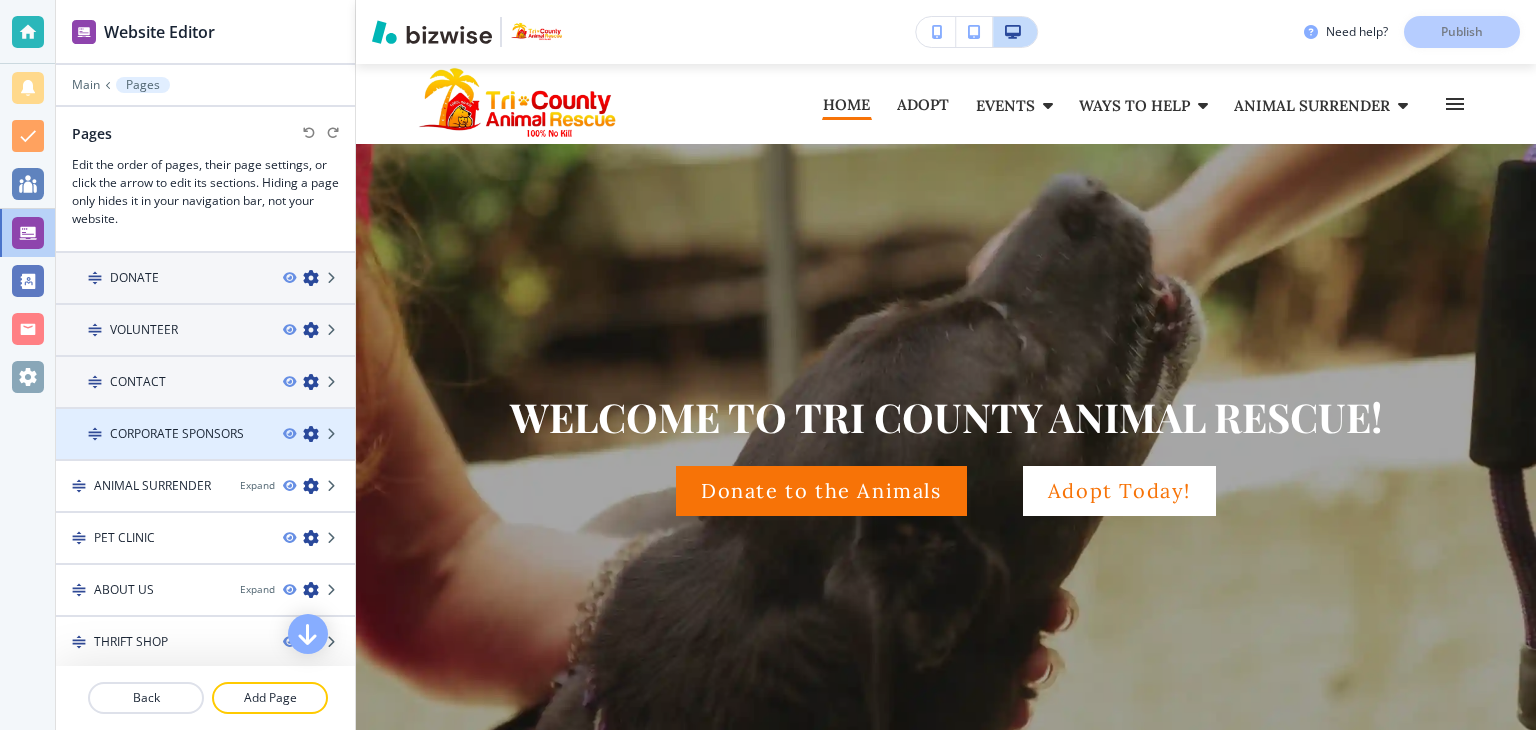 scroll, scrollTop: 101, scrollLeft: 0, axis: vertical 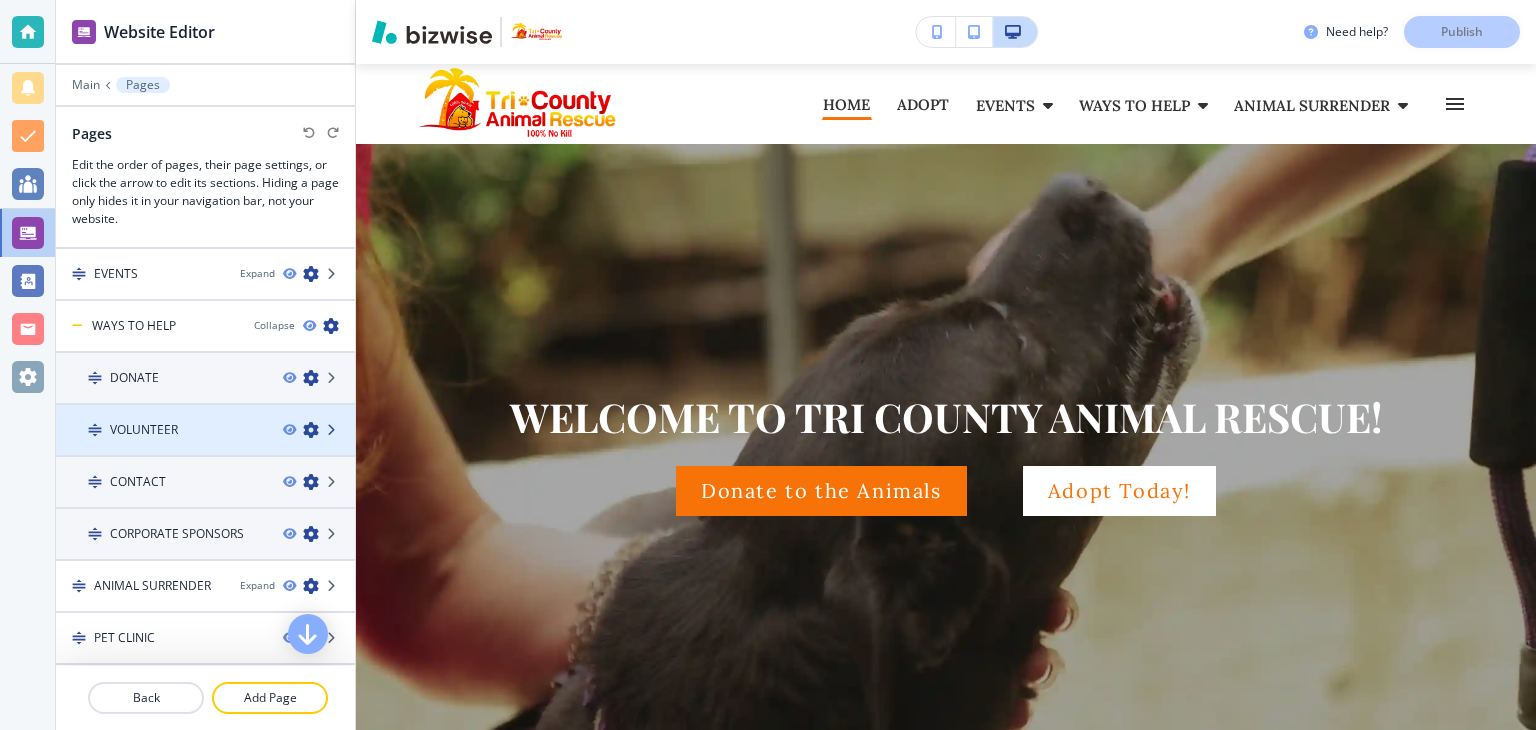 click at bounding box center (333, 430) 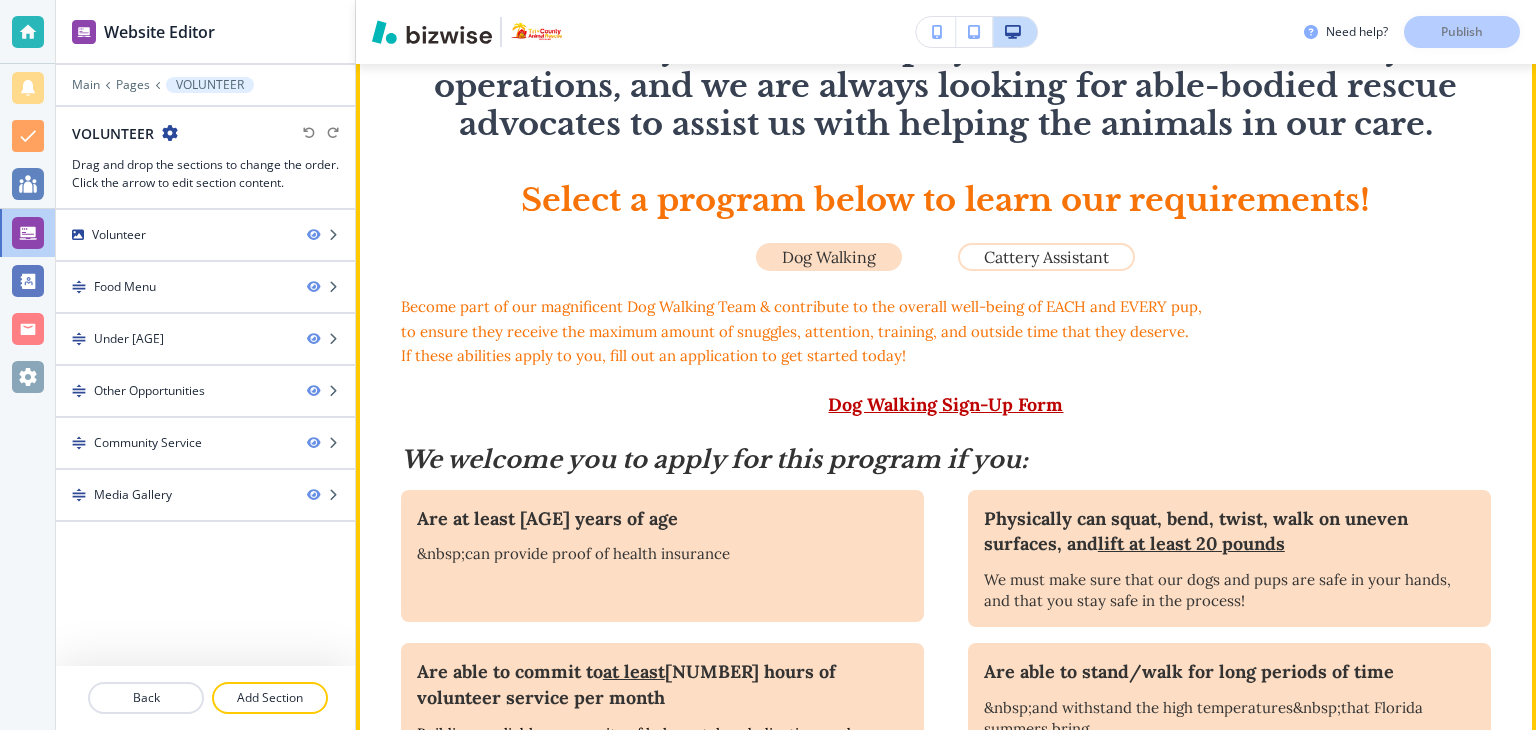 scroll, scrollTop: 700, scrollLeft: 0, axis: vertical 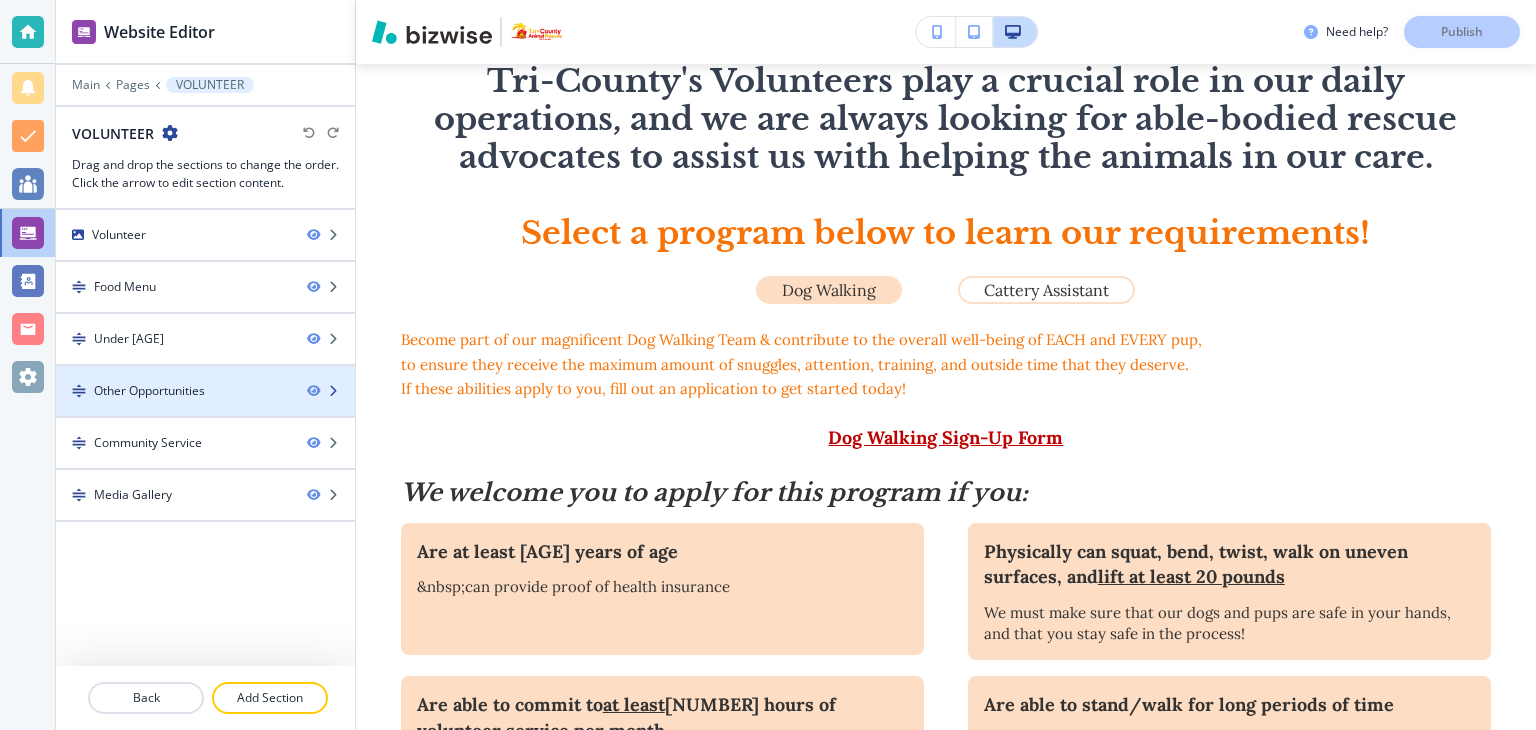 click at bounding box center (333, 391) 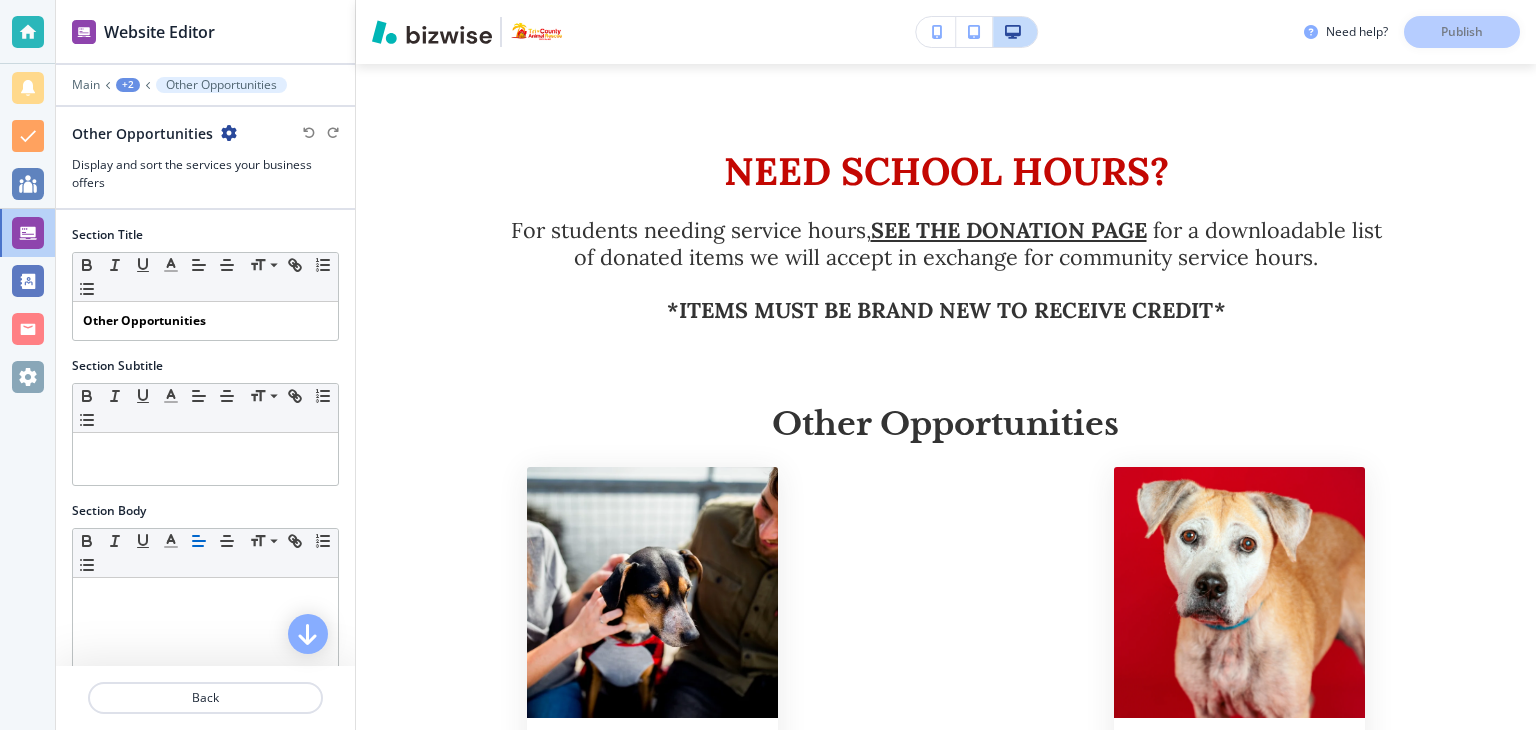 scroll, scrollTop: 2064, scrollLeft: 0, axis: vertical 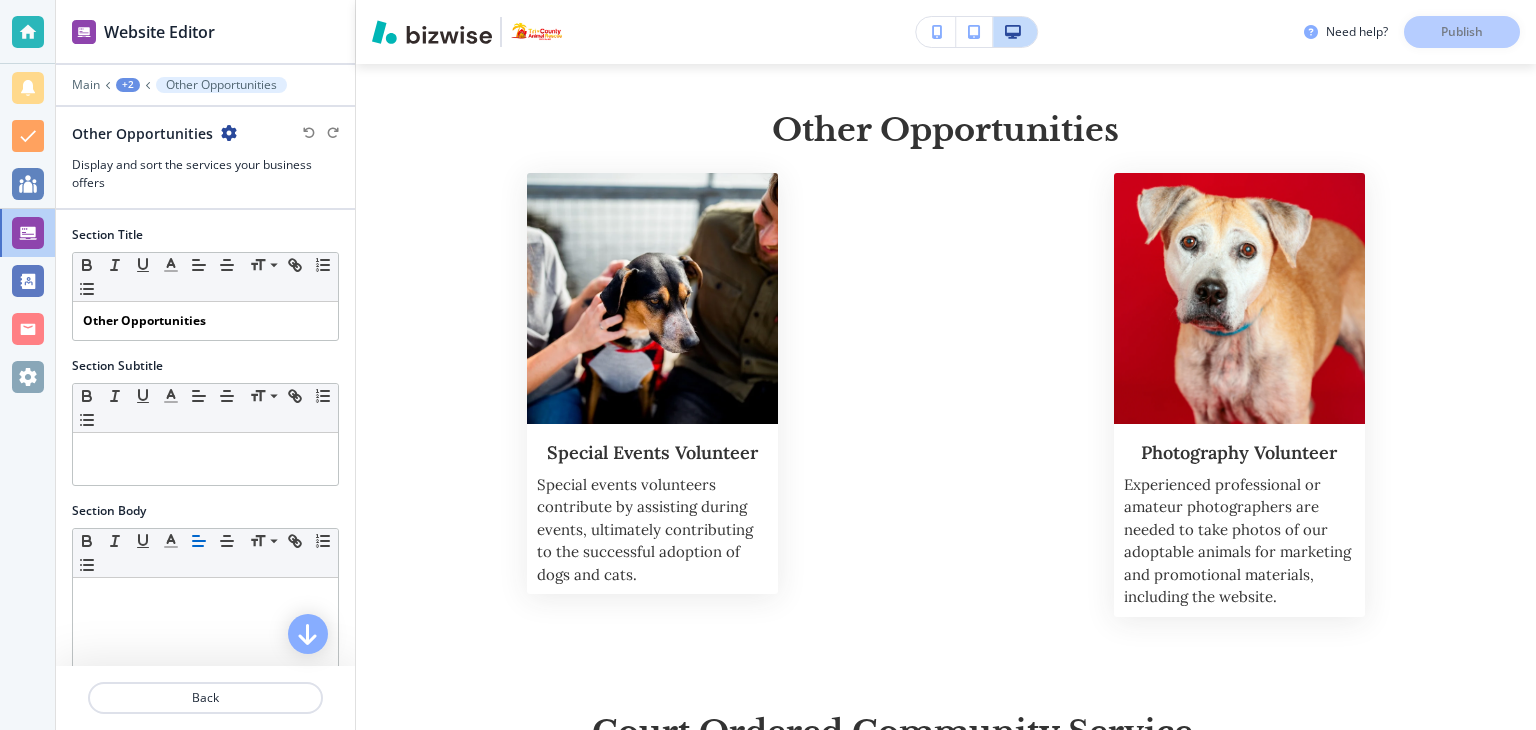 click on "+2" at bounding box center [128, 85] 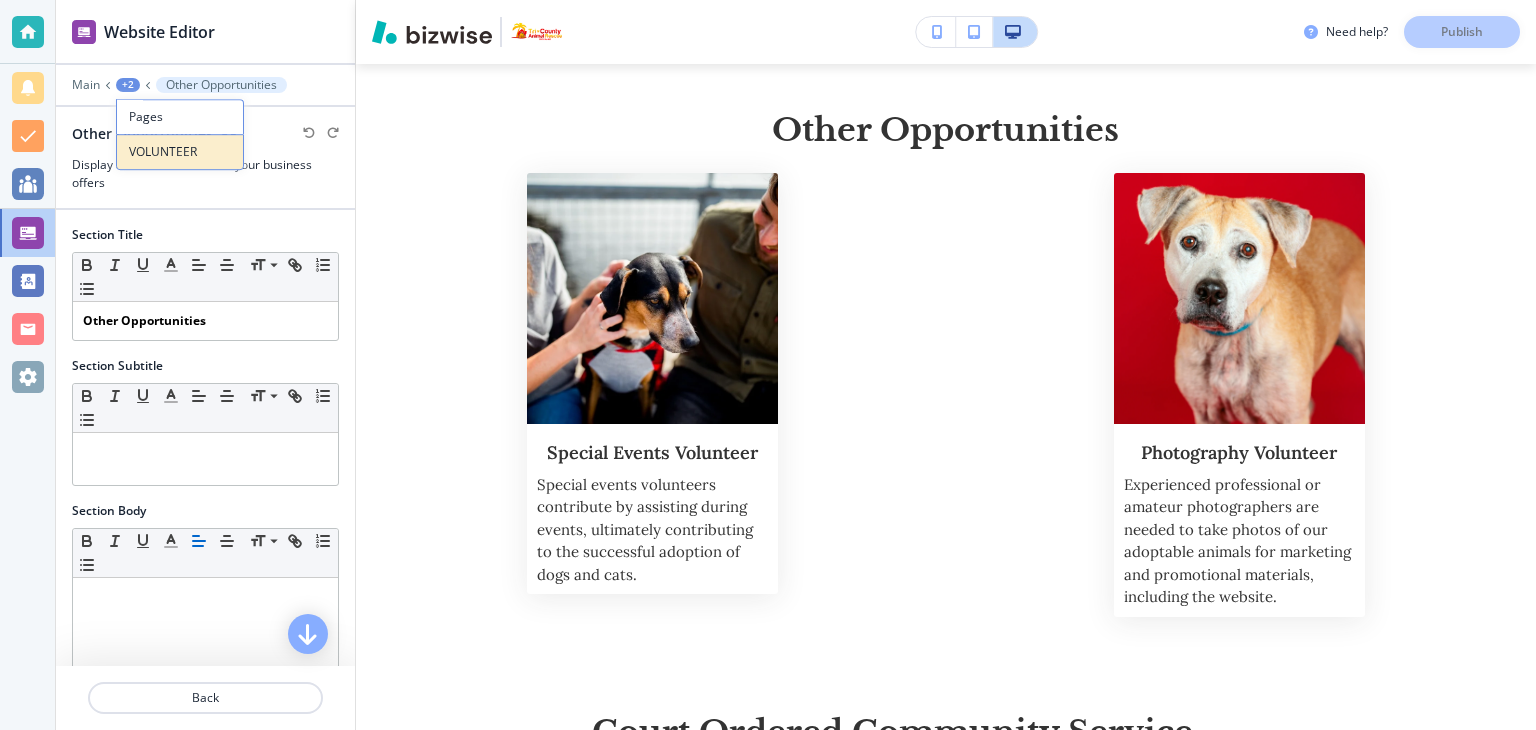 click on "VOLUNTEER" at bounding box center [180, 152] 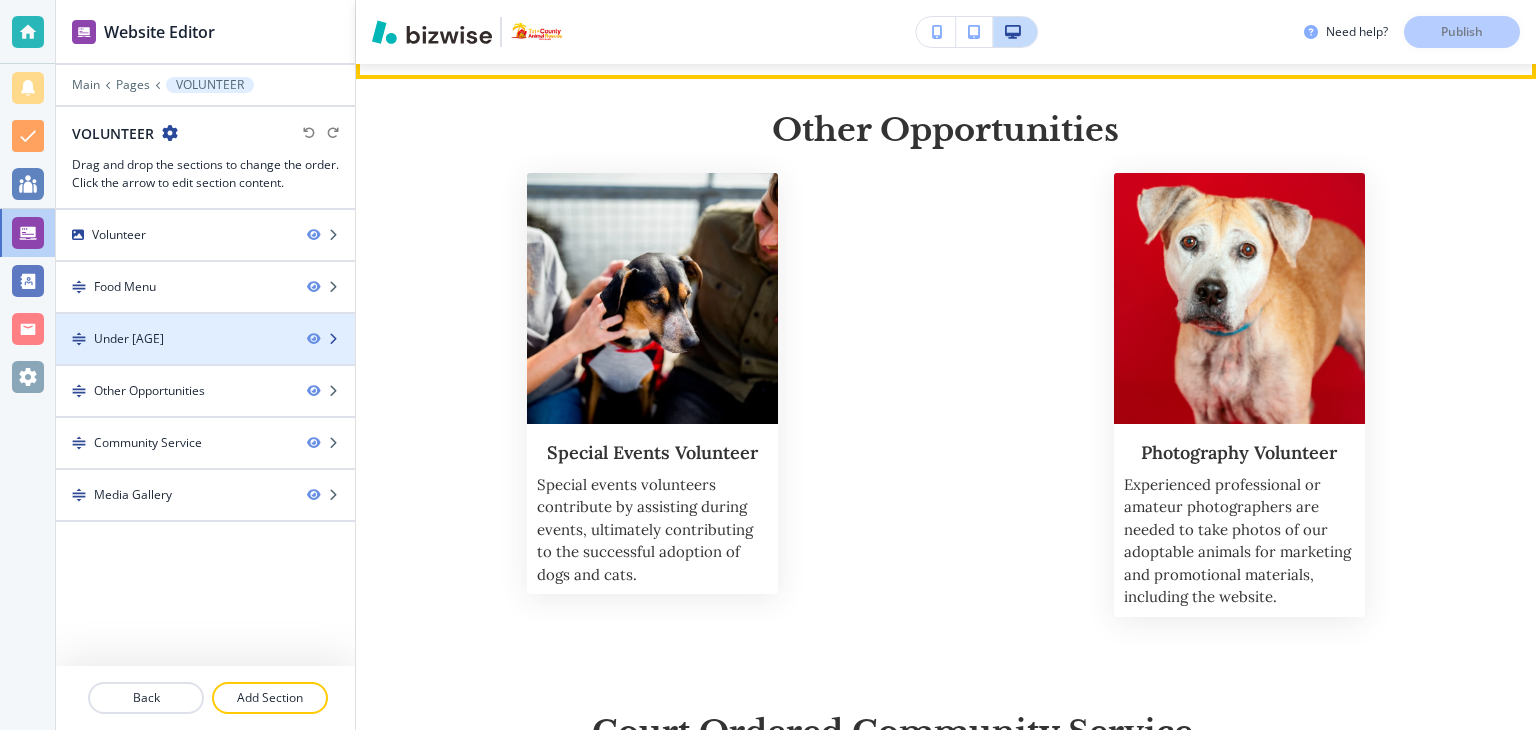 click at bounding box center [205, 322] 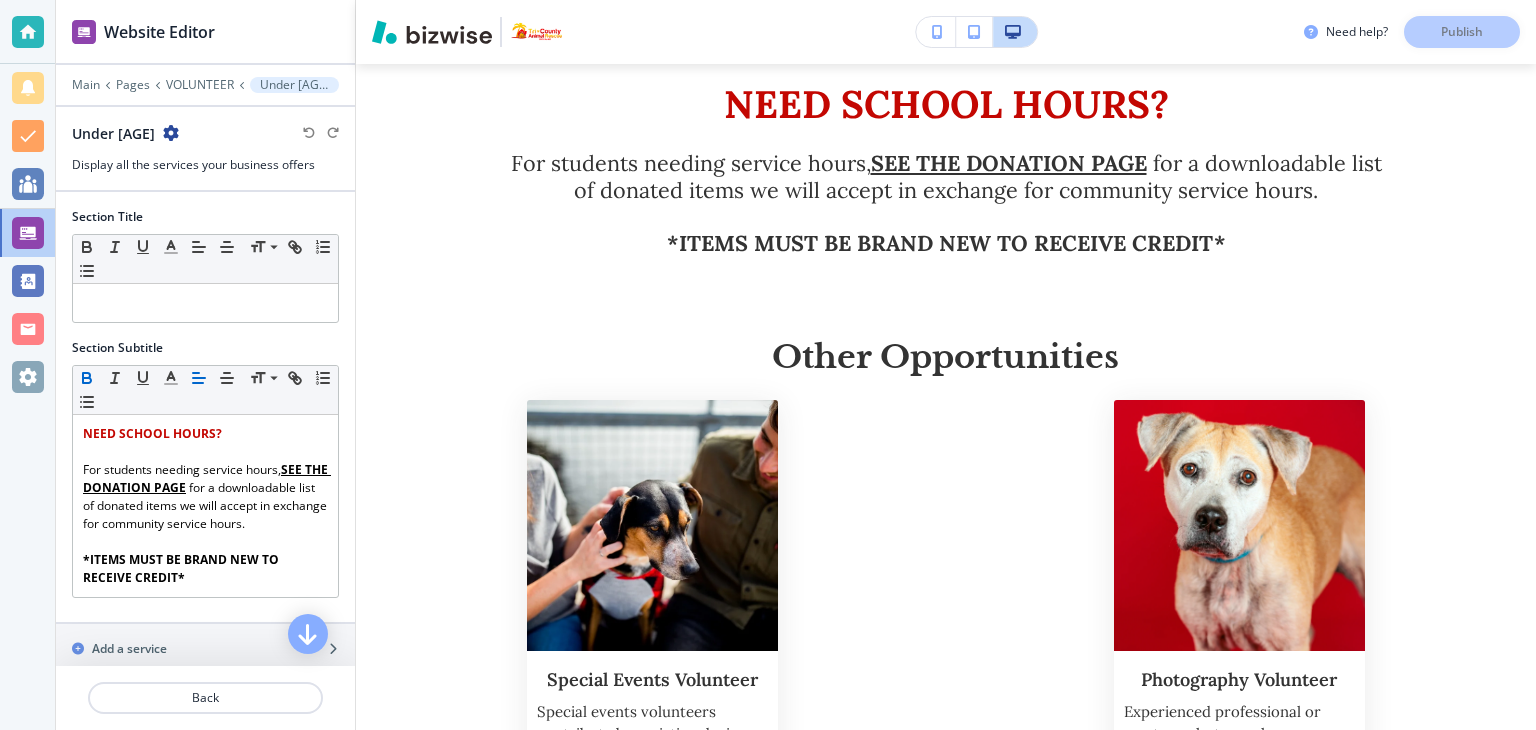 scroll, scrollTop: 1816, scrollLeft: 0, axis: vertical 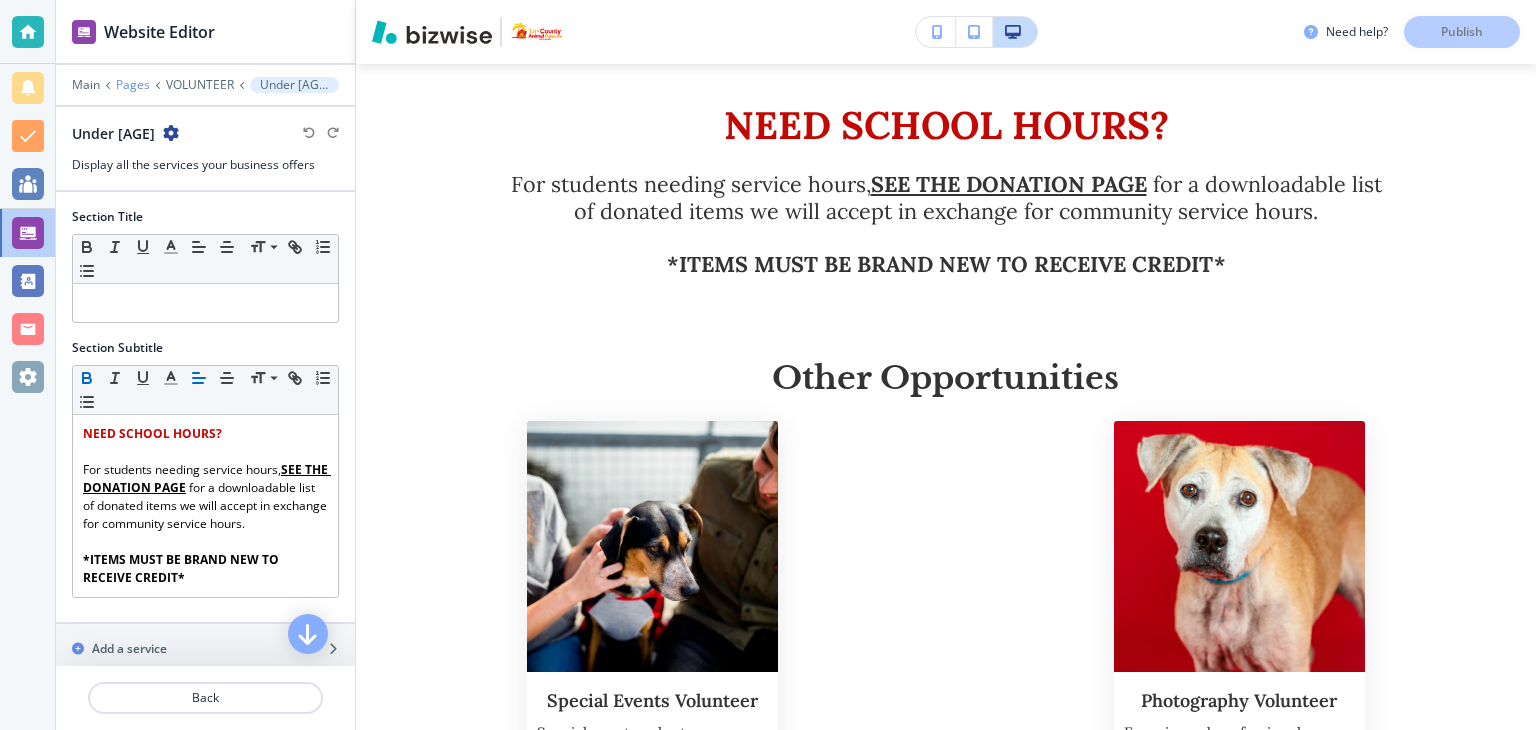 click on "Pages" at bounding box center [86, 85] 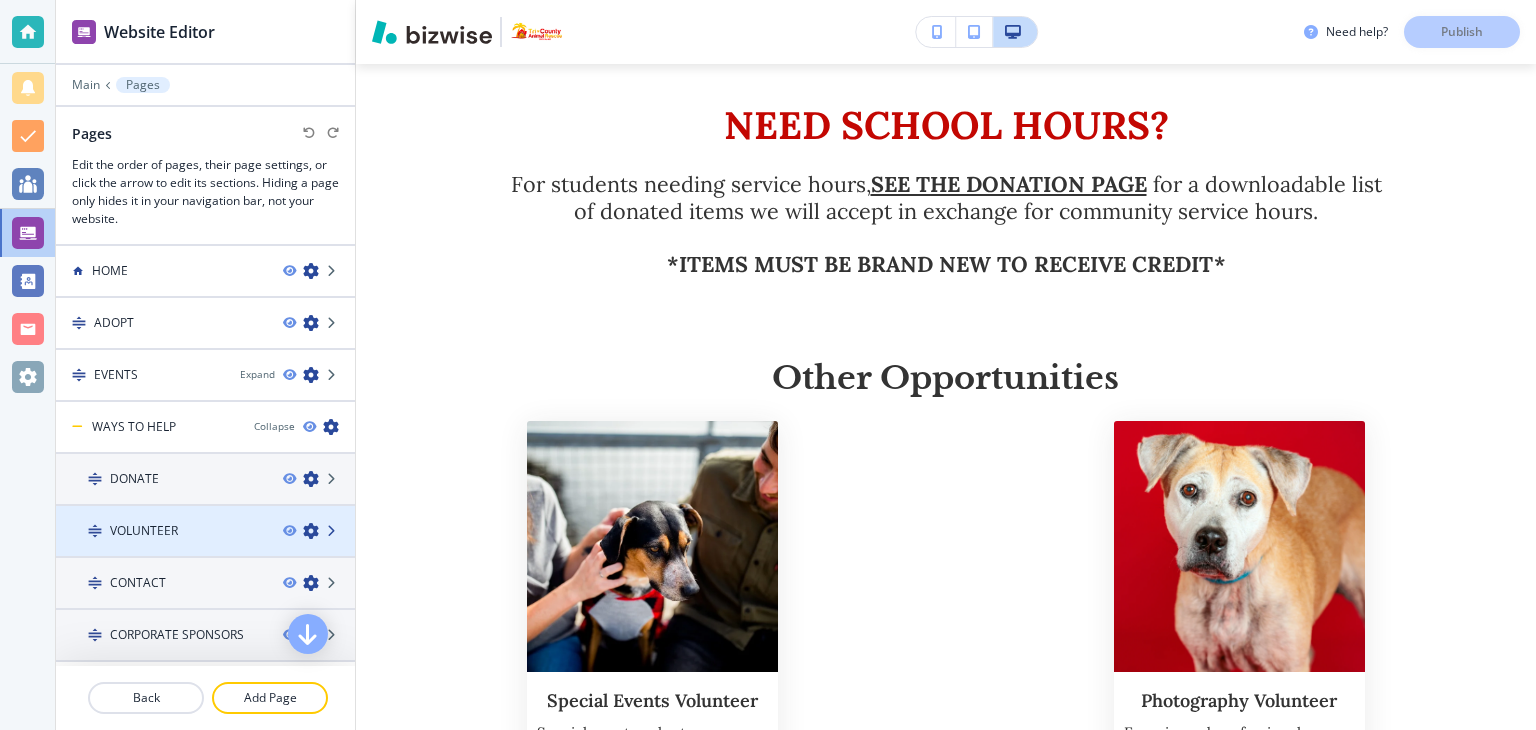 click at bounding box center (333, 531) 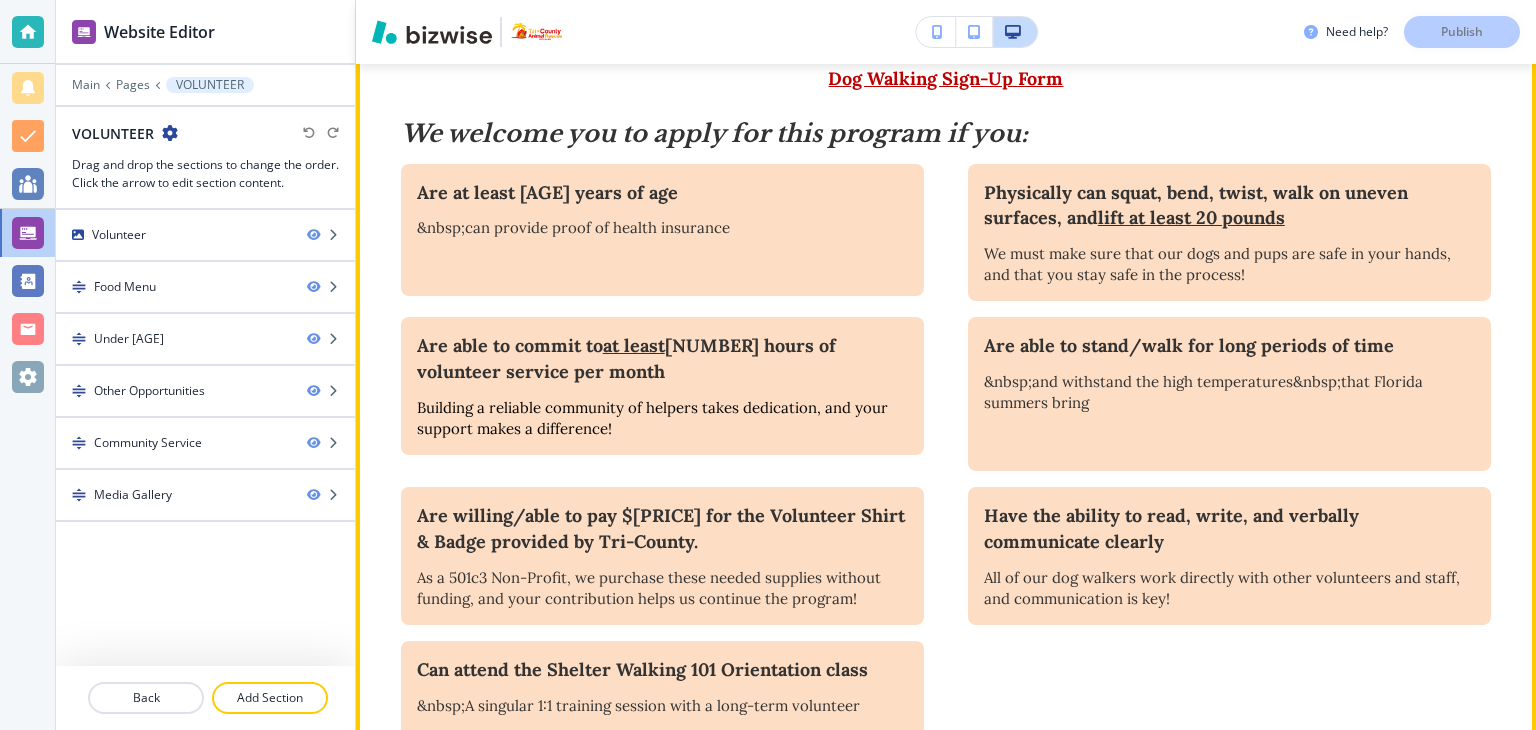 scroll, scrollTop: 1016, scrollLeft: 0, axis: vertical 